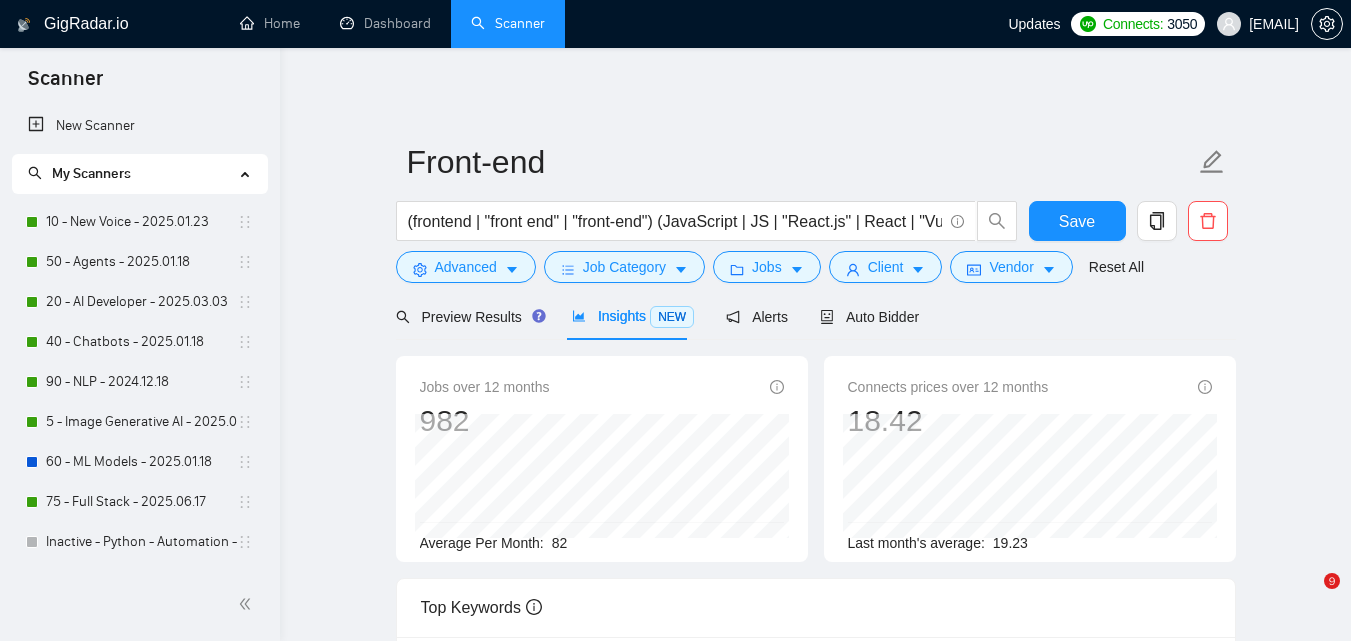 scroll, scrollTop: 0, scrollLeft: 0, axis: both 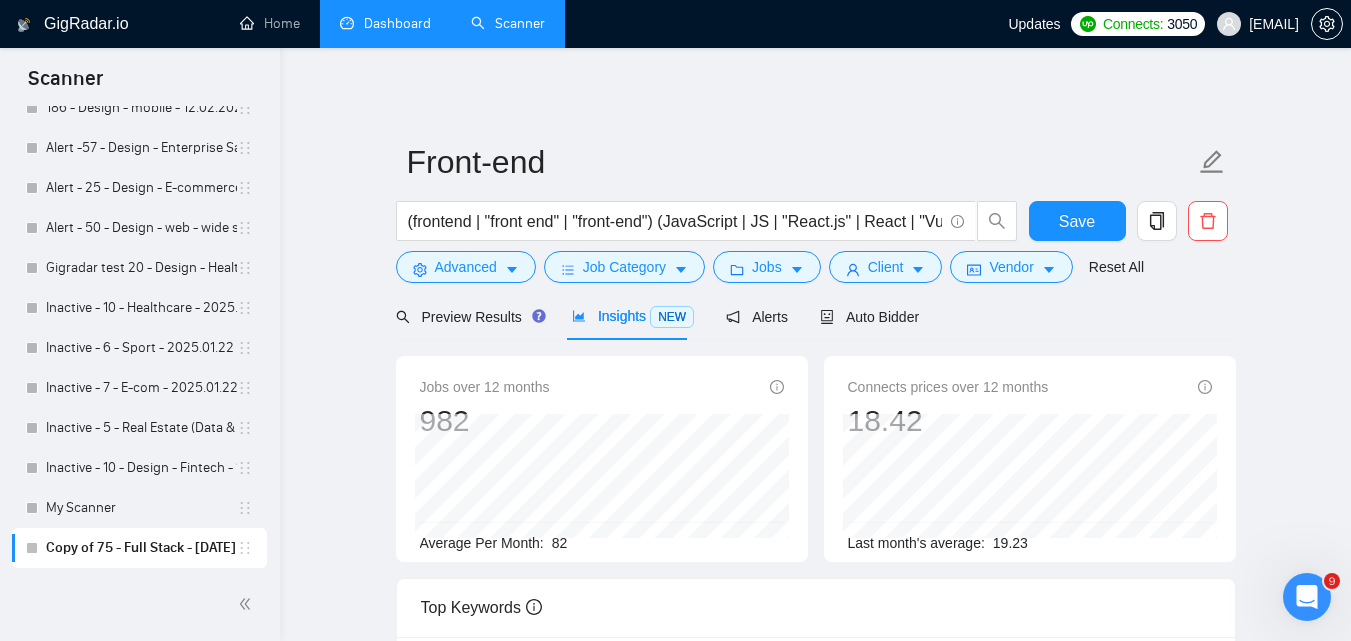 click on "Dashboard" at bounding box center (385, 23) 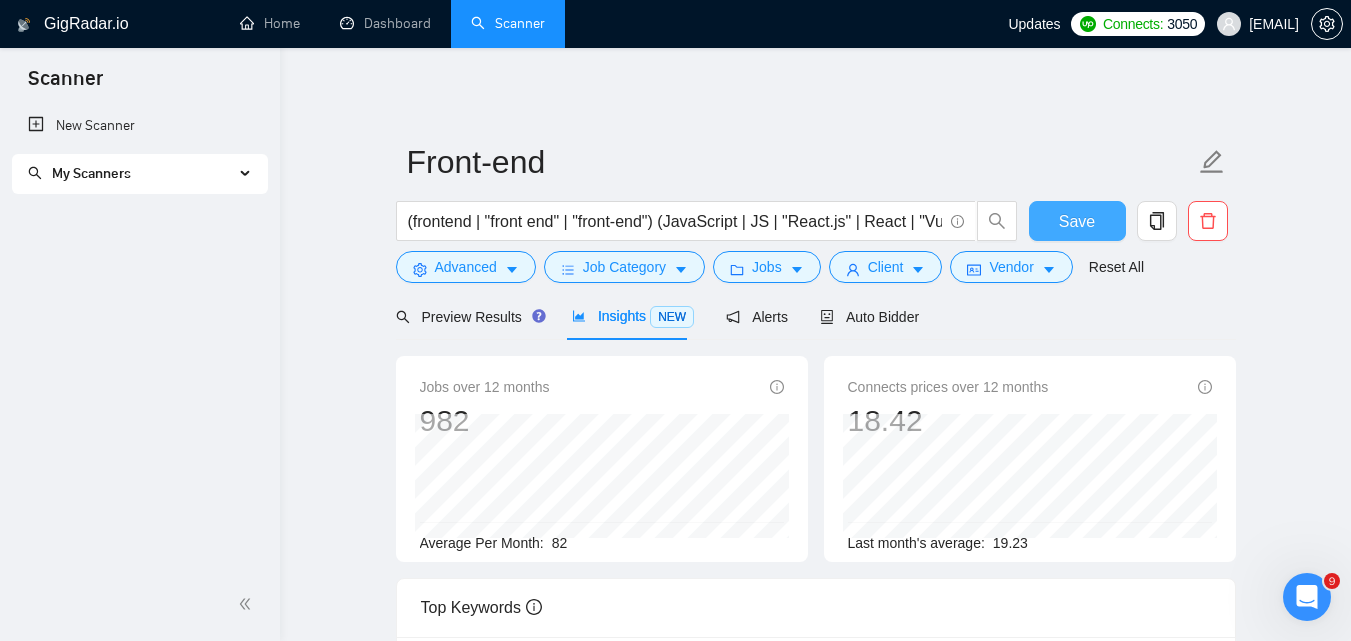 scroll, scrollTop: 0, scrollLeft: 0, axis: both 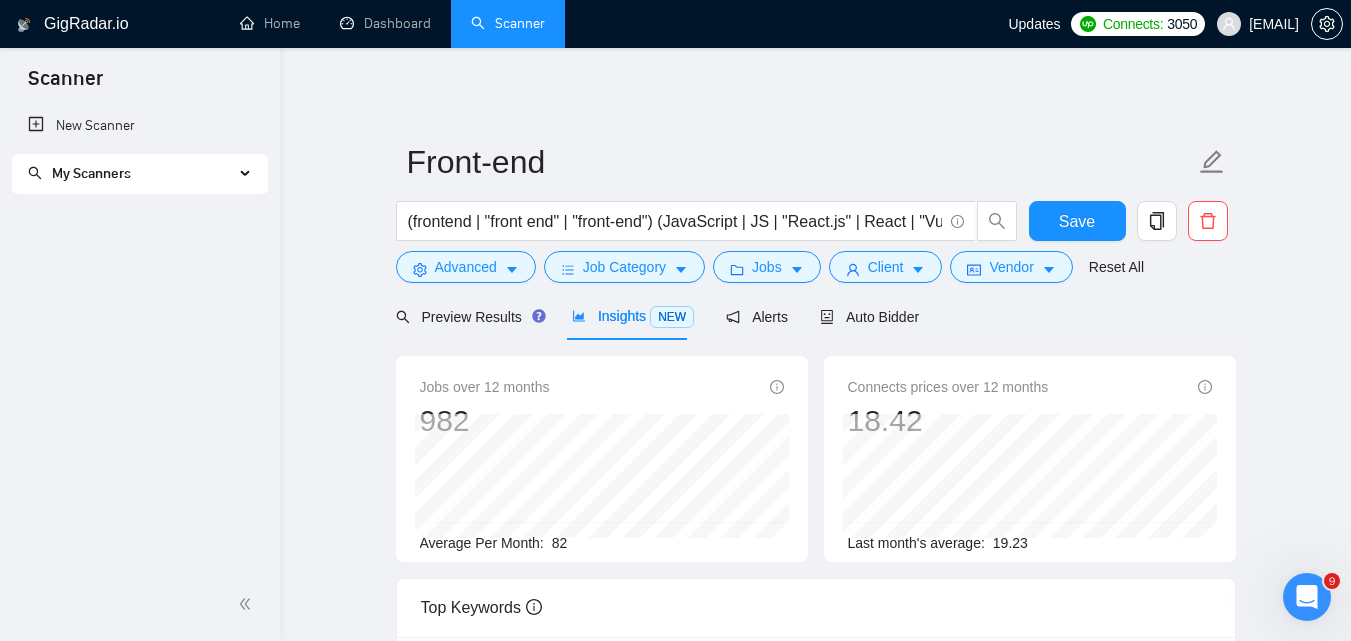 click on "My Scanners" at bounding box center [131, 174] 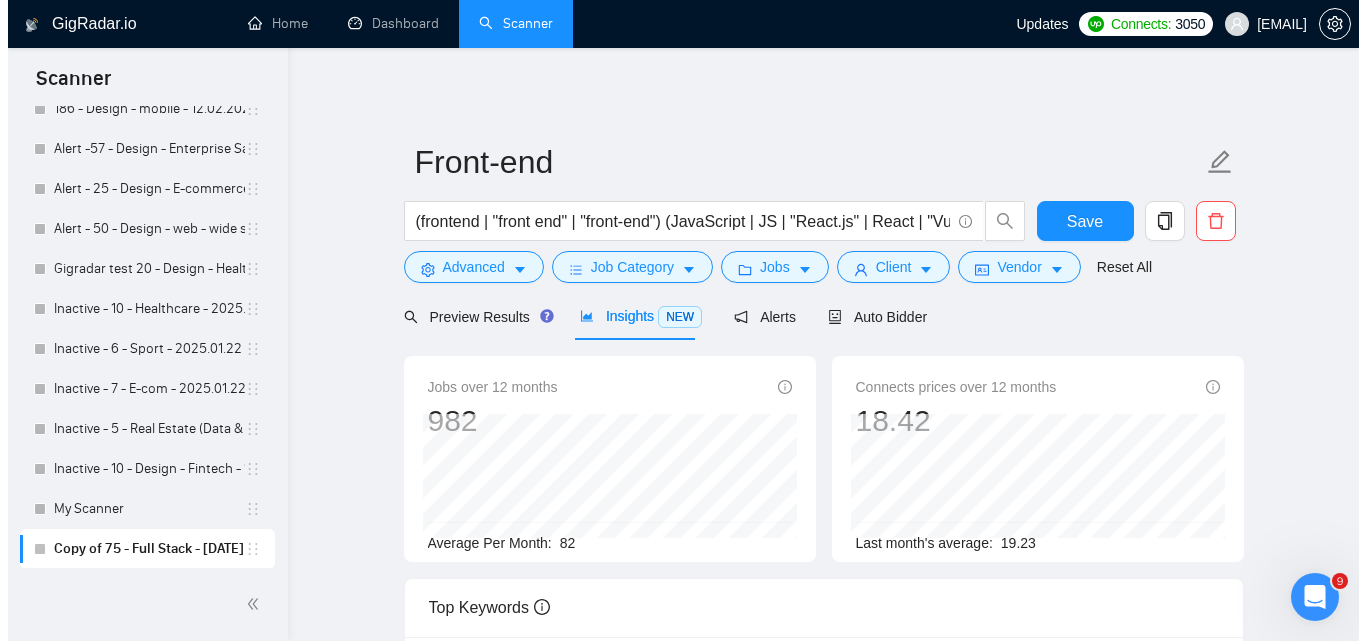 scroll, scrollTop: 754, scrollLeft: 0, axis: vertical 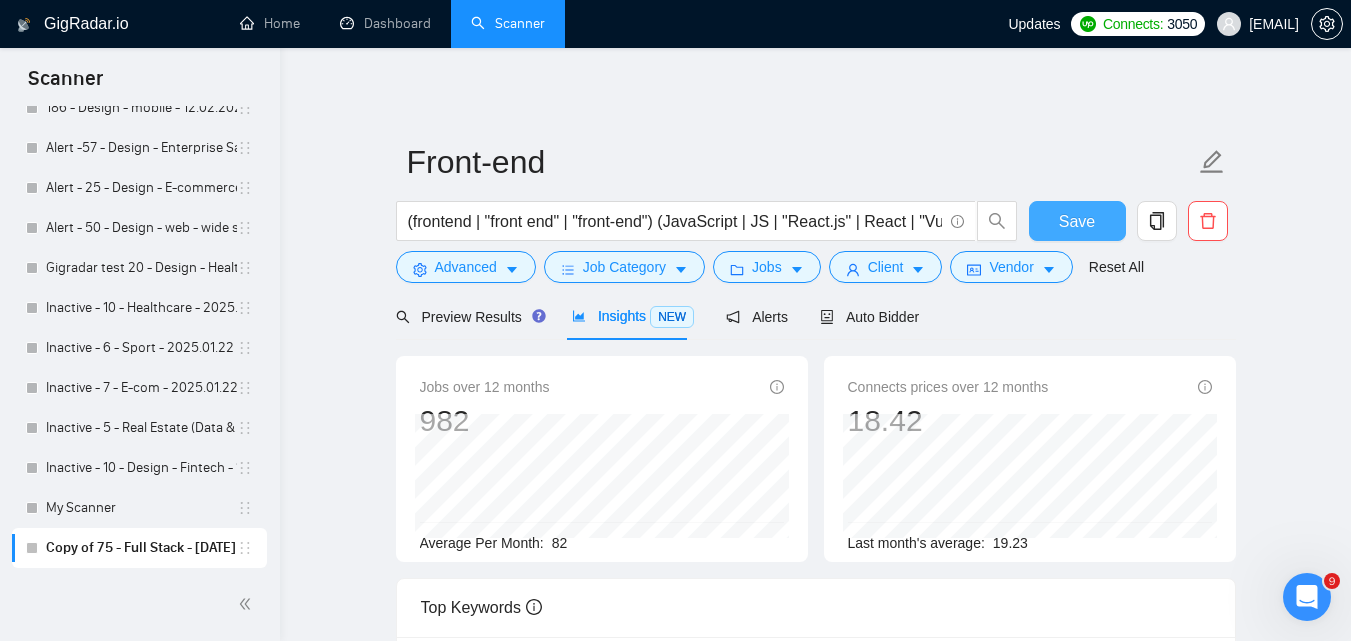 click on "Save" at bounding box center [1077, 221] 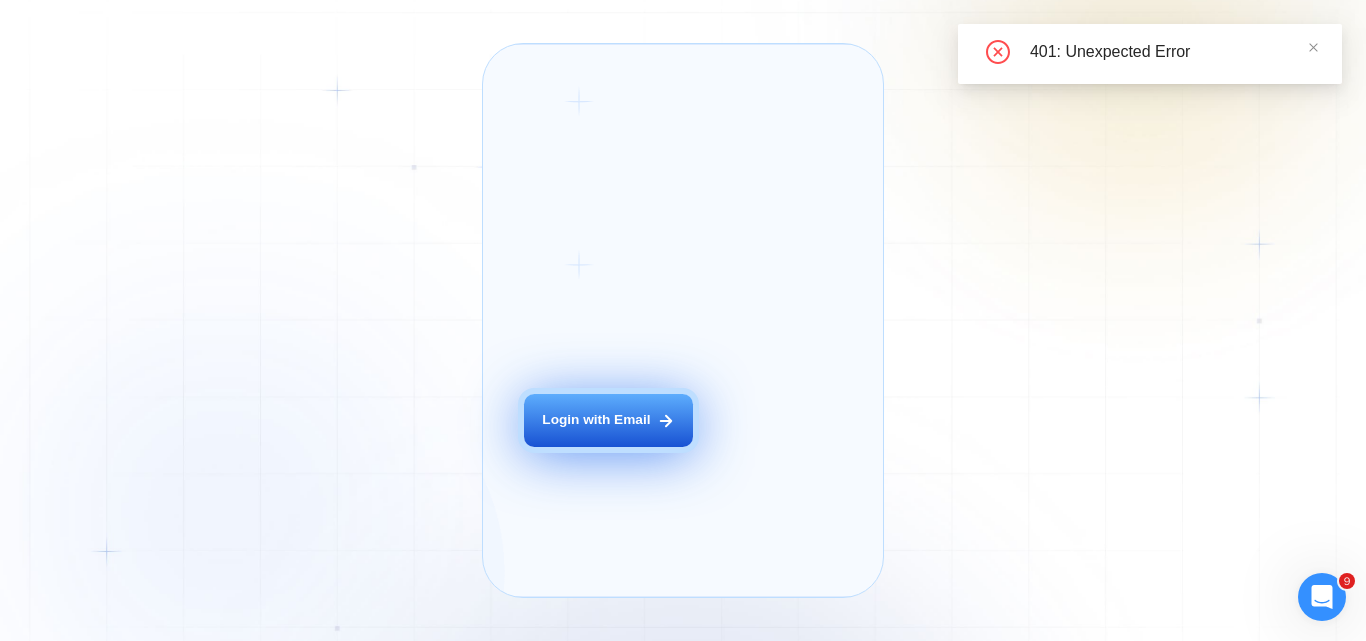 click on "Login with Email" at bounding box center (608, 420) 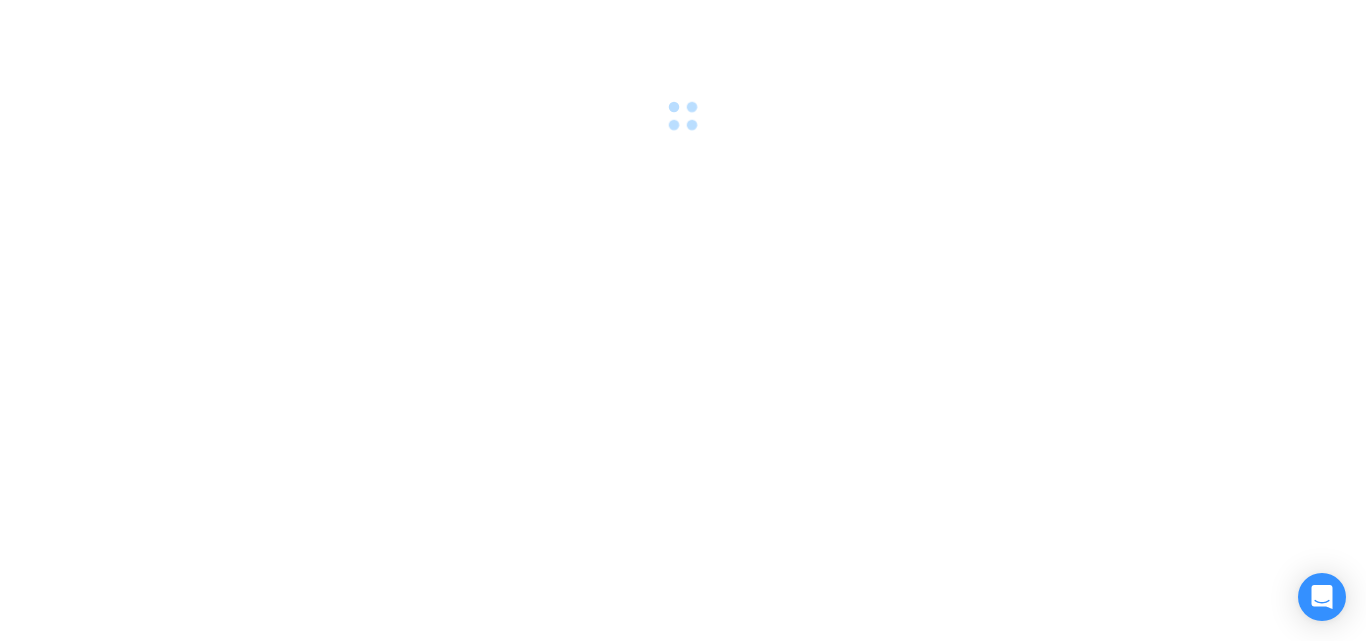 scroll, scrollTop: 0, scrollLeft: 0, axis: both 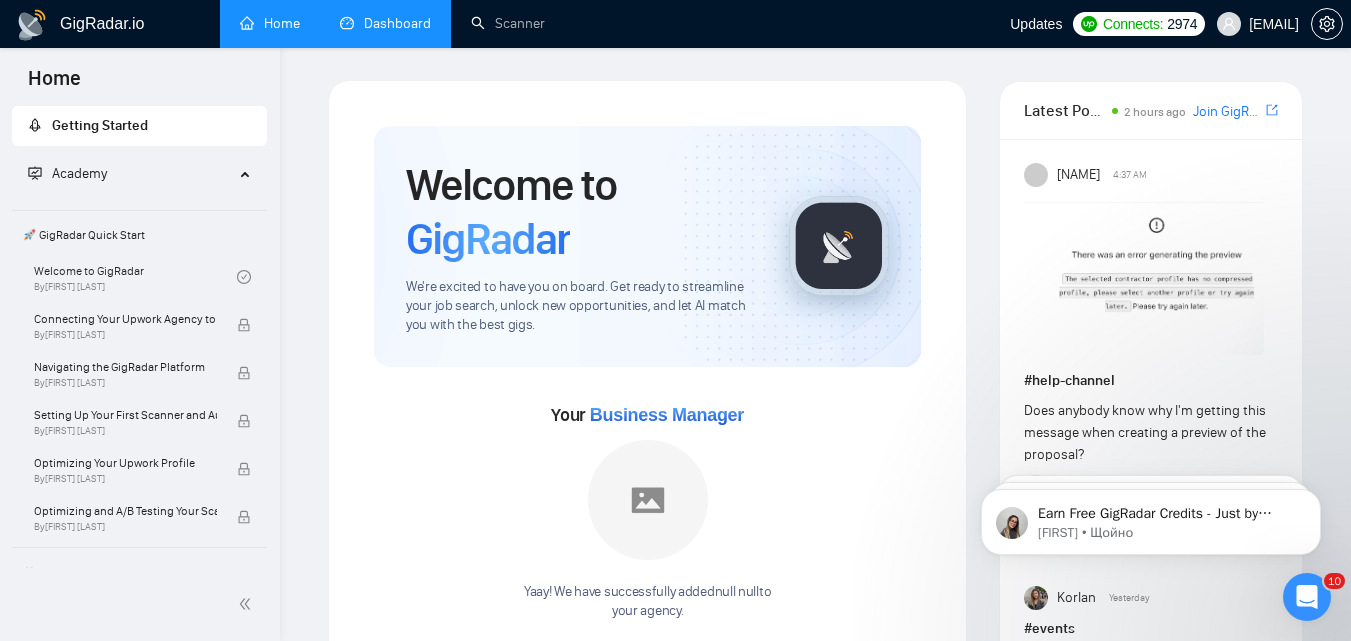click on "Dashboard" at bounding box center (385, 23) 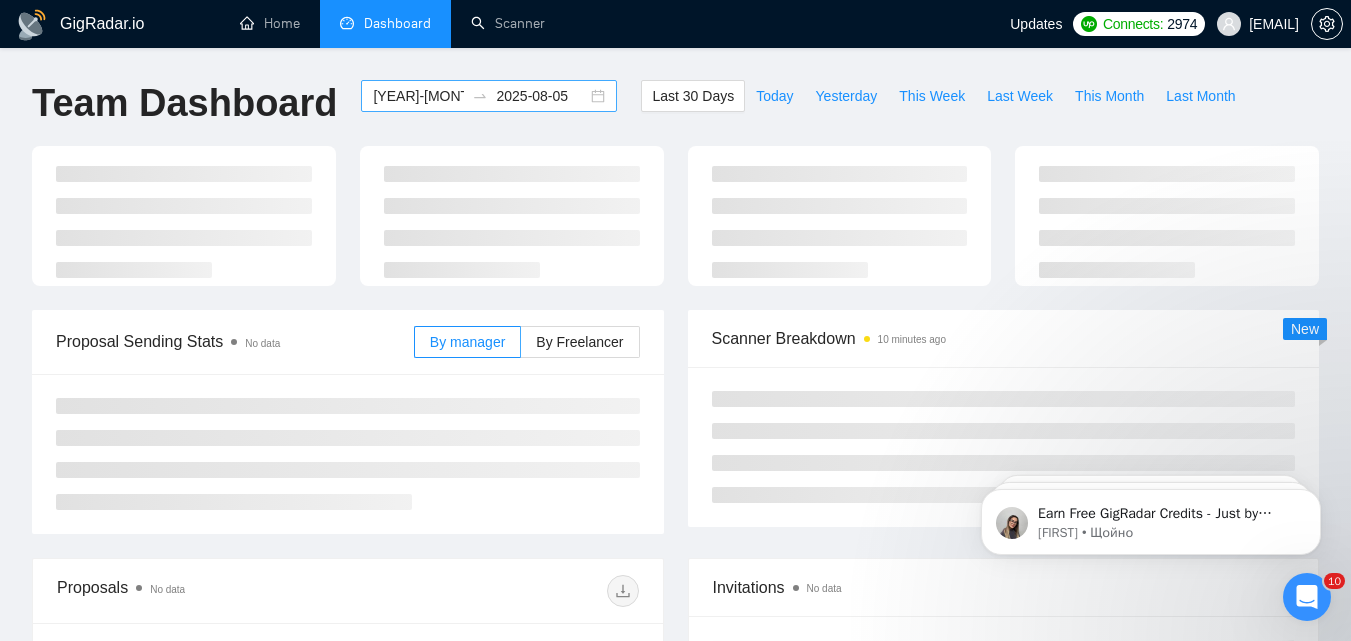 click on "[YEAR]-[MONTH]-[DAY]" at bounding box center [418, 96] 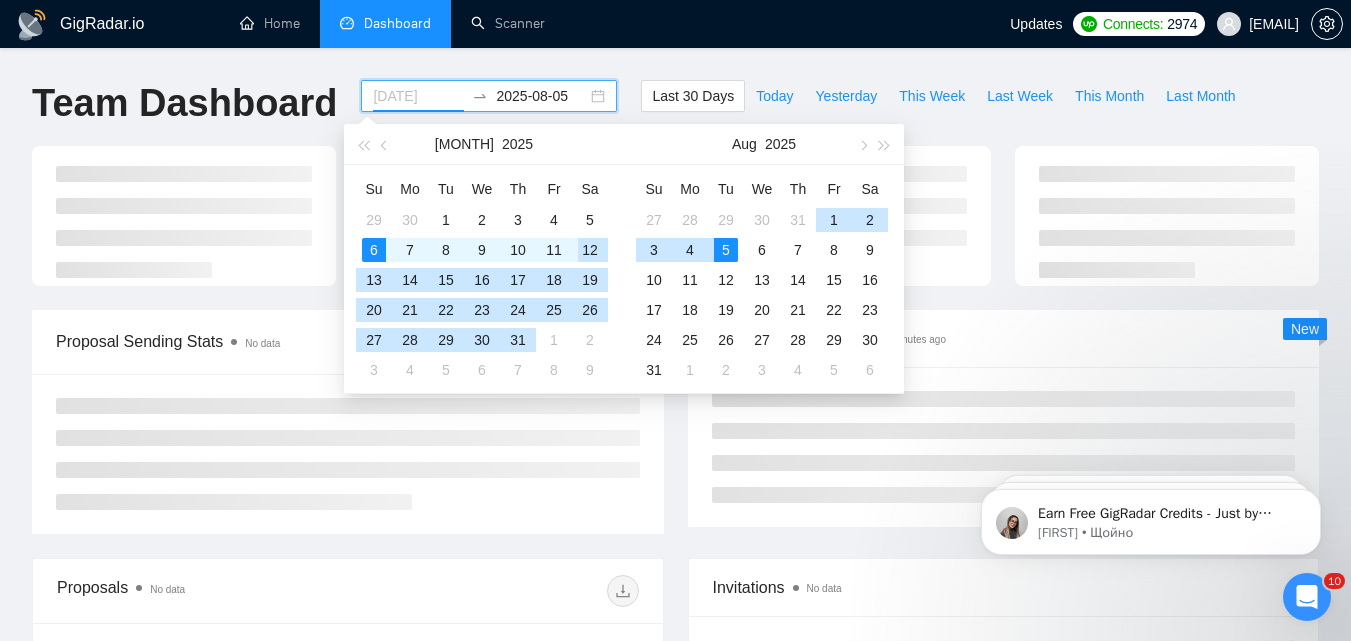 type on "[YEAR]-[MONTH]-[DAY]" 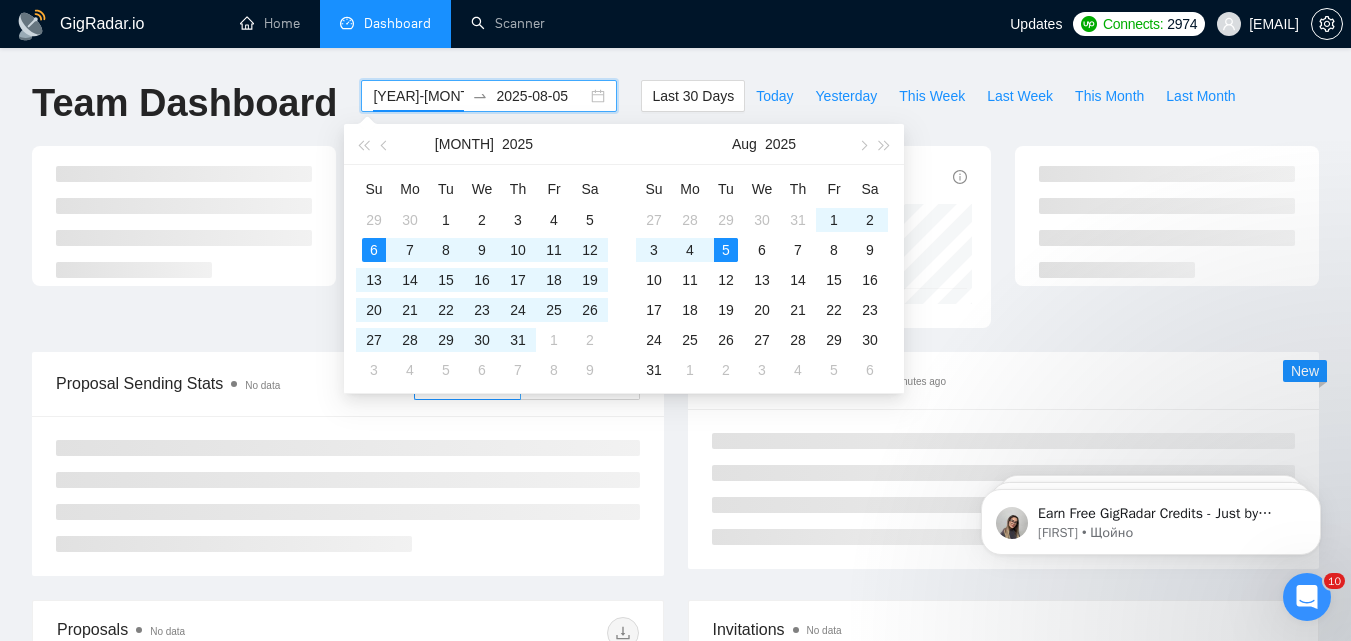 click on "GigRadar.io Home Dashboard Scanner Updates  Connects: 2974 [EMAIL] Team Dashboard [DATE] [DATE] Last 30 Days Today Yesterday This Week Last Week This Month Last Month Invitations No data 0   Acceptance Rate -- Proposal Sending Stats No data By manager By Freelancer Scanner Breakdown 10 minutes ago New Proposals No data Date Title Manager Freelancer Status               No data Invitations No data Date Title Invitation Letter Freelancer Status           [DATE] [TIME] Automated Algorithmic Trading Bot Development Hello!
I'd like to invite you to take a look at the job I've posted. Please submit a proposal if you're available and interested.
Ryan B. [FIRST] [LAST] Declined [DATE] [TIME] AI-Powered Automation MVP Development with GPT-4, PDF, and Audio Integration Hello!
I'd like to invite you to take a look at the job I've posted. Please submit a proposal if you're available and interested.
Emma C. [FIRST] [LAST] Declined [DATE] [TIME]" at bounding box center (675, 701) 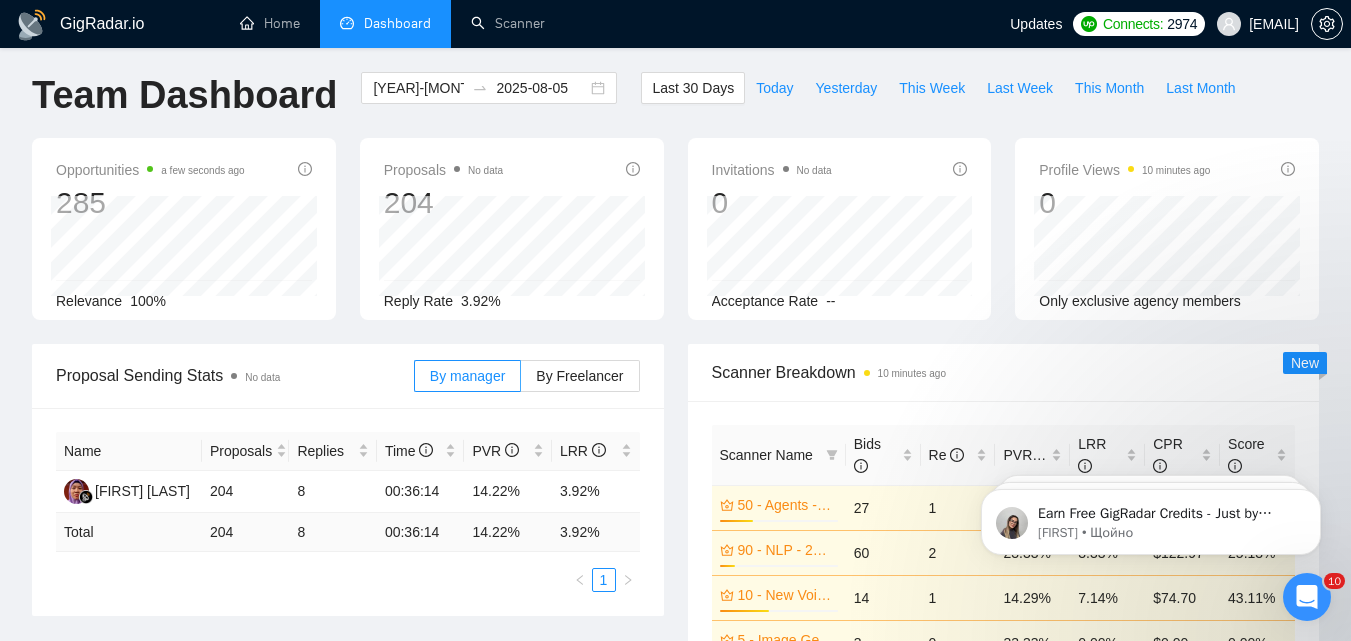 scroll, scrollTop: 0, scrollLeft: 0, axis: both 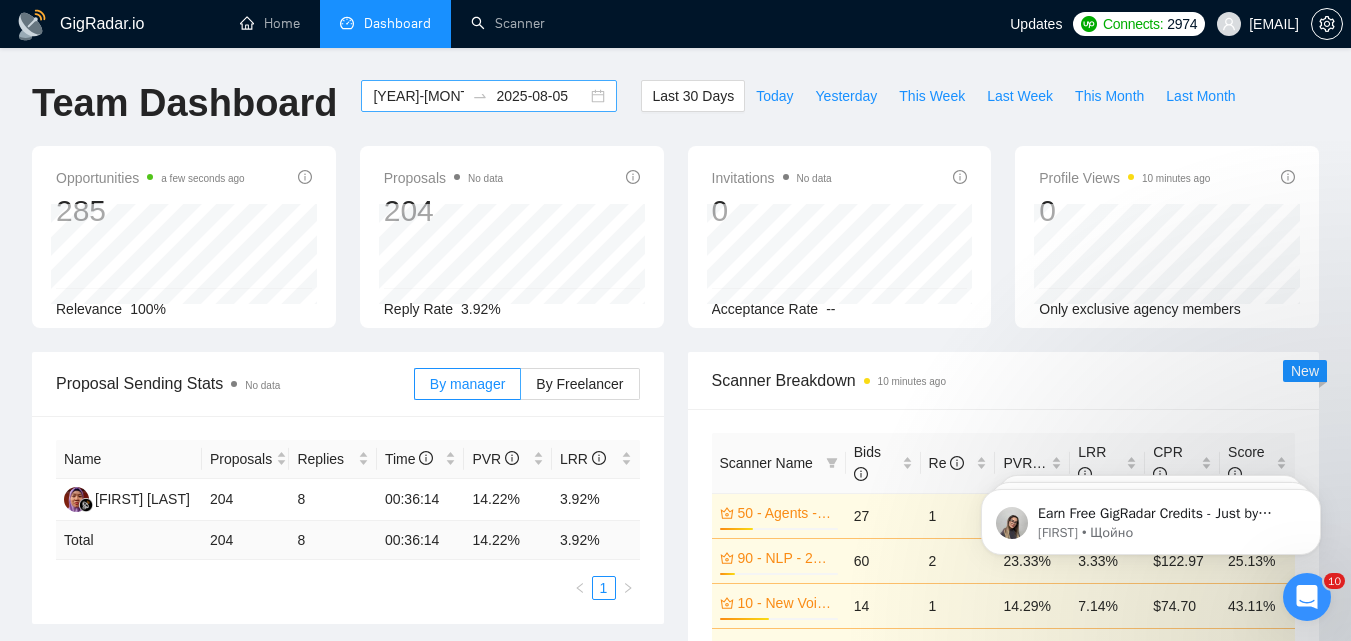 click on "2025-08-05" at bounding box center (541, 96) 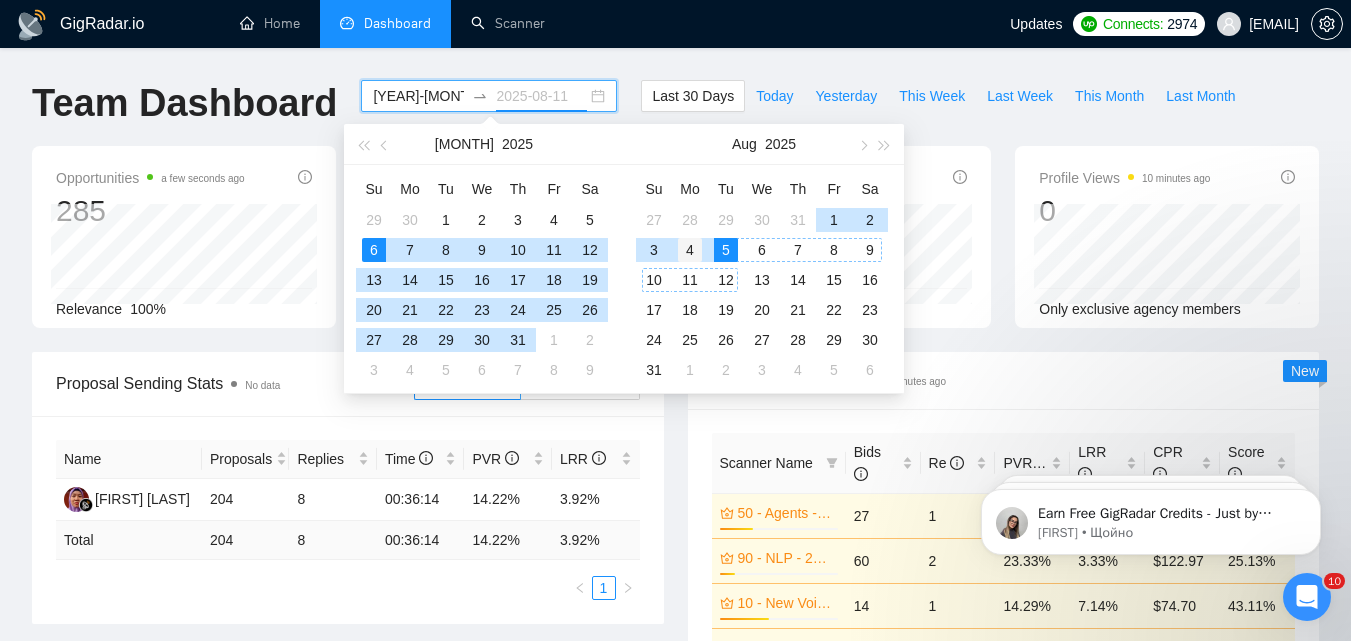 type on "2025-08-04" 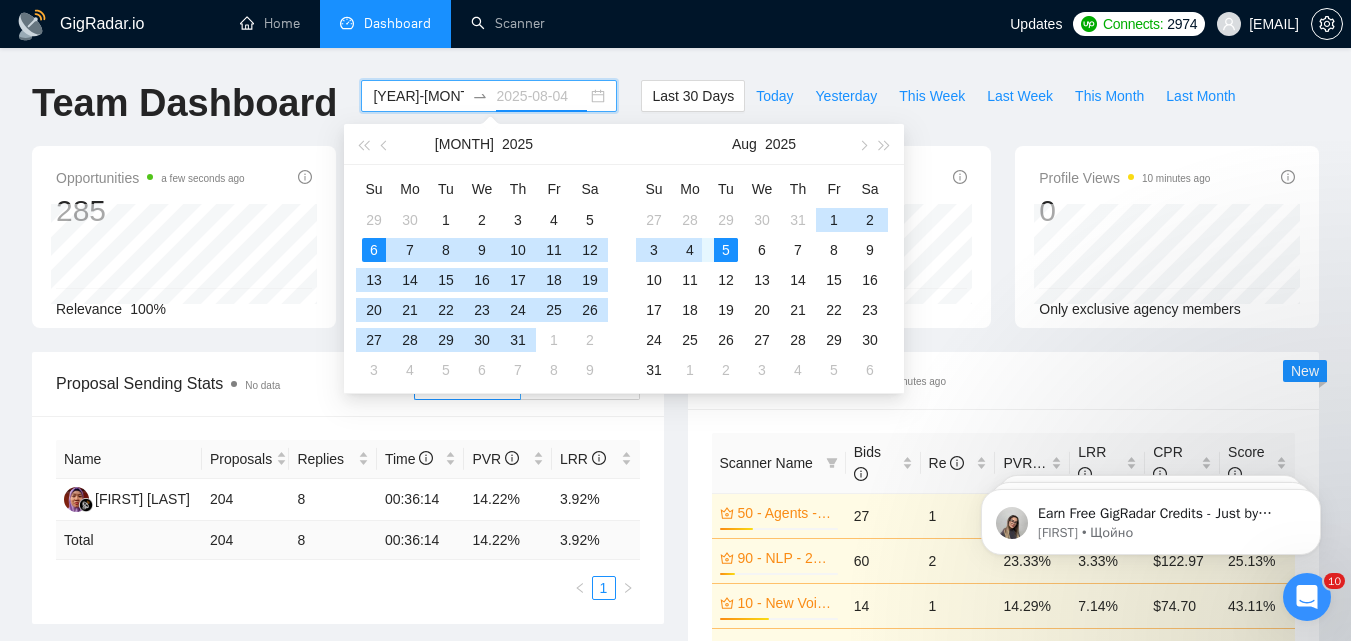 click on "4" at bounding box center (690, 250) 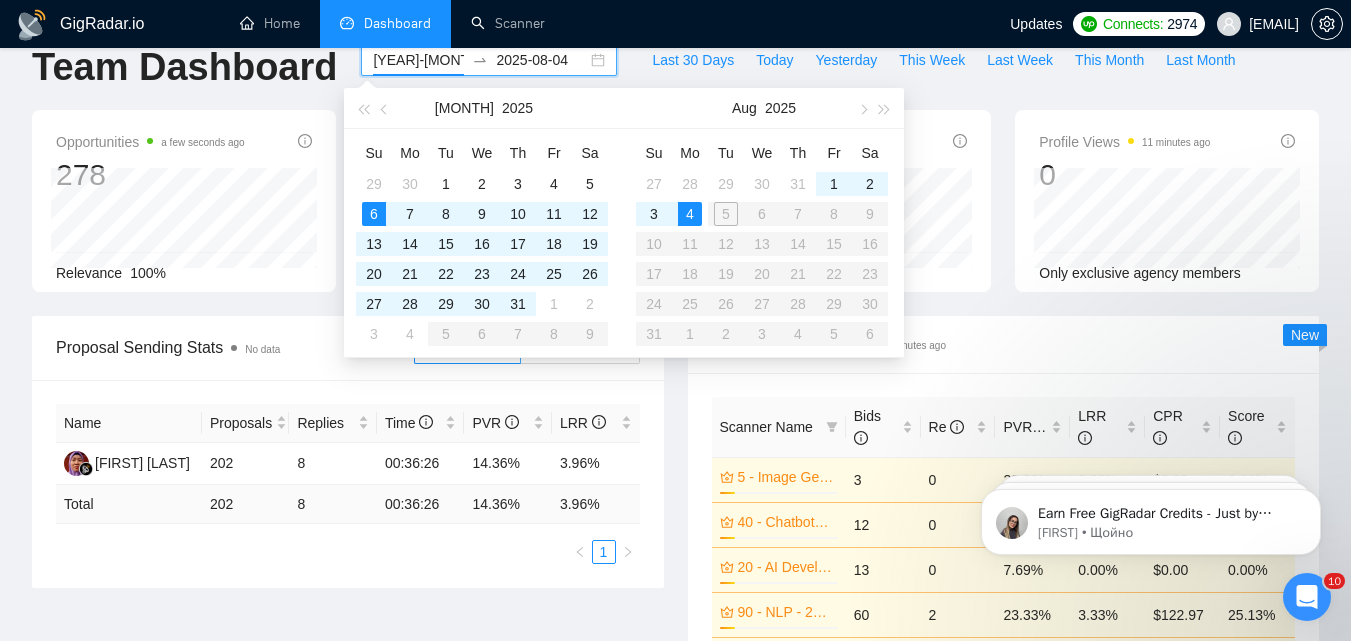 scroll, scrollTop: 0, scrollLeft: 0, axis: both 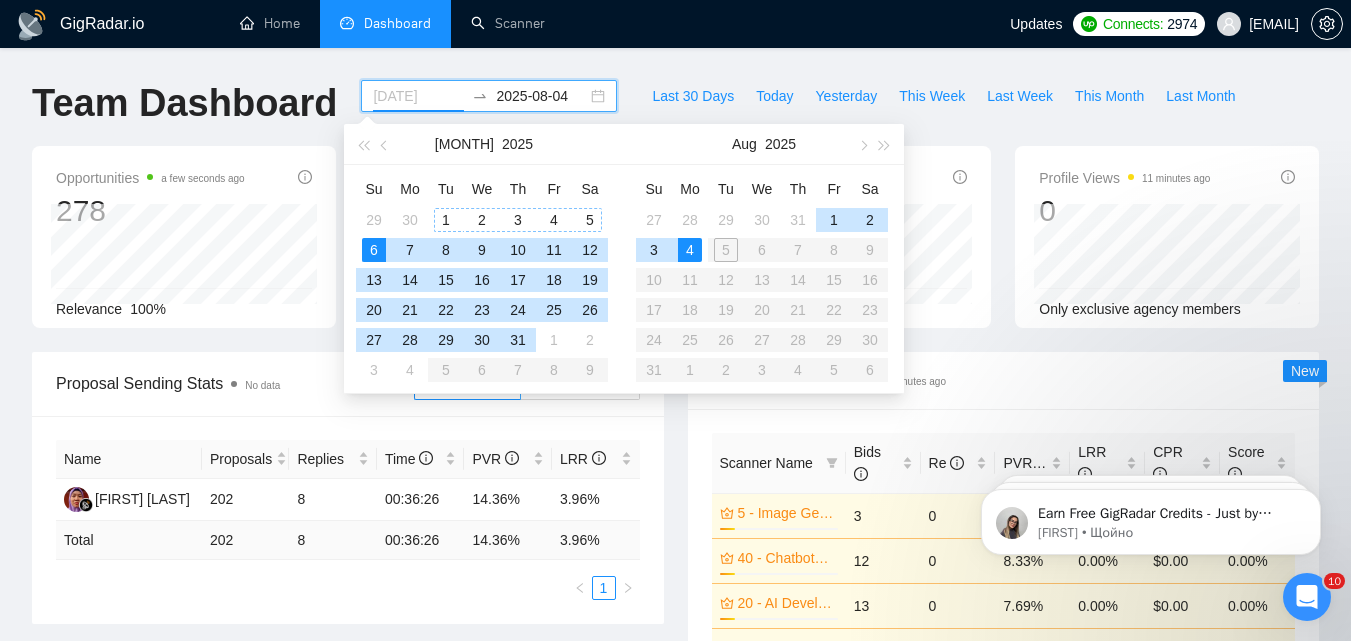 type on "[YEAR]-[MONTH]-[DAY]" 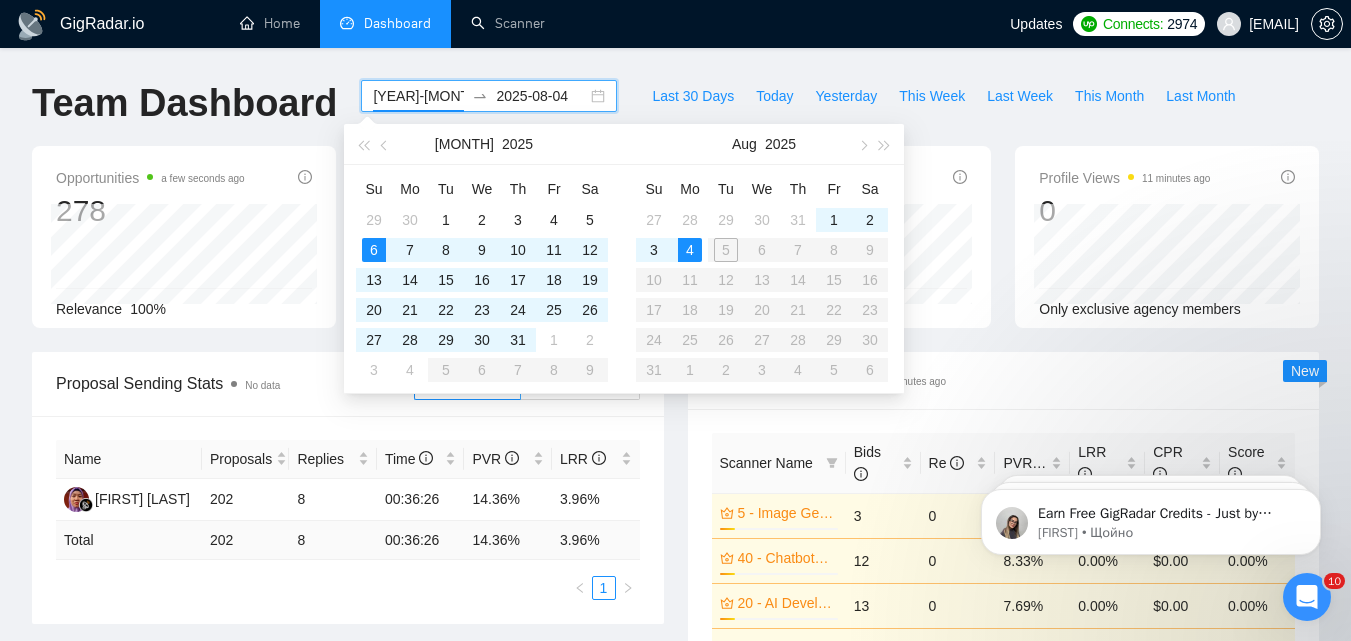 click on "2025-08-04" at bounding box center [541, 96] 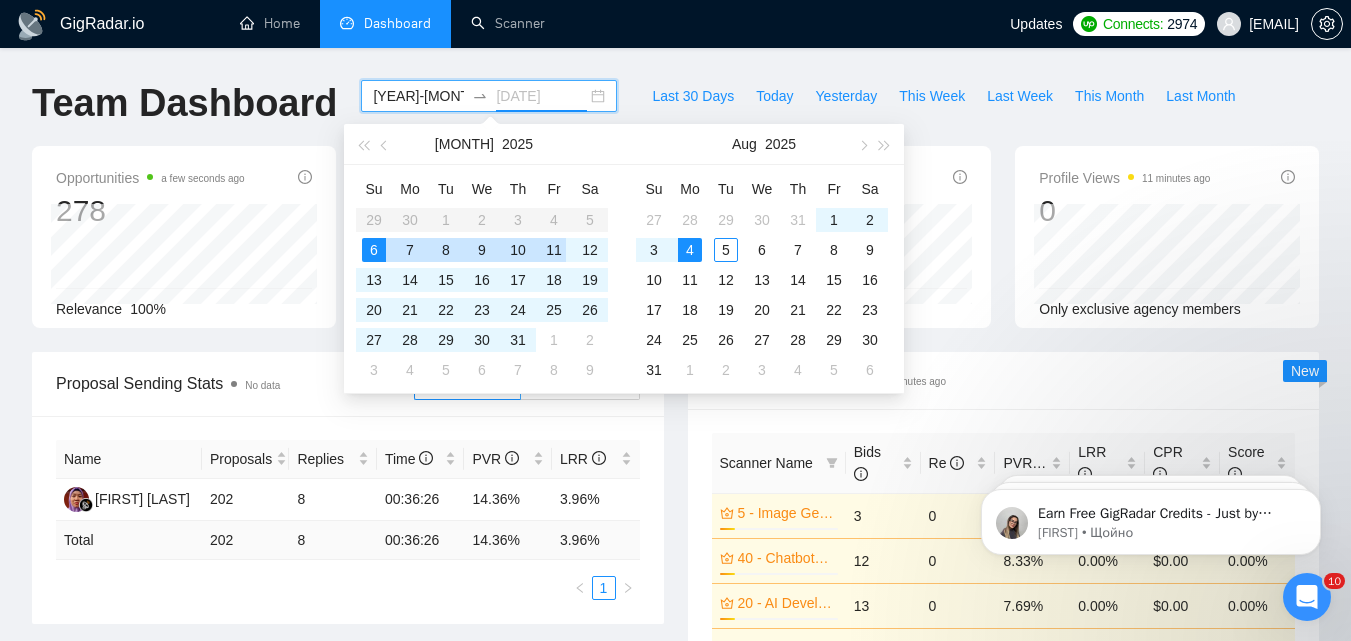 click on "11" at bounding box center (554, 250) 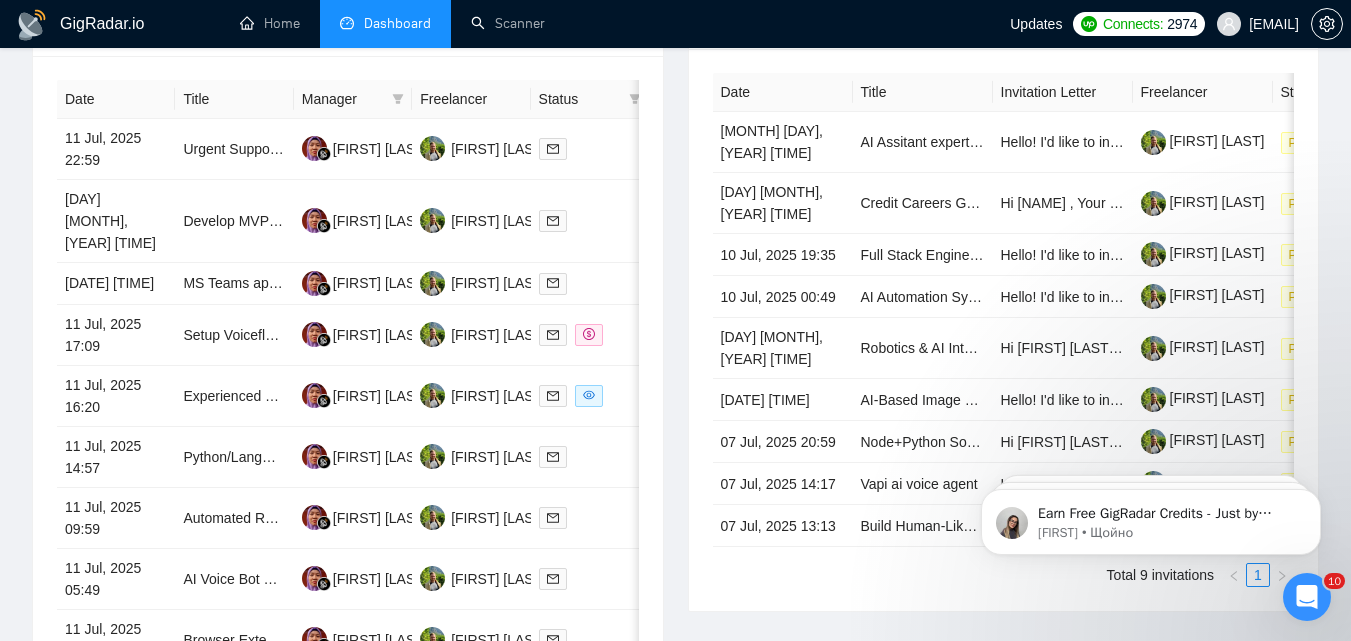 scroll, scrollTop: 900, scrollLeft: 0, axis: vertical 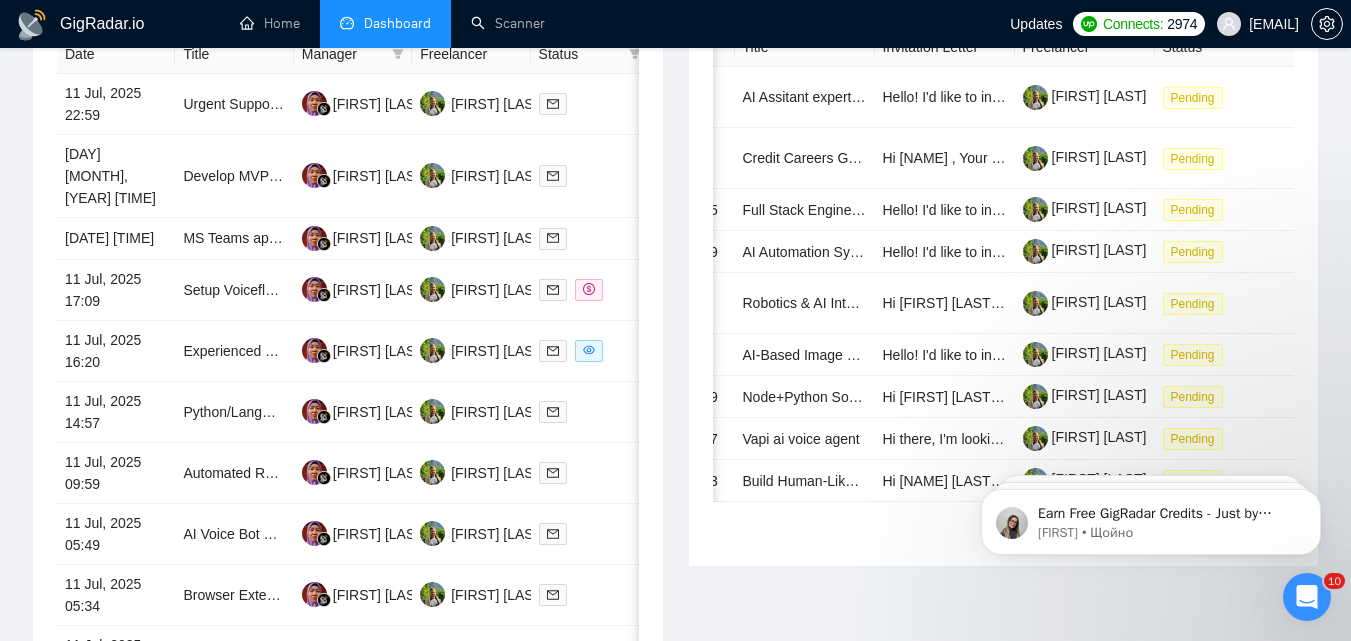 click on "Earn Free GigRadar Credits - Just by Sharing Your Story! 💬 Want more credits for sending proposals? It’s simple - share, inspire, and get rewarded! 🤫 Here’s how you can earn free credits: Introduce yourself in the #intros channel of the GigRadar Upwork Community and grab +20 credits for sending bids., Post your success story (closed projects, high LRR, etc.) in the #general channel and claim +50 credits for sending bids. Why? GigRadar is building a powerful network of freelancers and agencies. We want you to make valuable connections, showcase your wins, and inspire others while getting rewarded! 🚀 Not a member yet? Join our Slack community now 👉 Join Slack Community Claiming your credits is easy: Reply to this message with a screenshot of your post, and our Tech Support Team will instantly top up your credits! 💸 [FIRST] • Щойно [FIRST] • 1 тиж. тому [FIRST] • 1 тиж. тому" 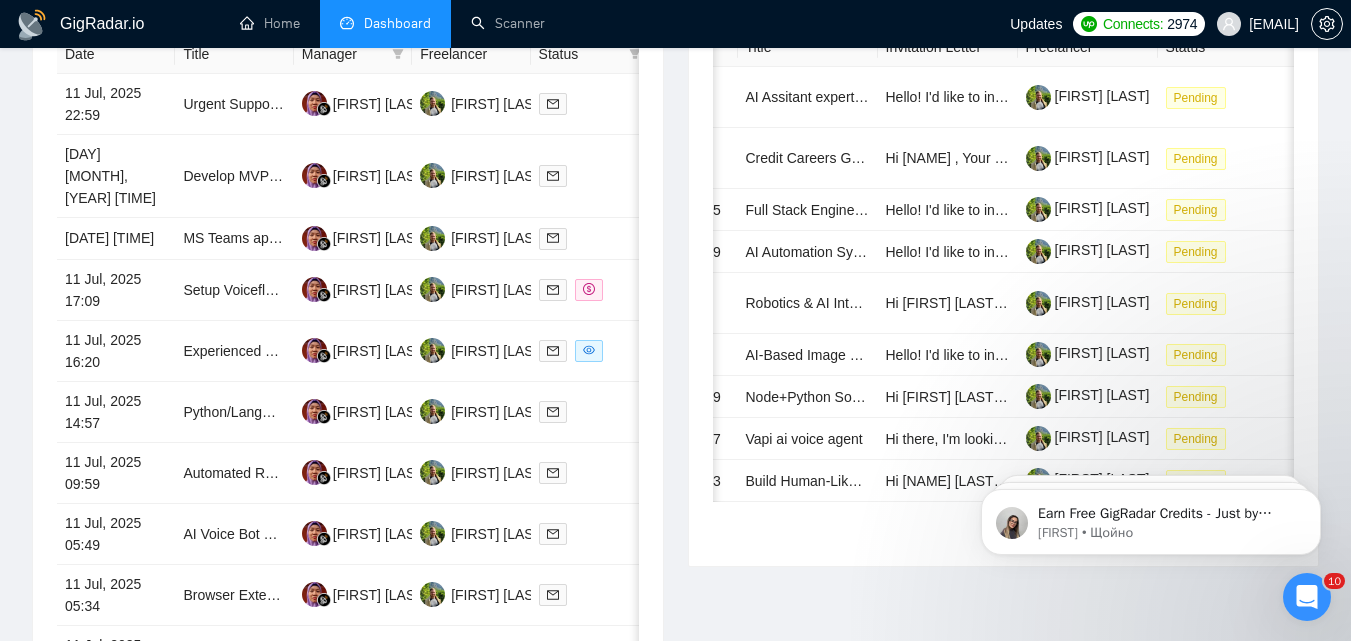 scroll, scrollTop: 0, scrollLeft: 0, axis: both 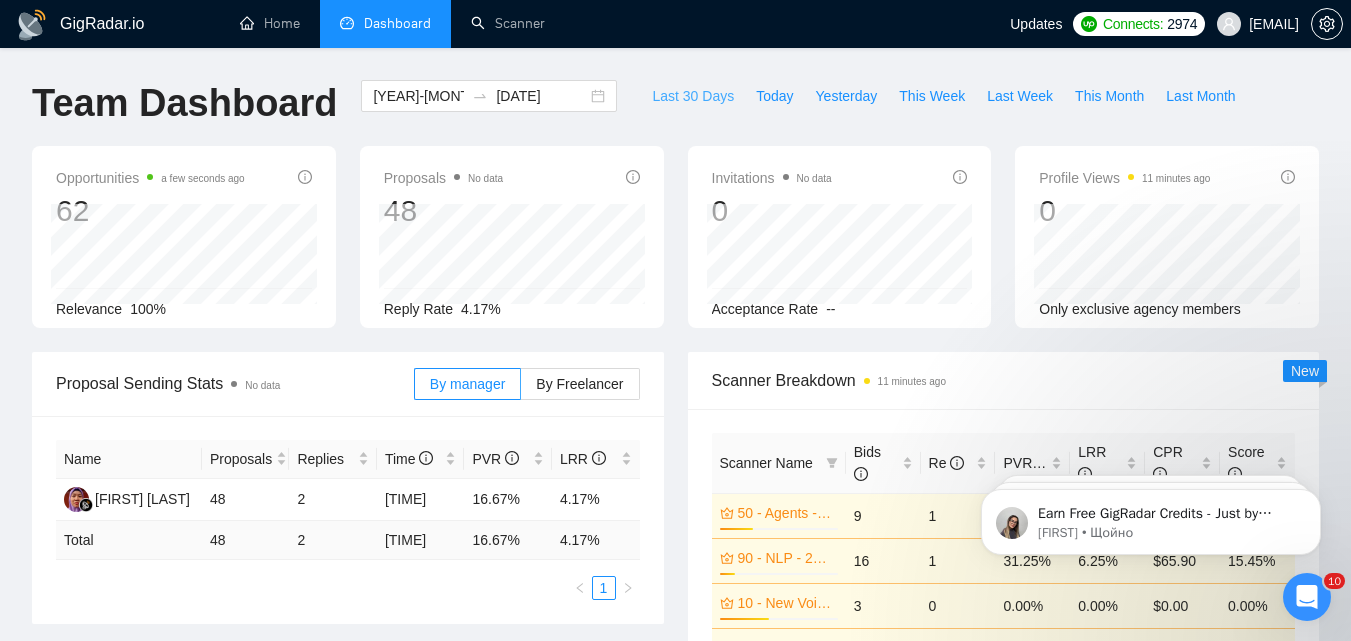 click on "Last 30 Days" at bounding box center [693, 96] 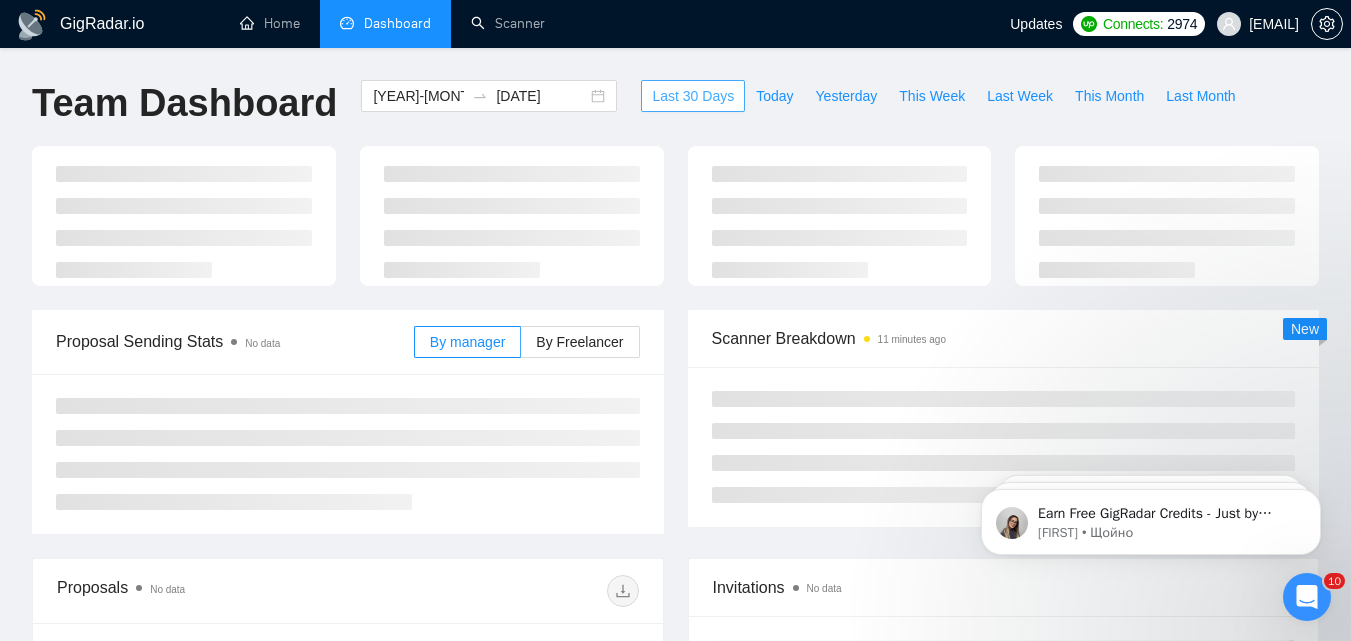 type on "2025-08-05" 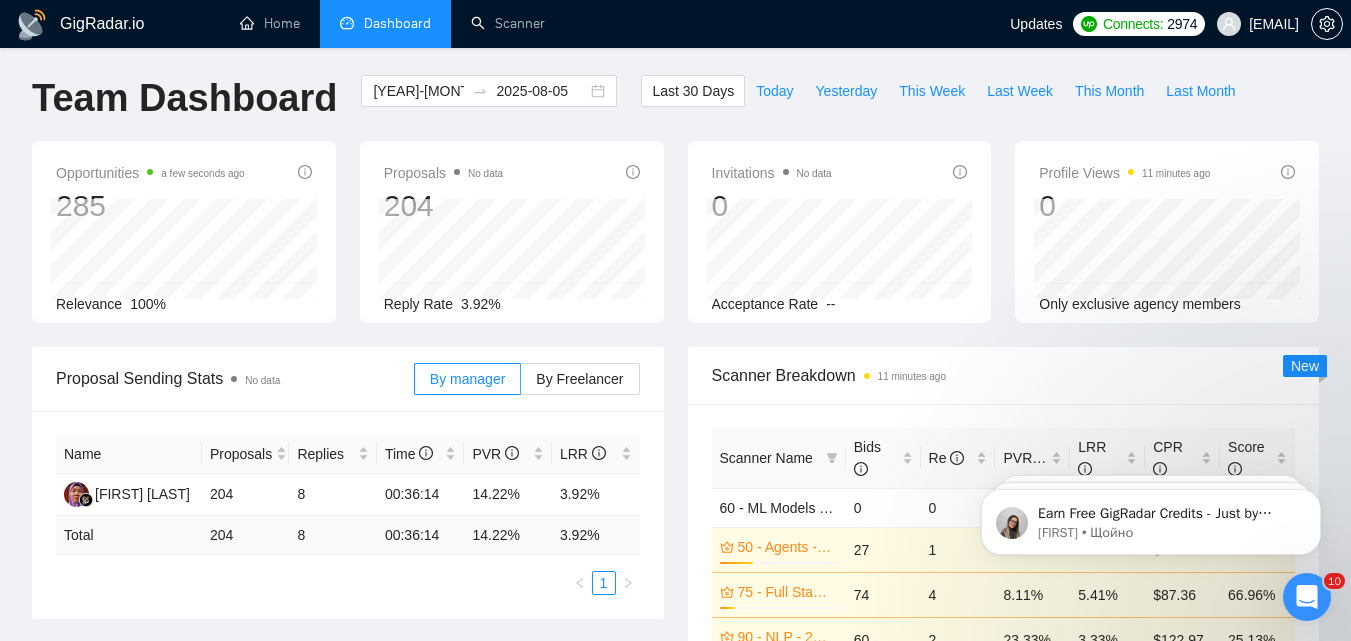 scroll, scrollTop: 0, scrollLeft: 0, axis: both 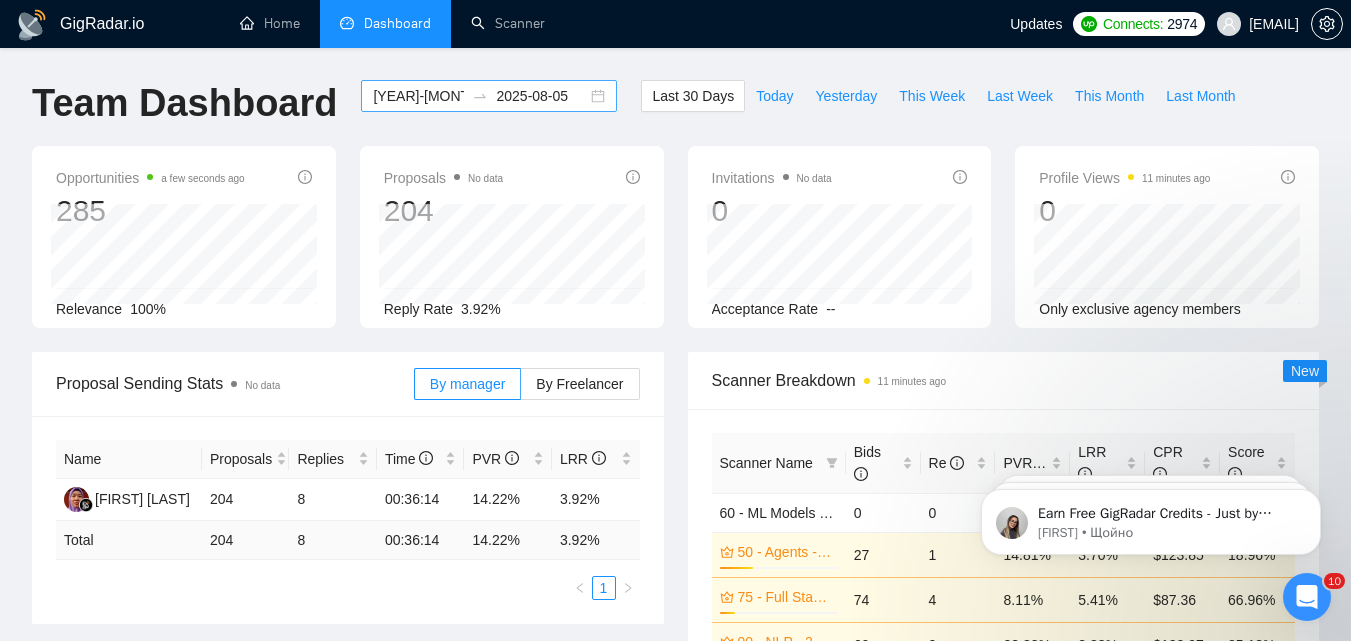 click on "[YEAR]-[MONTH]-[DAY]" at bounding box center (418, 96) 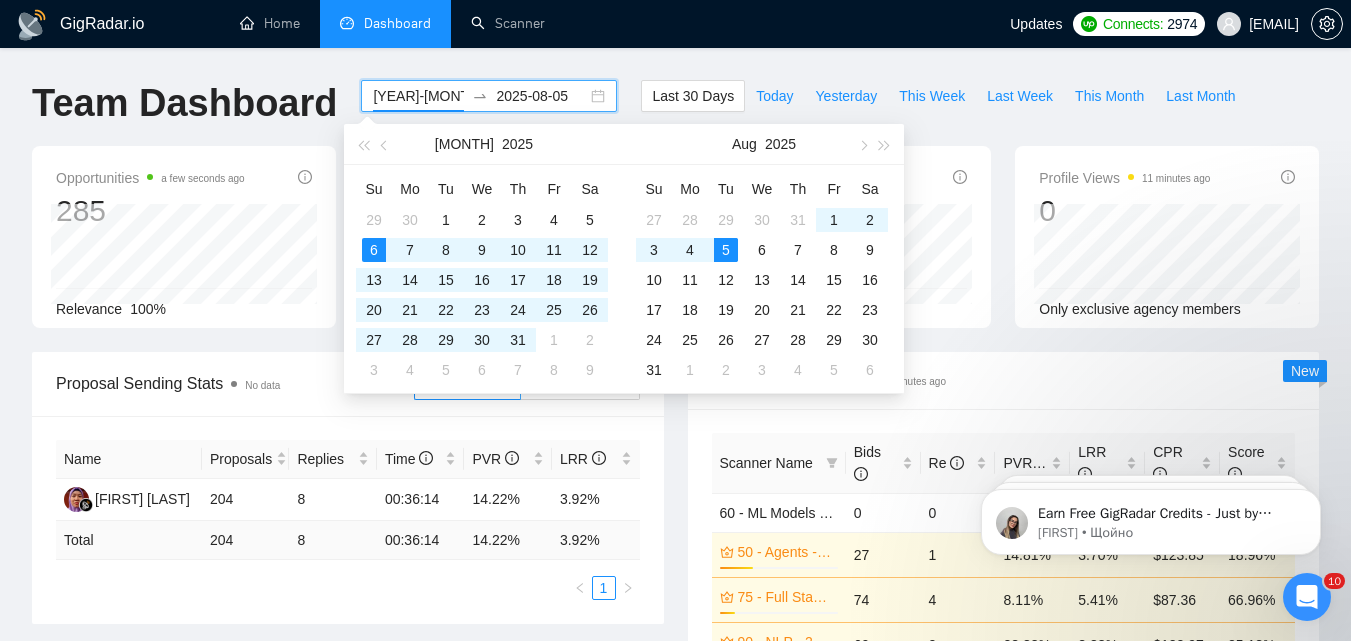click on "[YEAR]-[MONTH]-[DAY]" at bounding box center [418, 96] 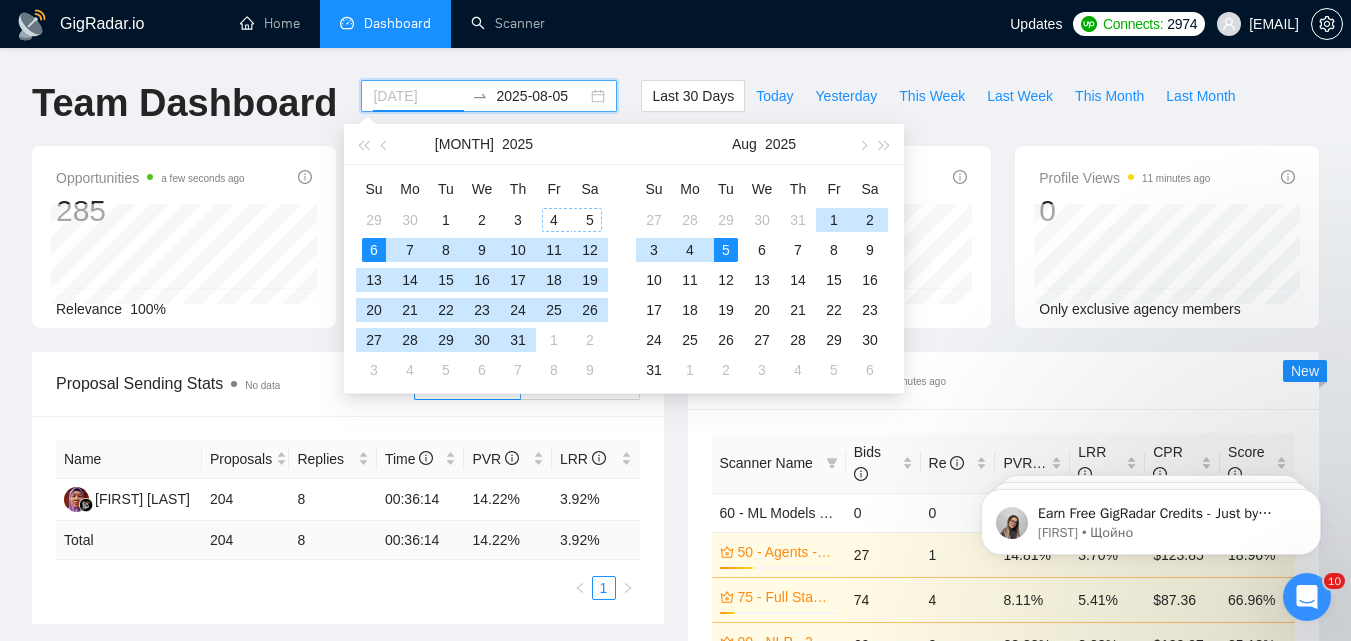 type on "[YEAR]-[MONTH]-[DAY]" 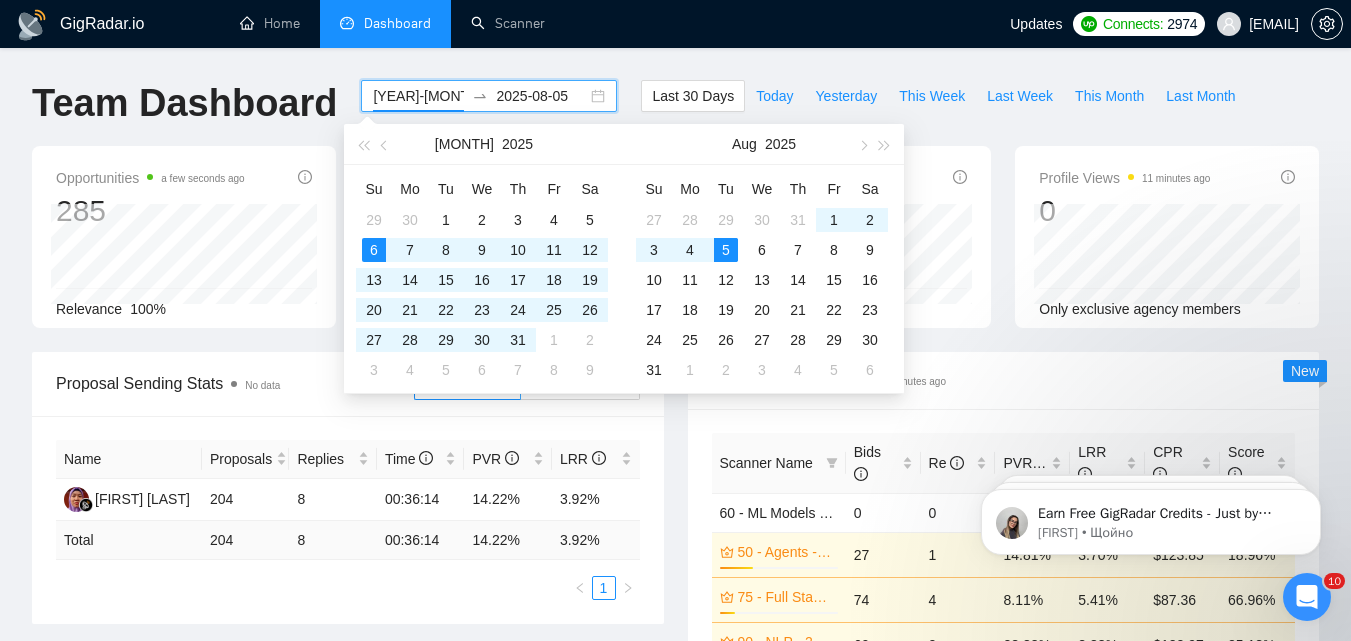 click on "2025-08-05" at bounding box center (541, 96) 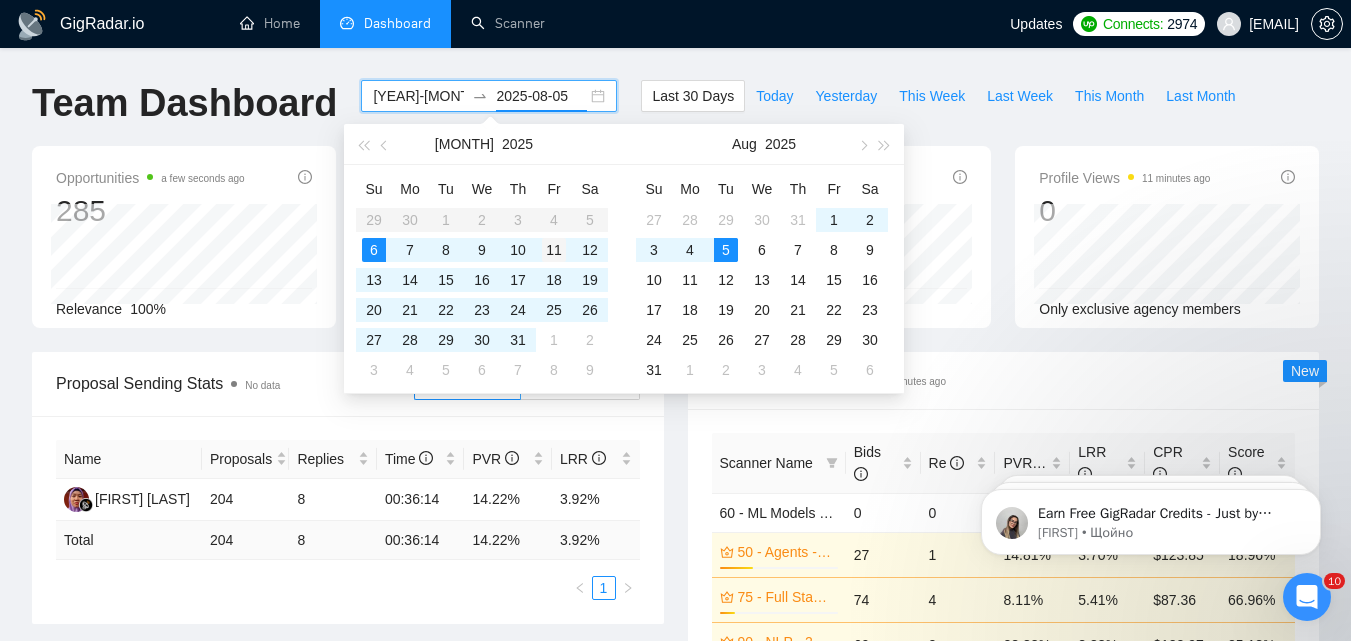 type on "[DATE]" 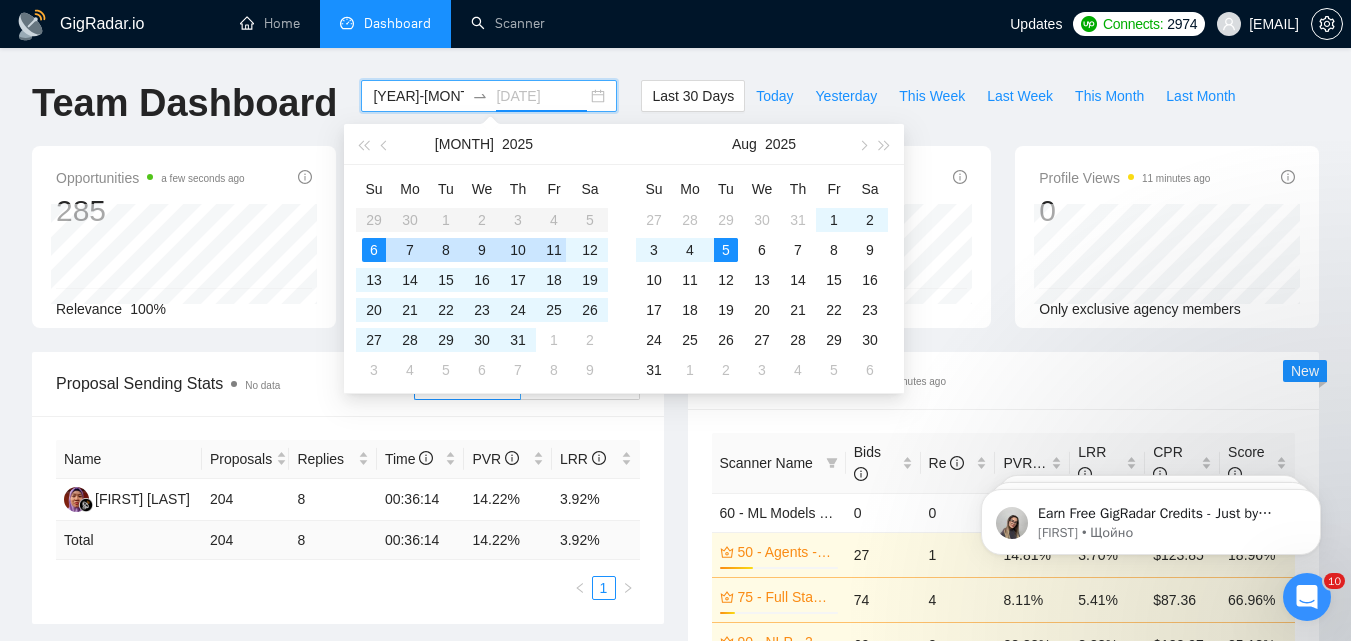 click on "11" at bounding box center [554, 250] 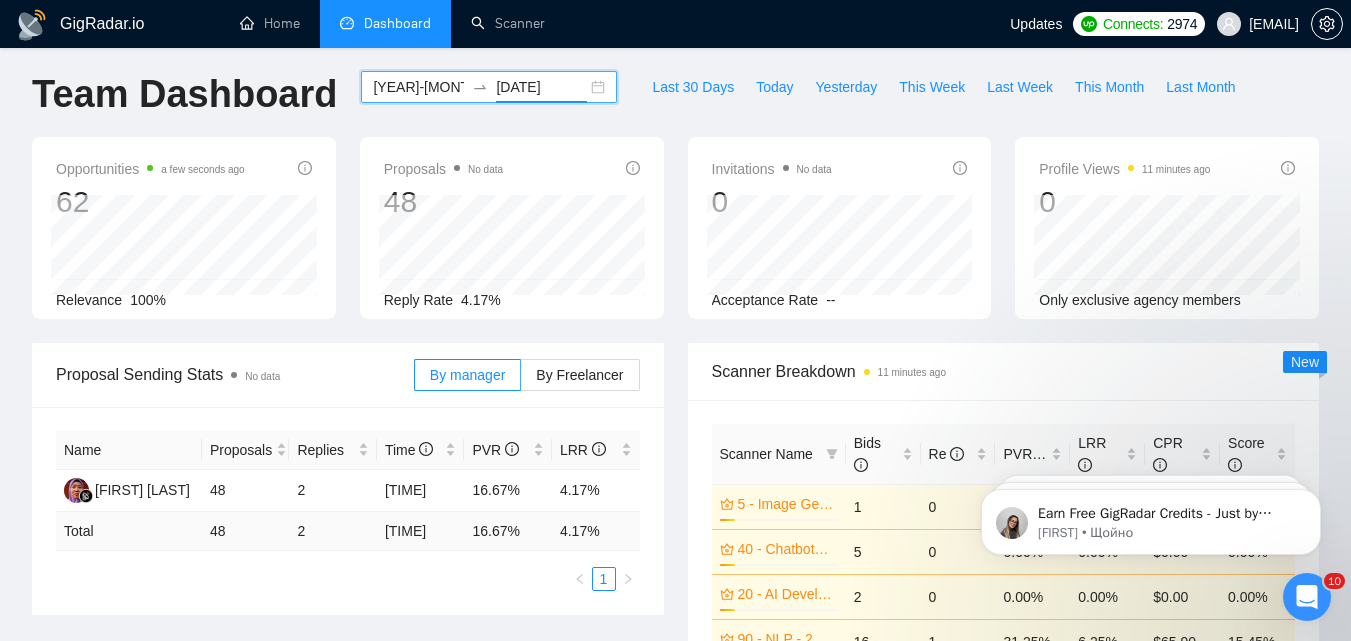 scroll, scrollTop: 0, scrollLeft: 0, axis: both 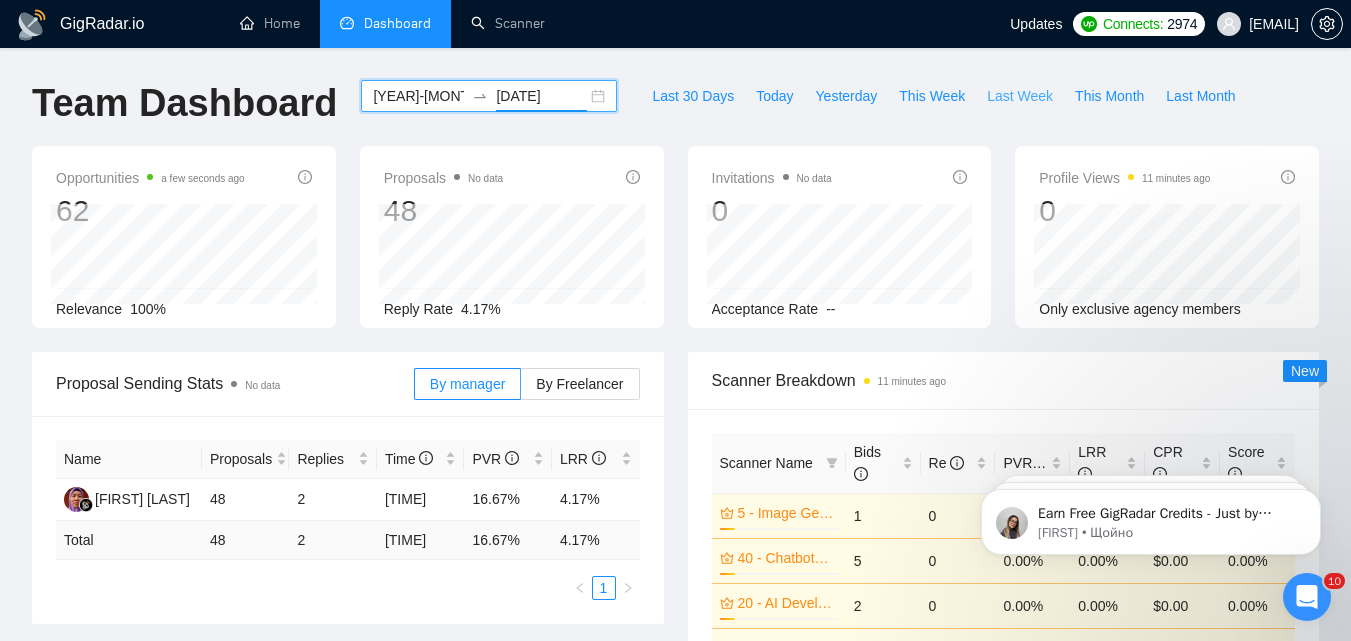 click on "Last Week" at bounding box center [1020, 96] 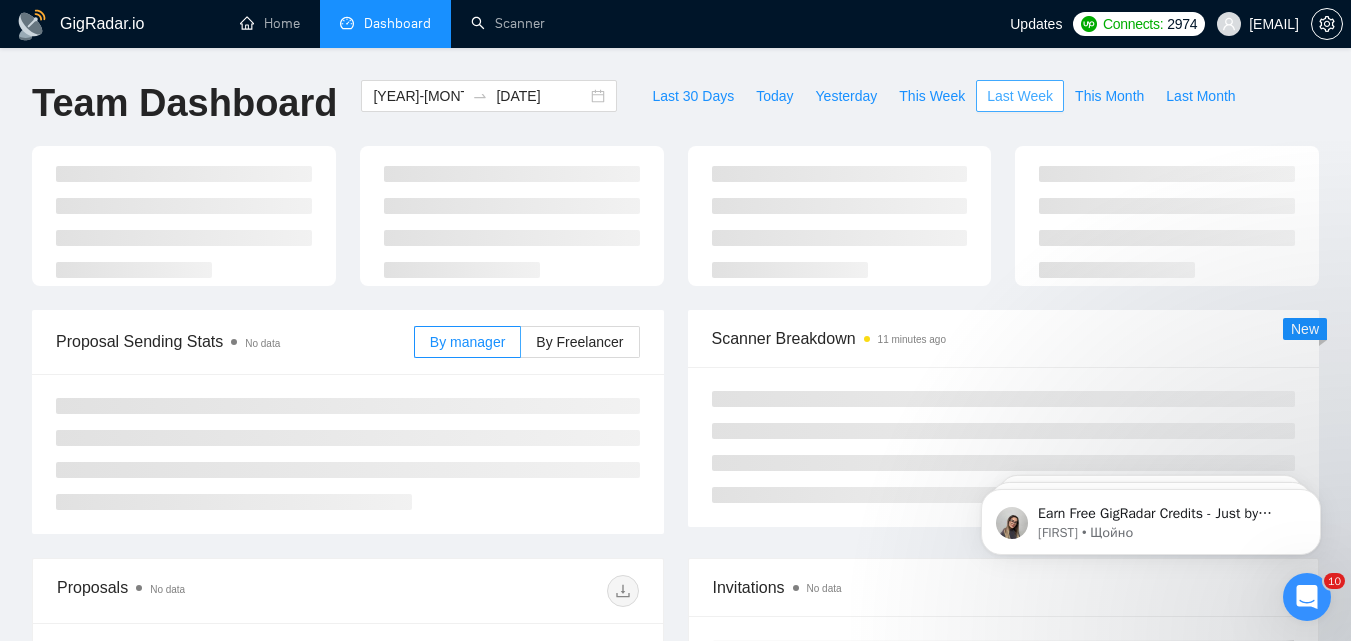 type on "[YEAR]-[MONTH]-[DAY]" 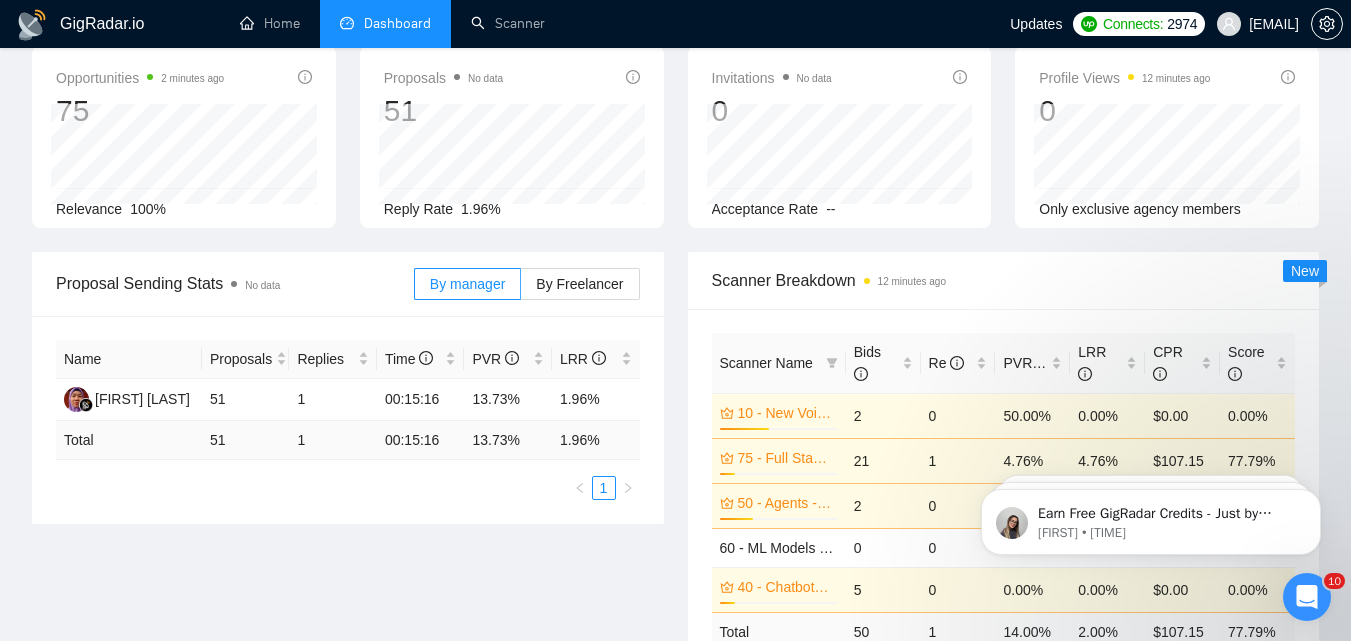 scroll, scrollTop: 0, scrollLeft: 0, axis: both 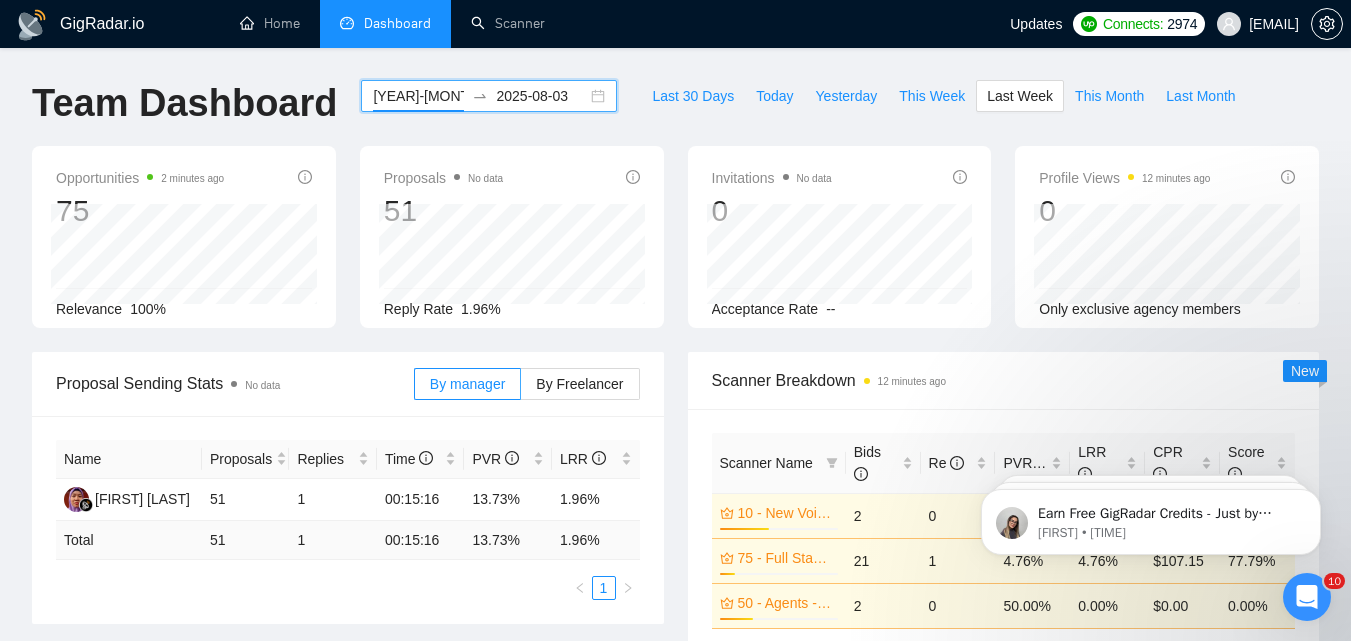 click on "[YEAR]-[MONTH]-[DAY]" at bounding box center [418, 96] 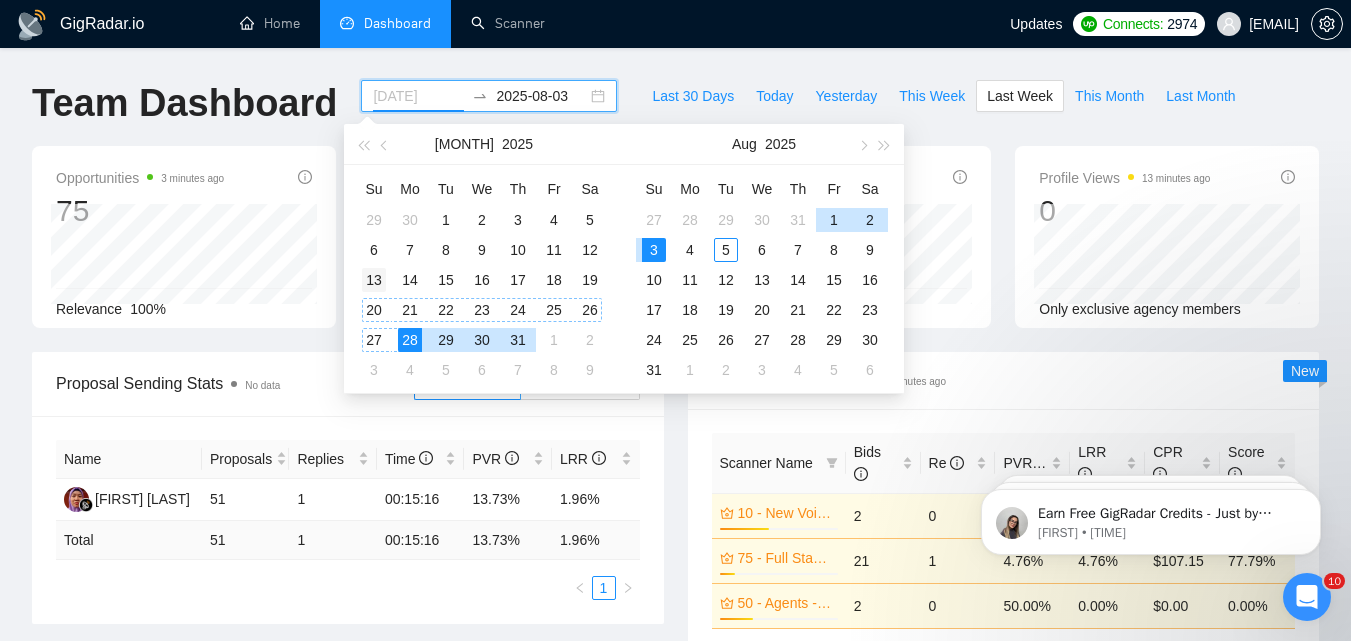 type on "[DATE]" 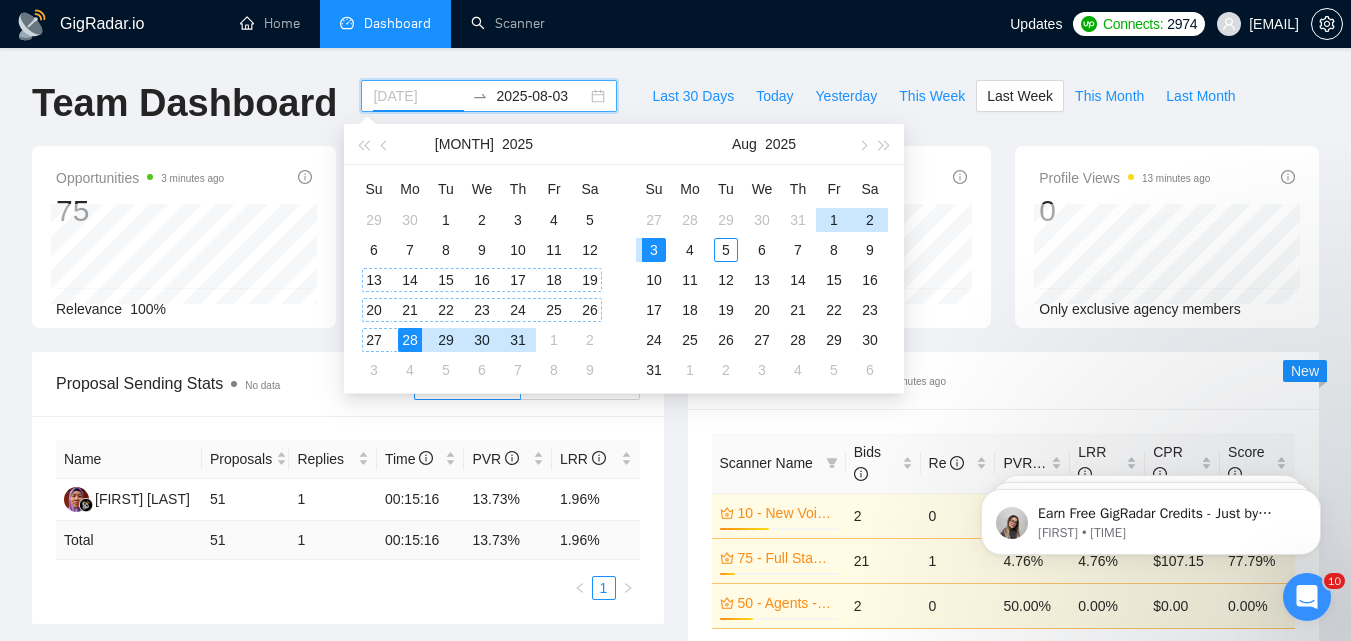 click on "13" at bounding box center (374, 280) 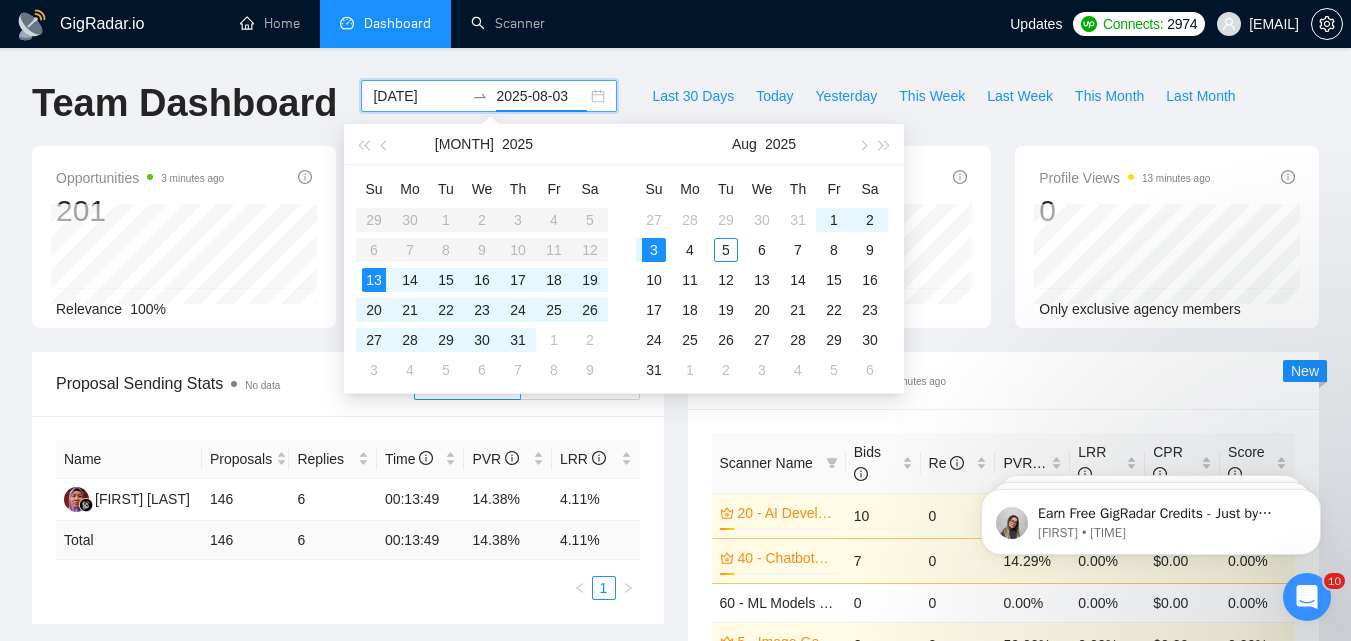click on "Scanner Breakdown [TIME] ago Scanner Name Bids   Re   PVR   LRR   CPR   Score   20 - AI Developer - [DATE] 13% 10 0 10.00% 0.00% $0.00 0.00% 40 - Chatbots - [DATE] 13% 7 0 14.29% 0.00% $0.00 0.00% 60 - ML Models - [DATE] 0 0 0.00% 0.00% $0.00 0.00% 5 - Image Generative AI - [DATE] 13% 2 0 50.00% 0.00% $0.00 0.00% 75 - Full Stack - [DATE] 13% 58 4 8.62% 6.90% $69.44 66.96% Total 145 6 14.48 % 4.14 % $ 85.35 57.63 % 1 2 New" at bounding box center [1004, 584] 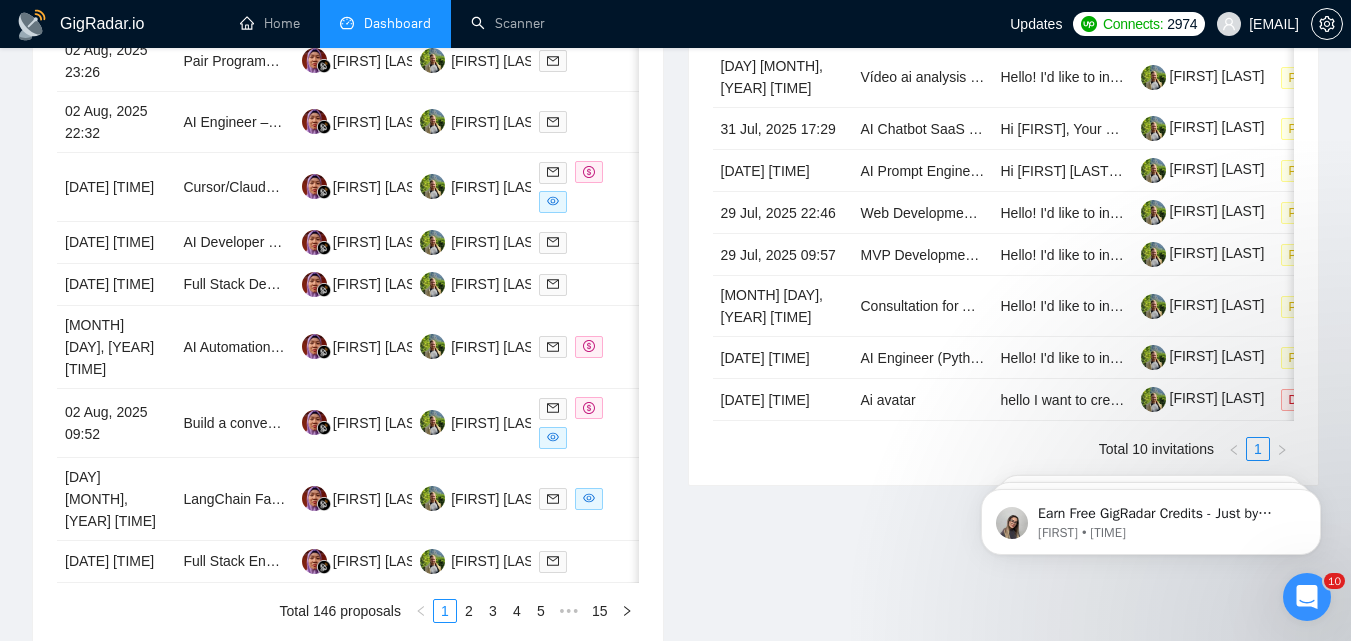 scroll, scrollTop: 1000, scrollLeft: 0, axis: vertical 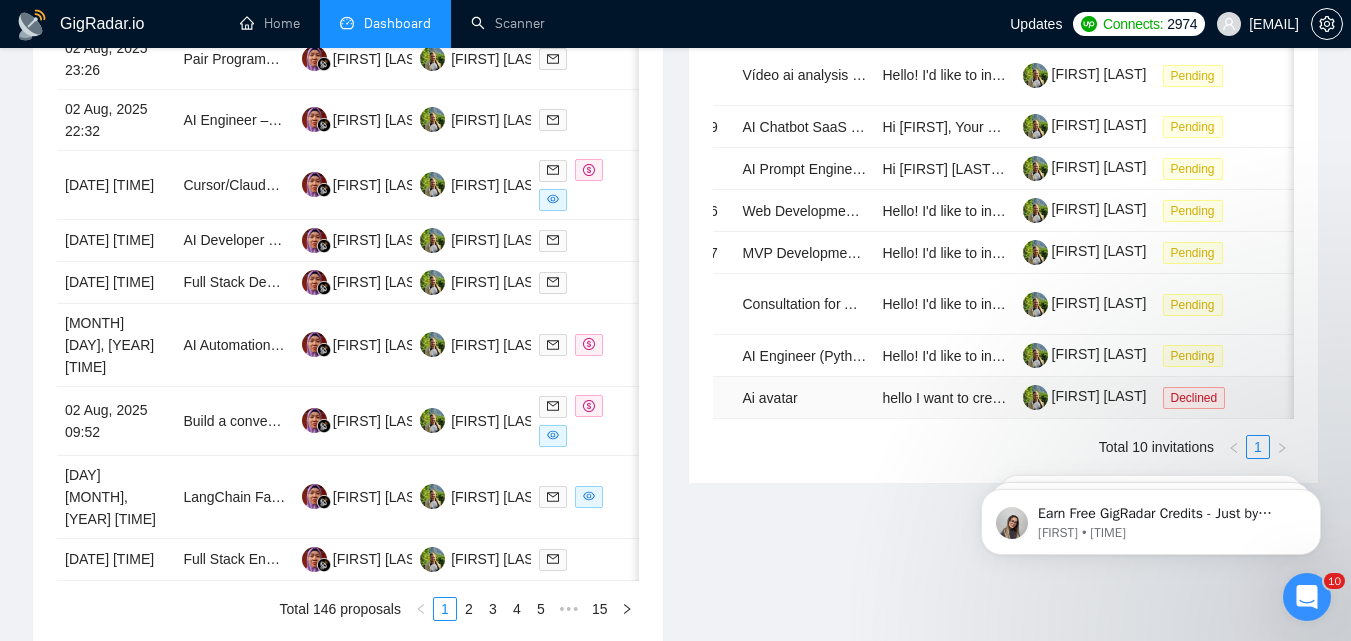 click on "[DATE] [TIME]" at bounding box center (665, 398) 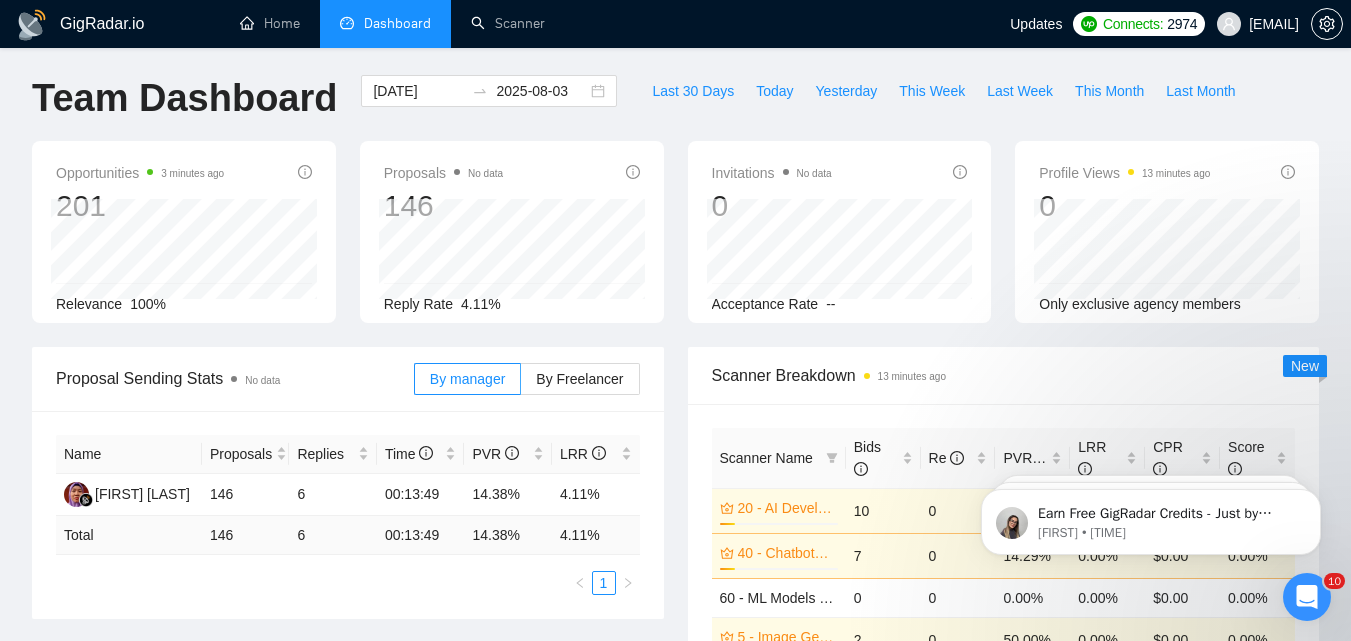 scroll, scrollTop: 0, scrollLeft: 0, axis: both 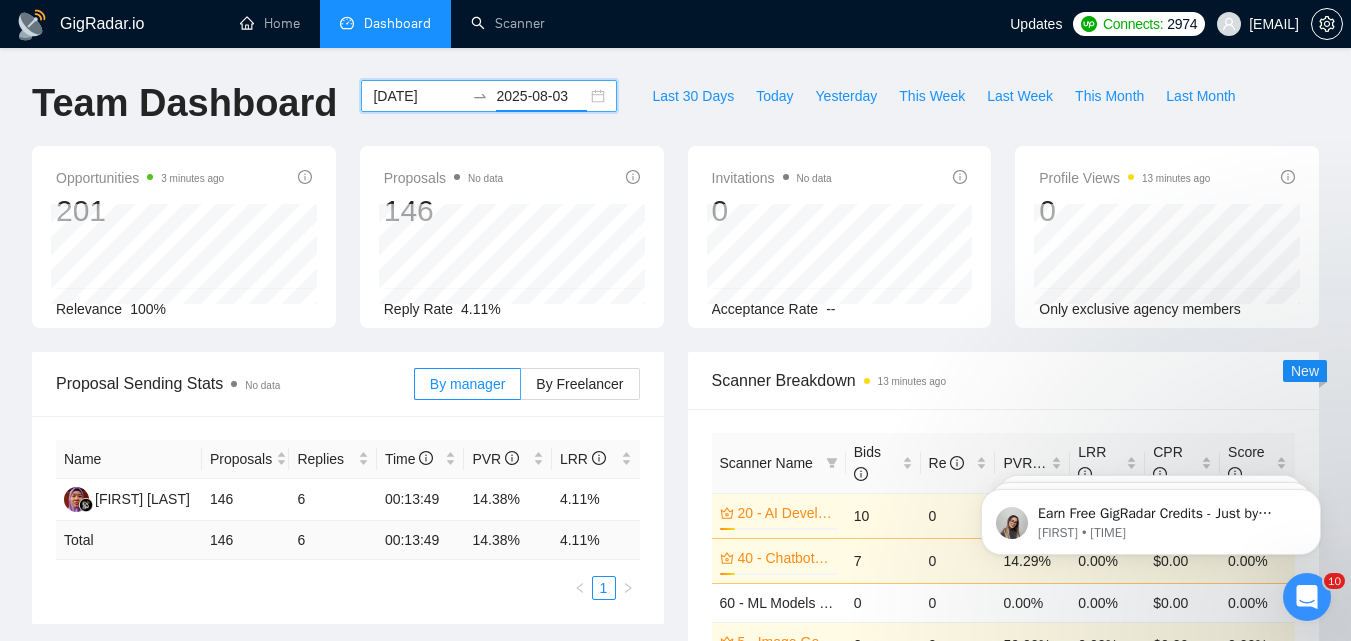 click on "2025-08-03" at bounding box center [541, 96] 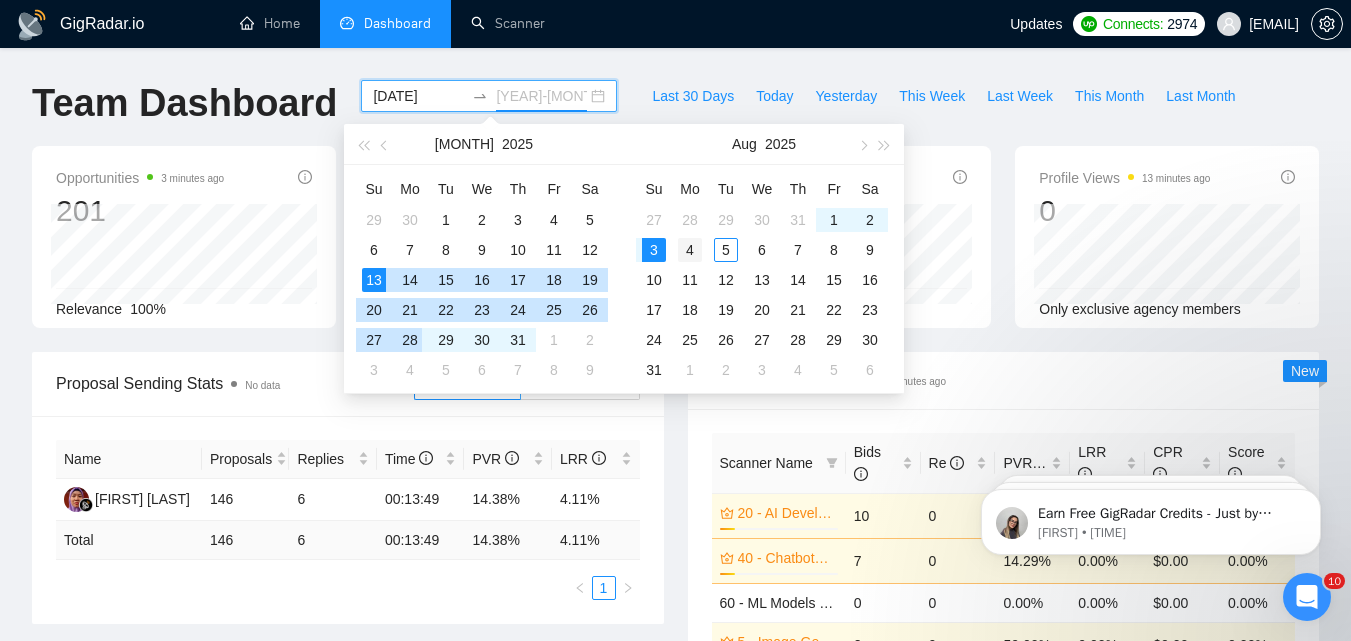 type on "2025-08-04" 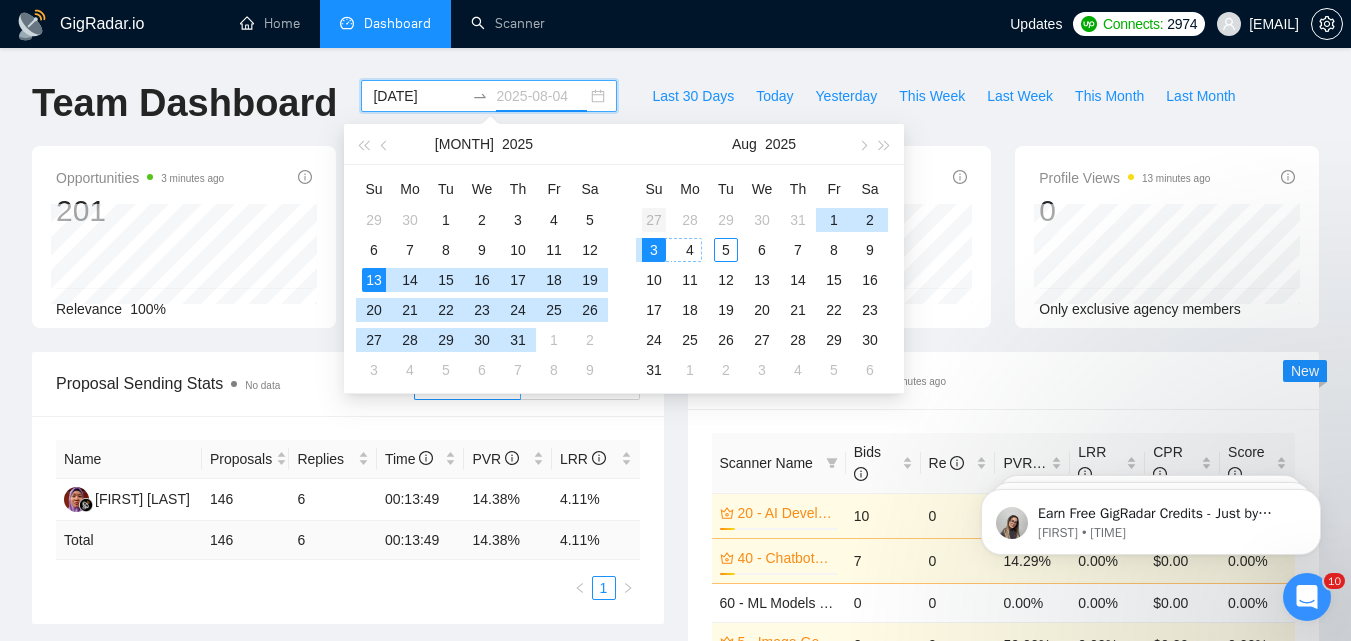 drag, startPoint x: 687, startPoint y: 246, endPoint x: 656, endPoint y: 231, distance: 34.43835 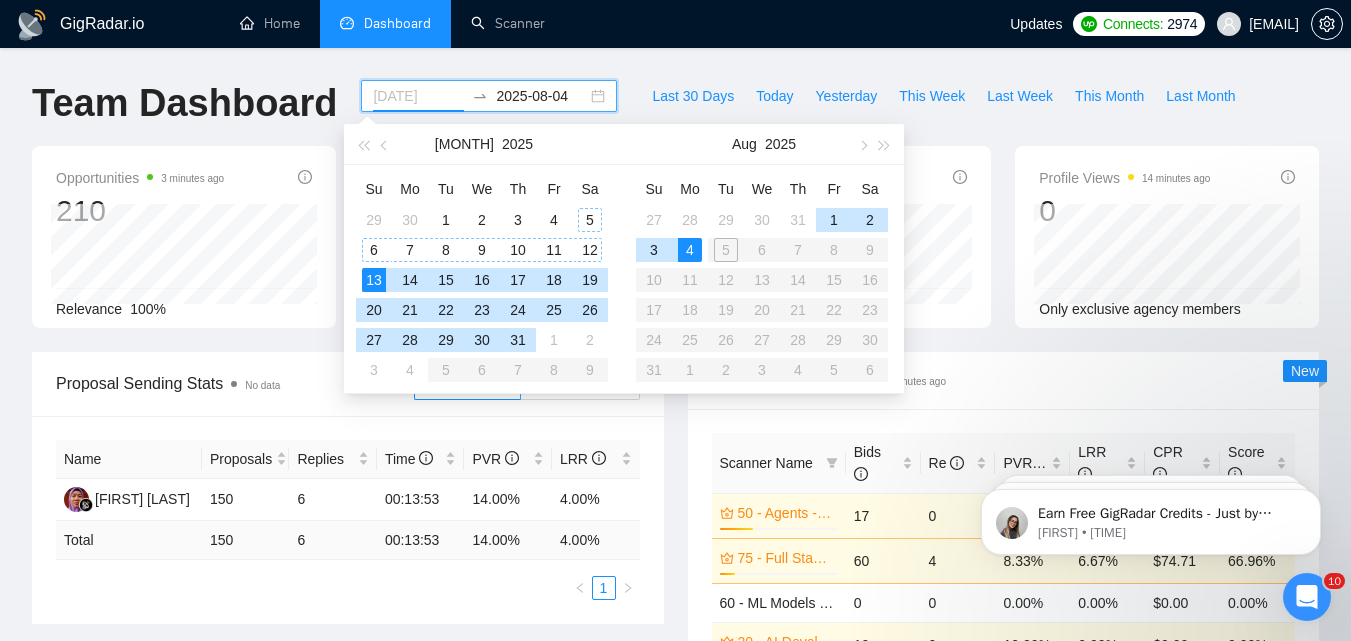 type on "[DATE]" 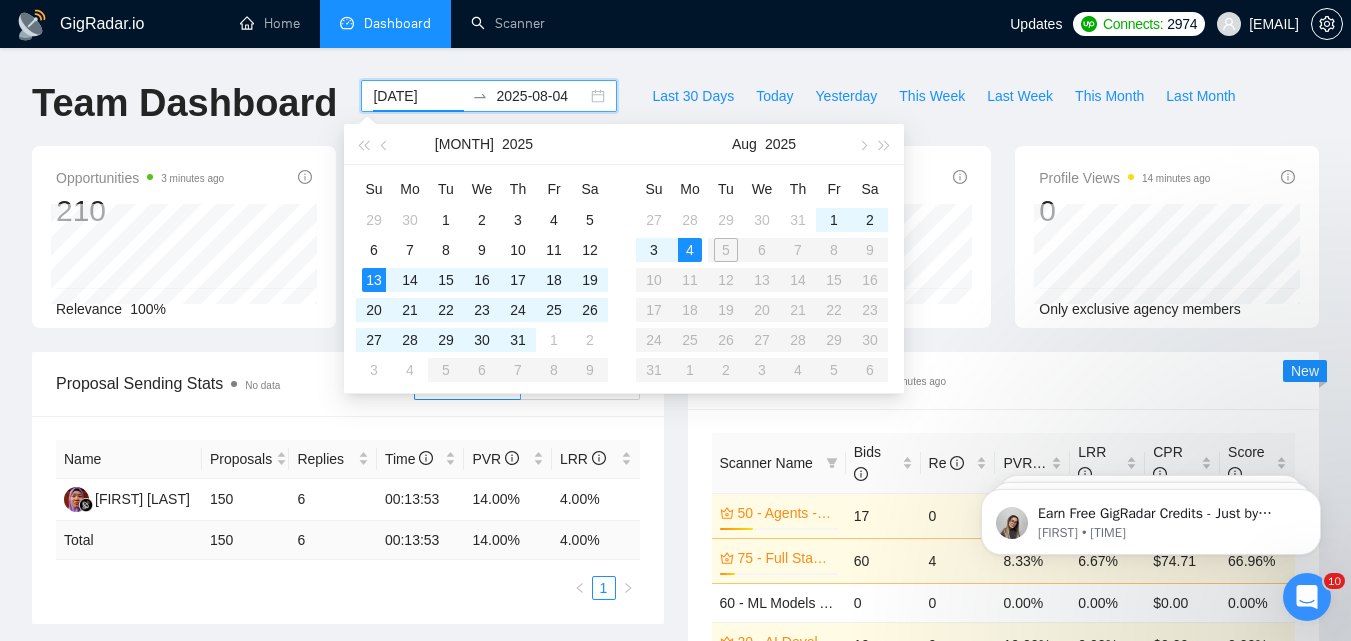 click on "[DATE] [DATE]" at bounding box center (489, 96) 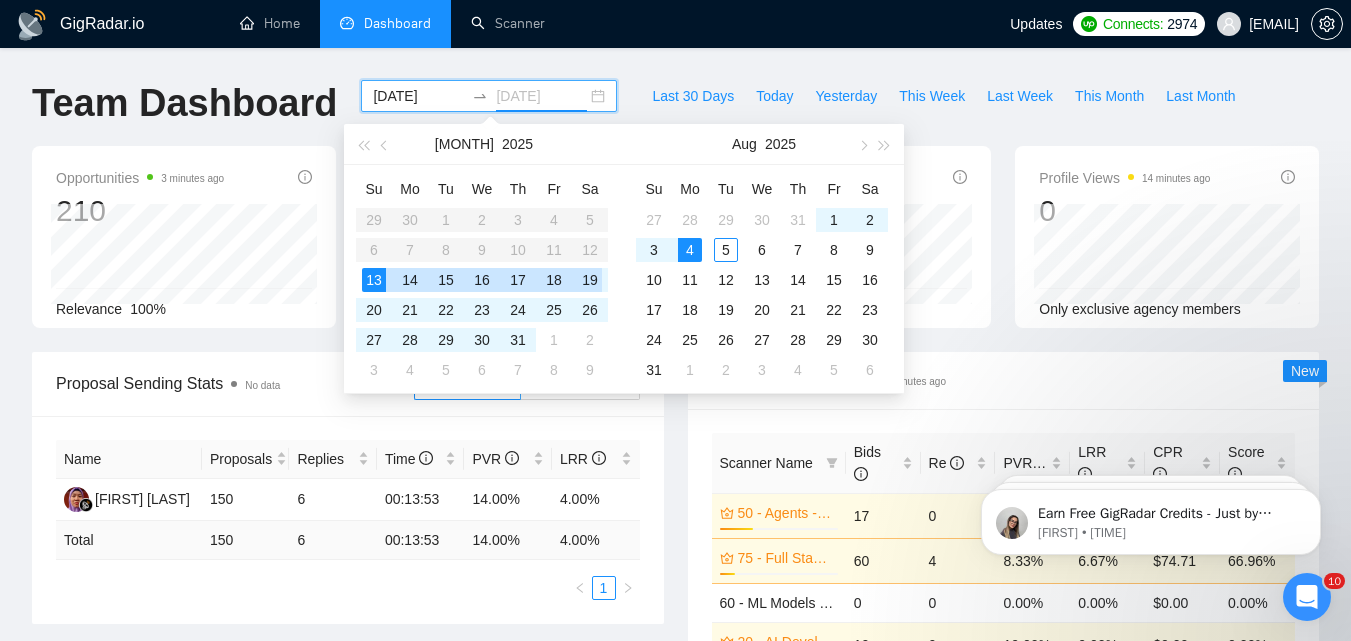 click on "19" at bounding box center [590, 280] 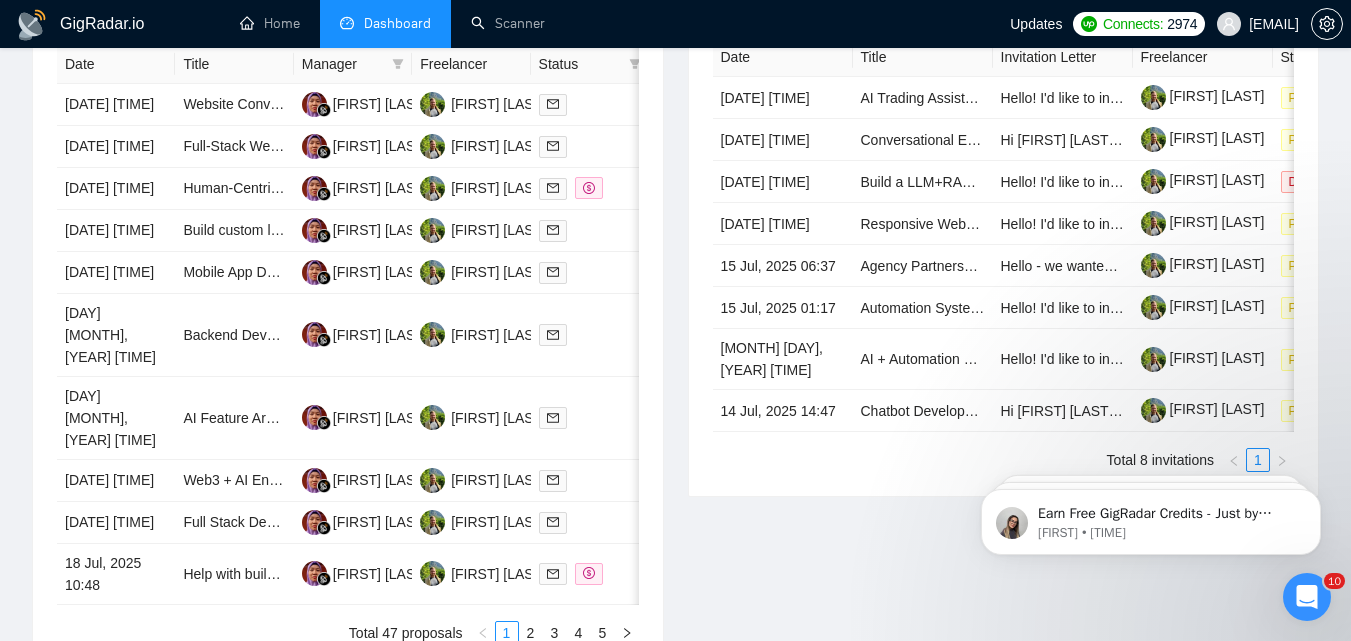 scroll, scrollTop: 800, scrollLeft: 0, axis: vertical 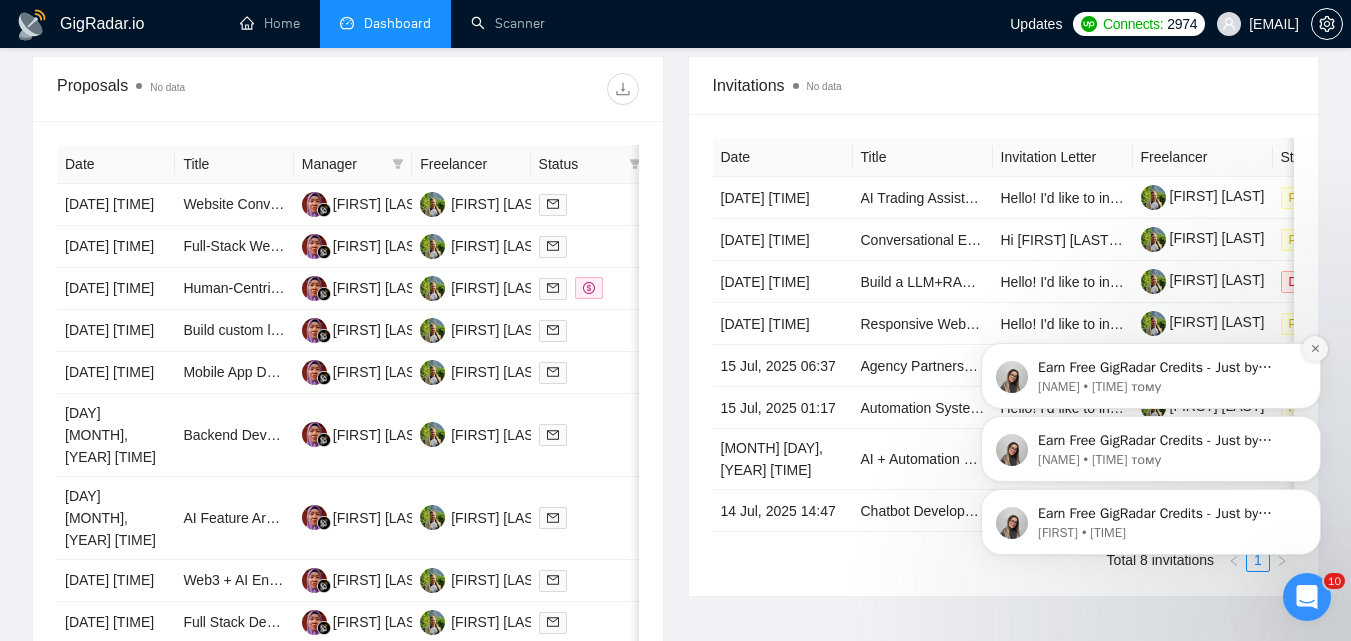 click 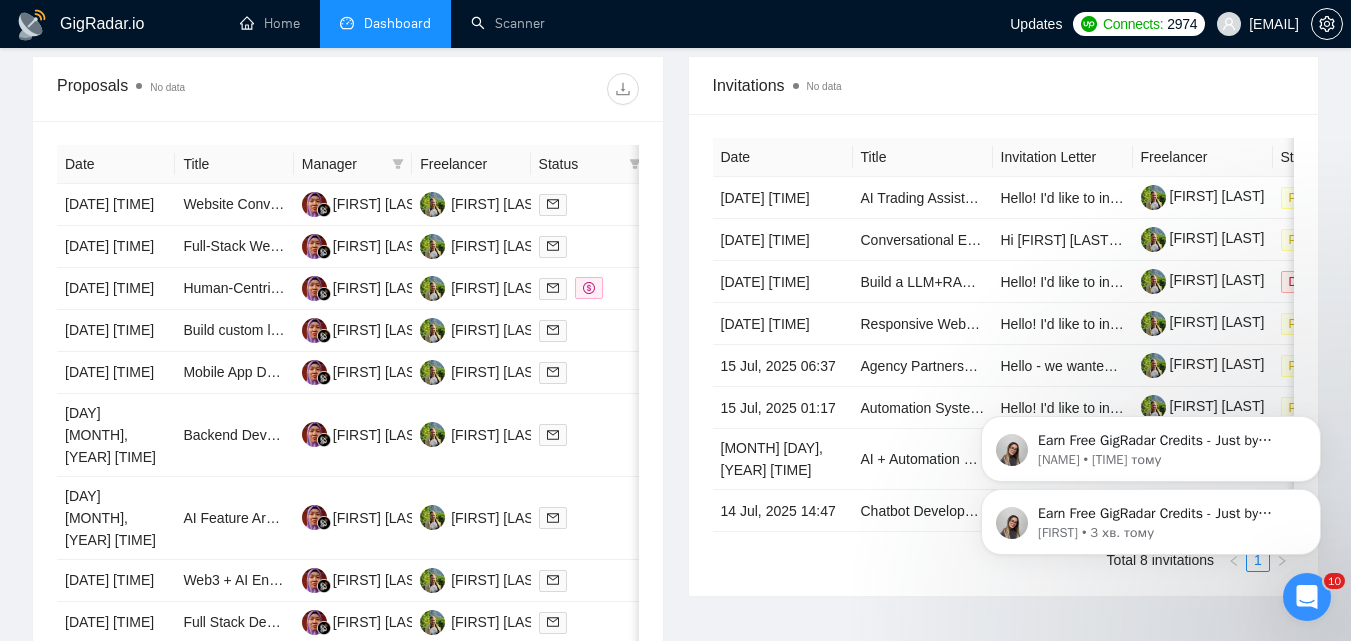 click 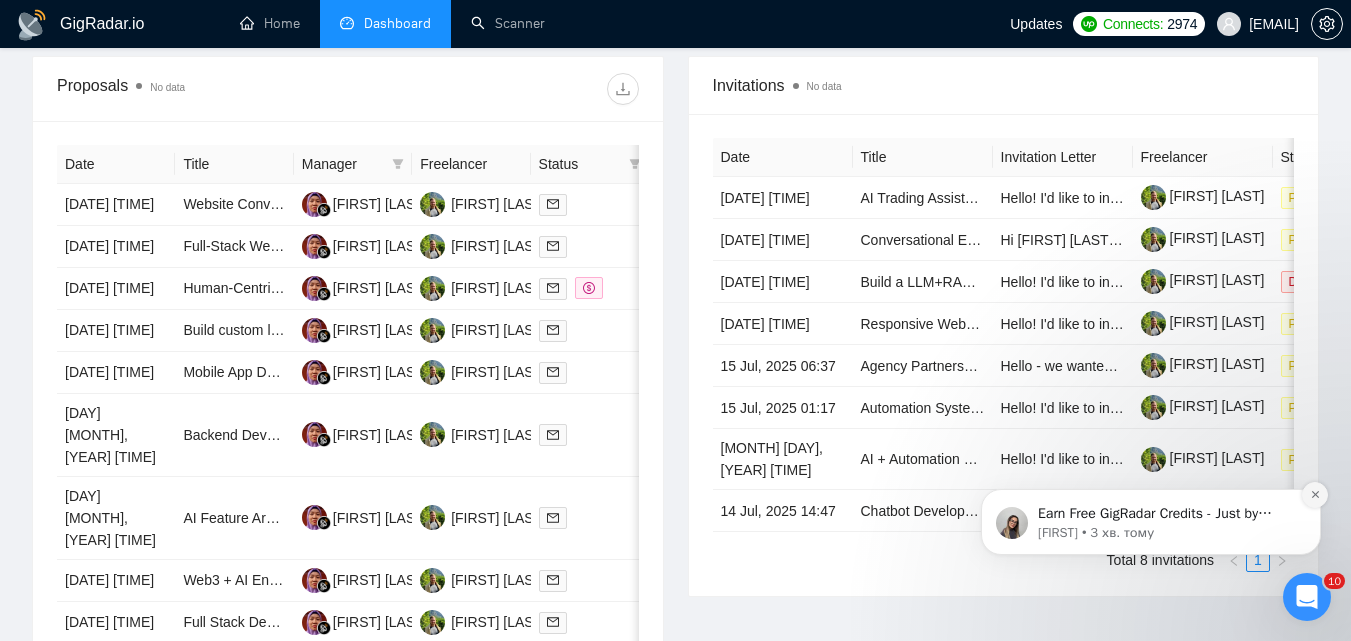 click 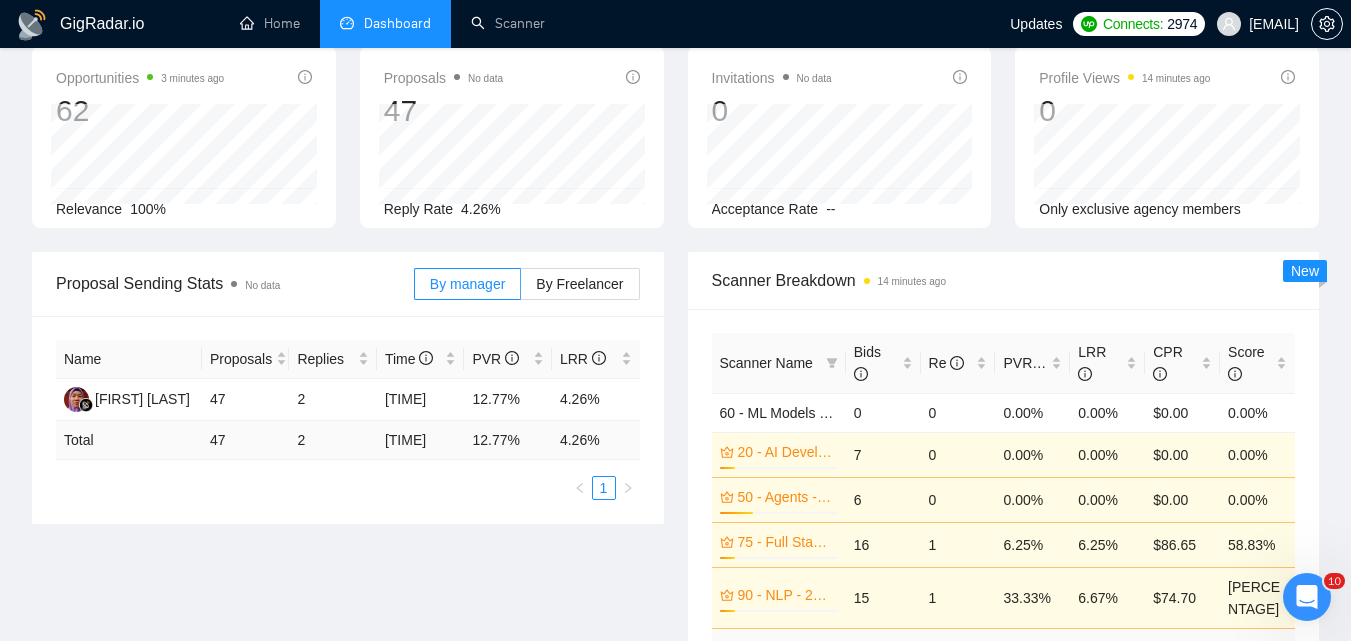 scroll, scrollTop: 0, scrollLeft: 0, axis: both 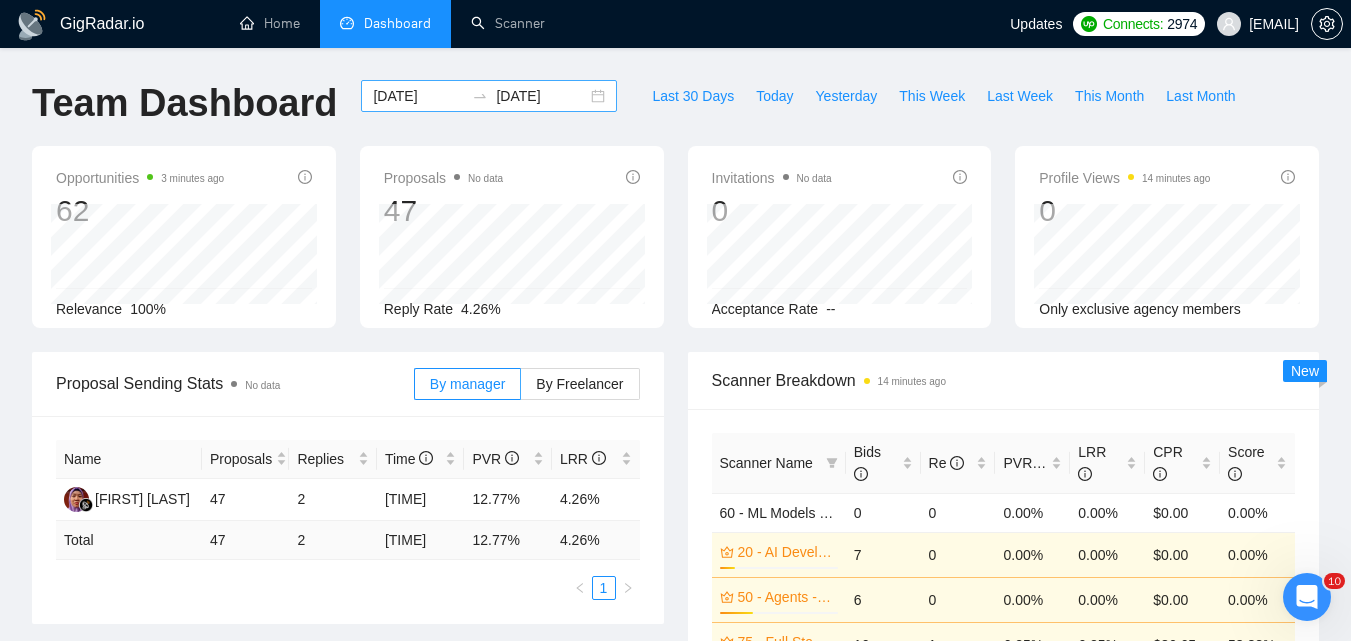 click on "[DATE]" at bounding box center [541, 96] 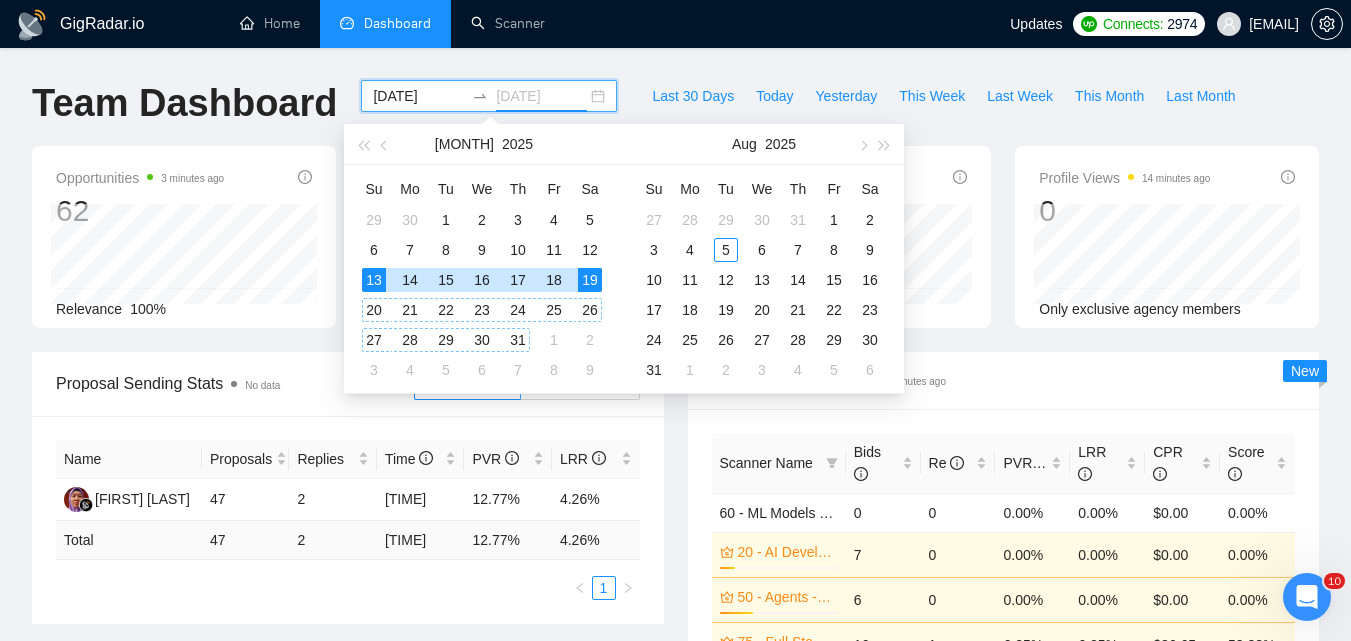click on "31" at bounding box center [518, 340] 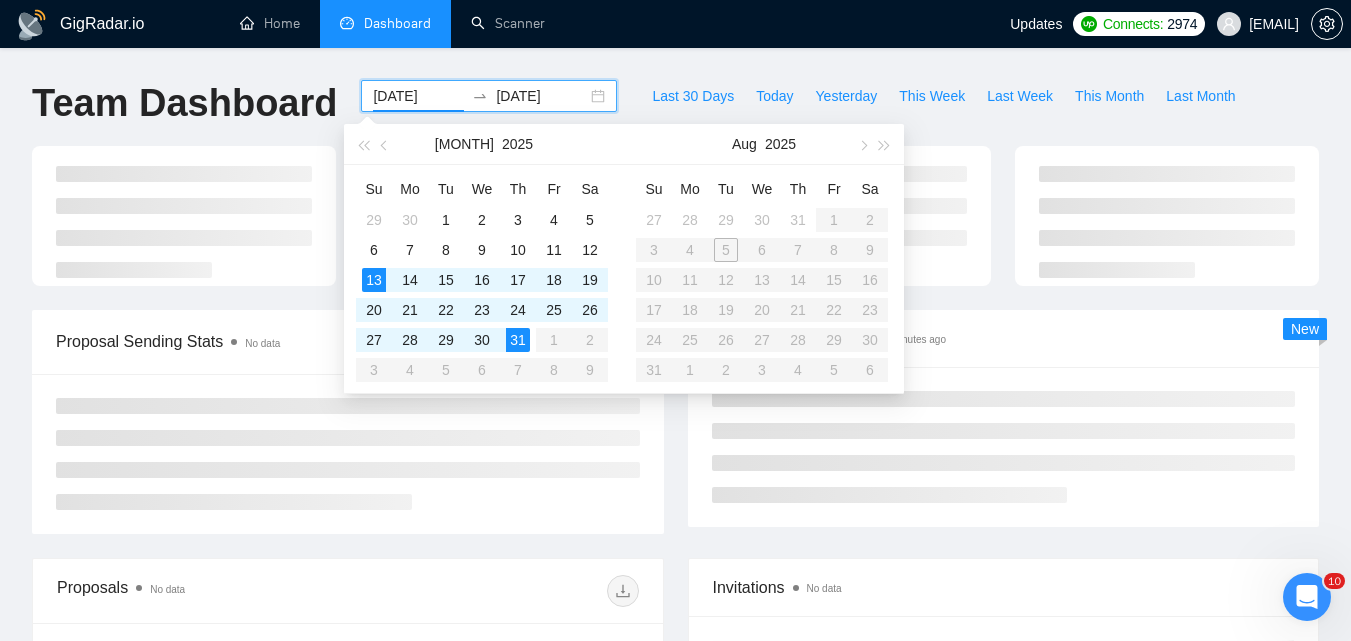 click on "Proposal Sending Stats No data By manager By Freelancer" at bounding box center [348, 422] 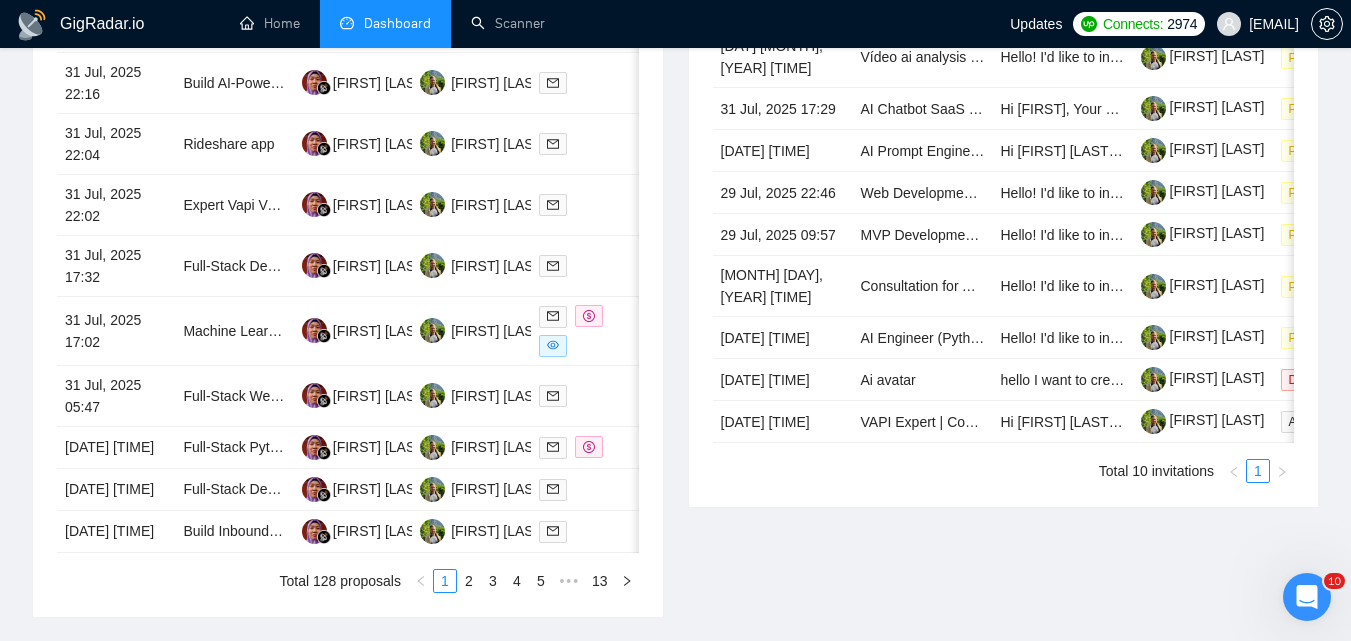 scroll, scrollTop: 1000, scrollLeft: 0, axis: vertical 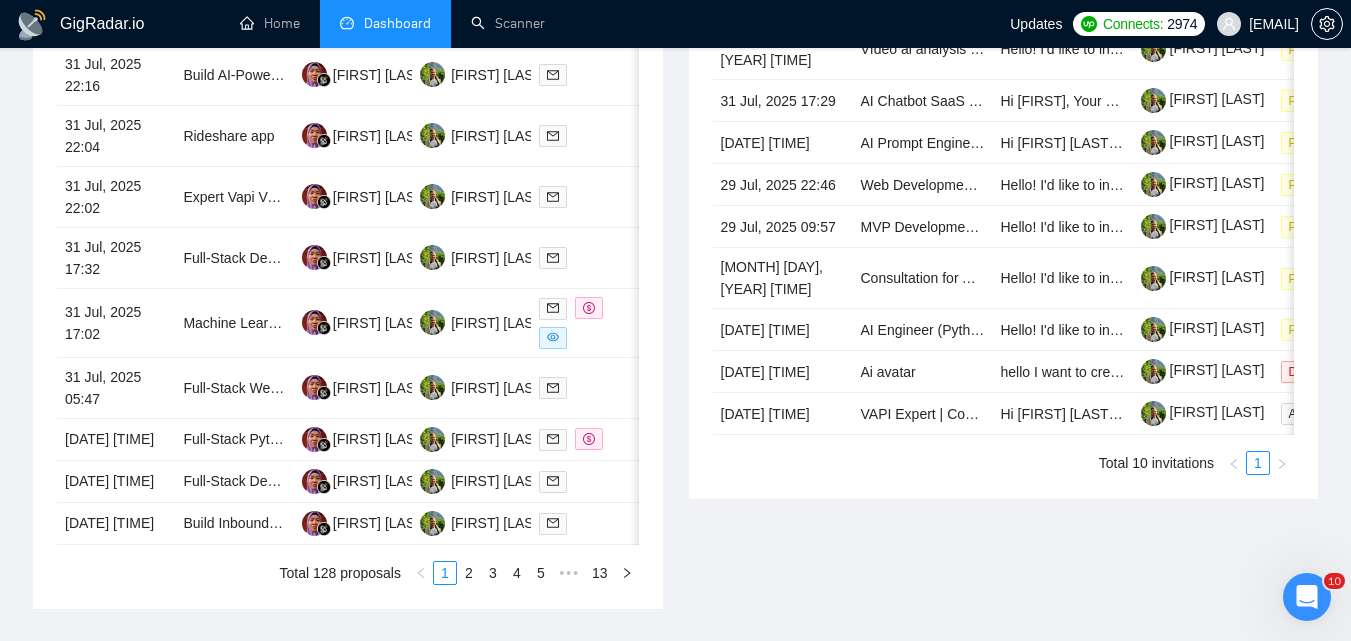 click on "Total 10 invitations 1" at bounding box center (1004, 463) 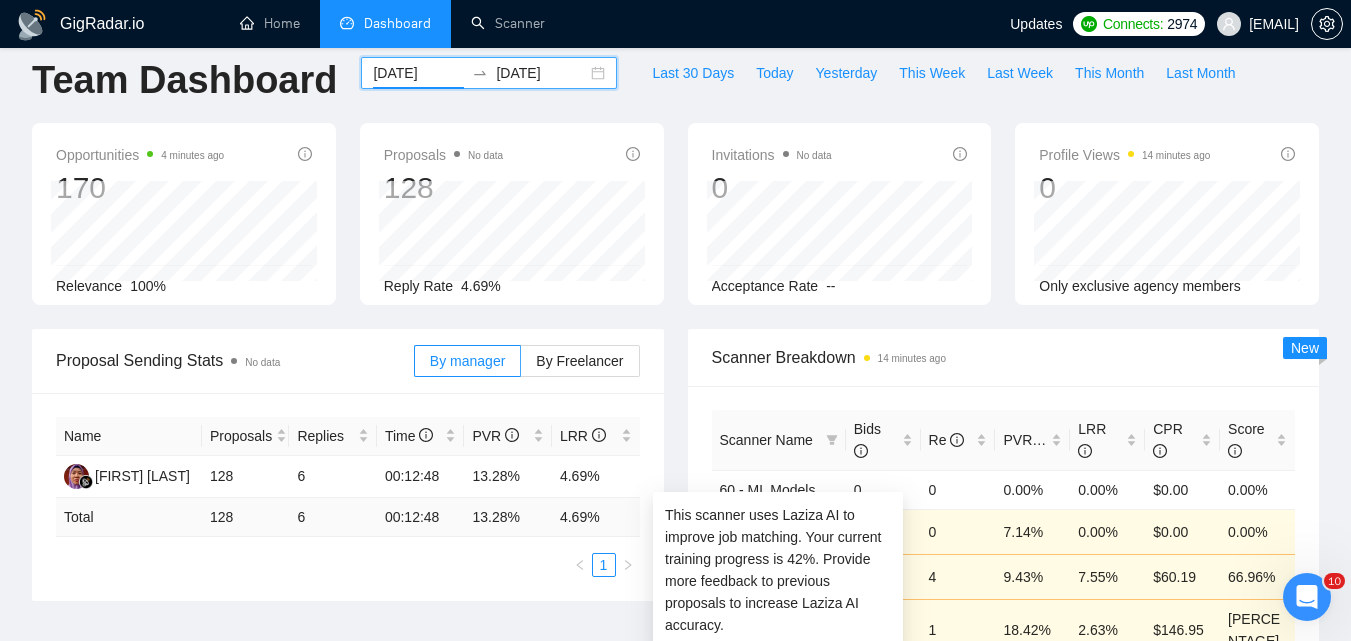 scroll, scrollTop: 0, scrollLeft: 0, axis: both 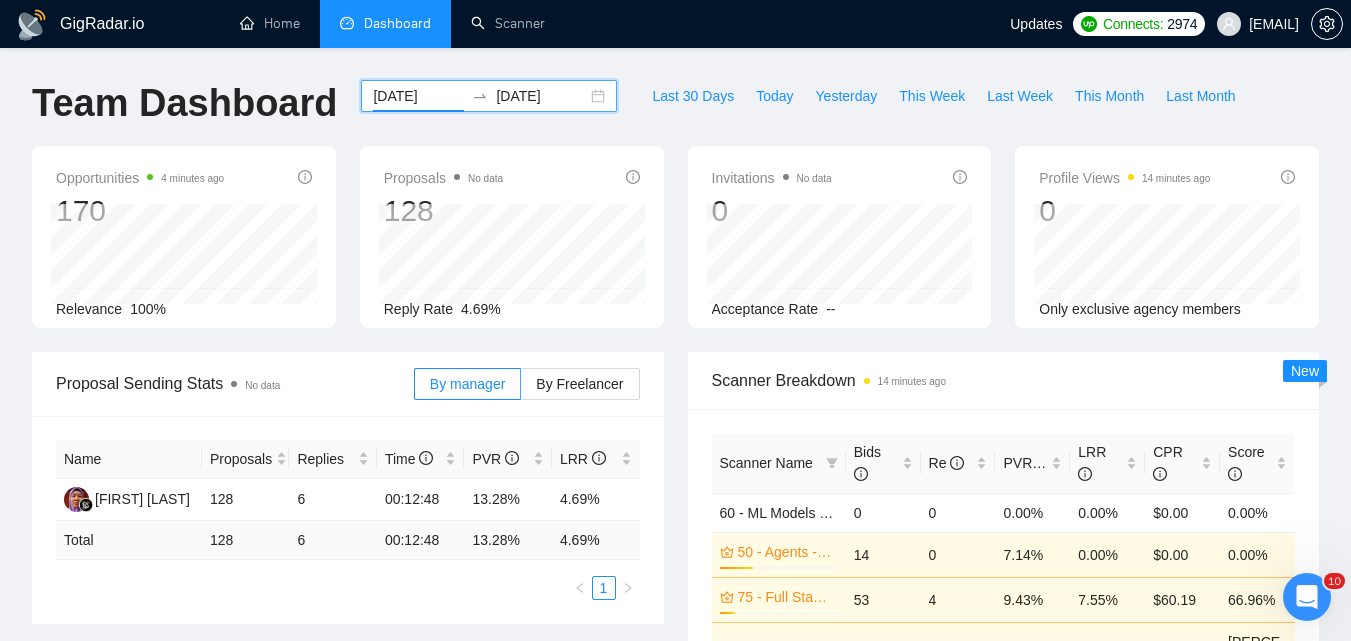 click on "[DATE]" at bounding box center [541, 96] 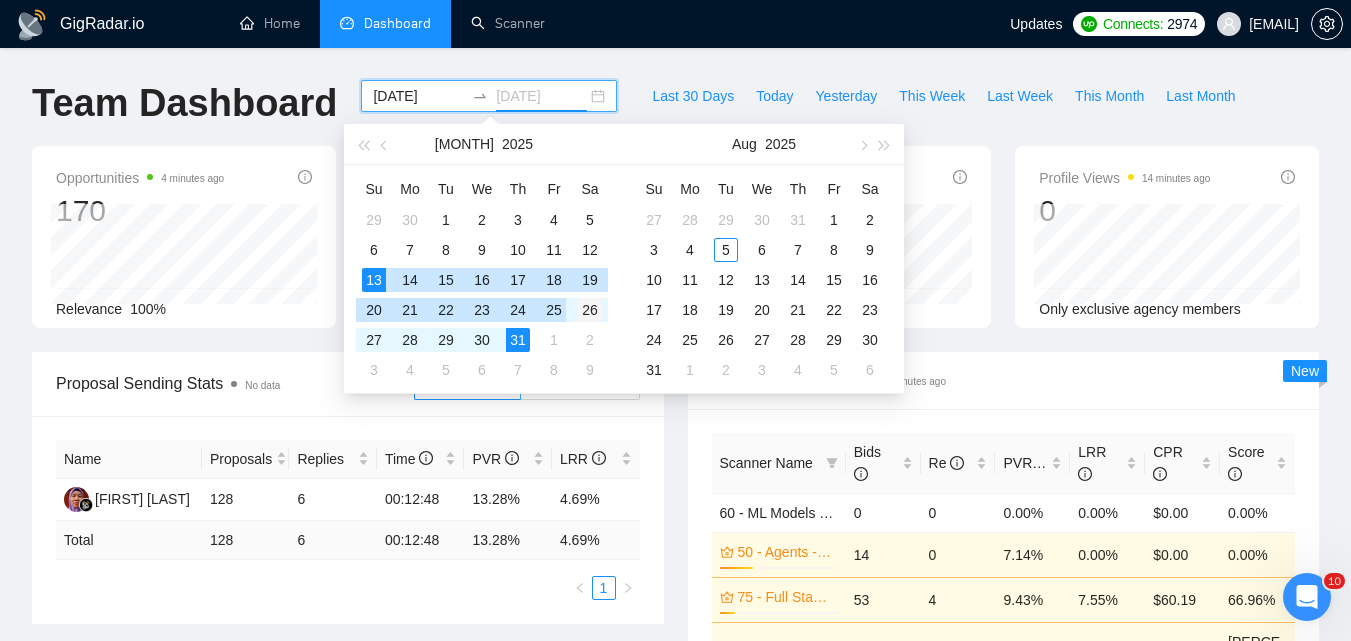 type on "2025-07-26" 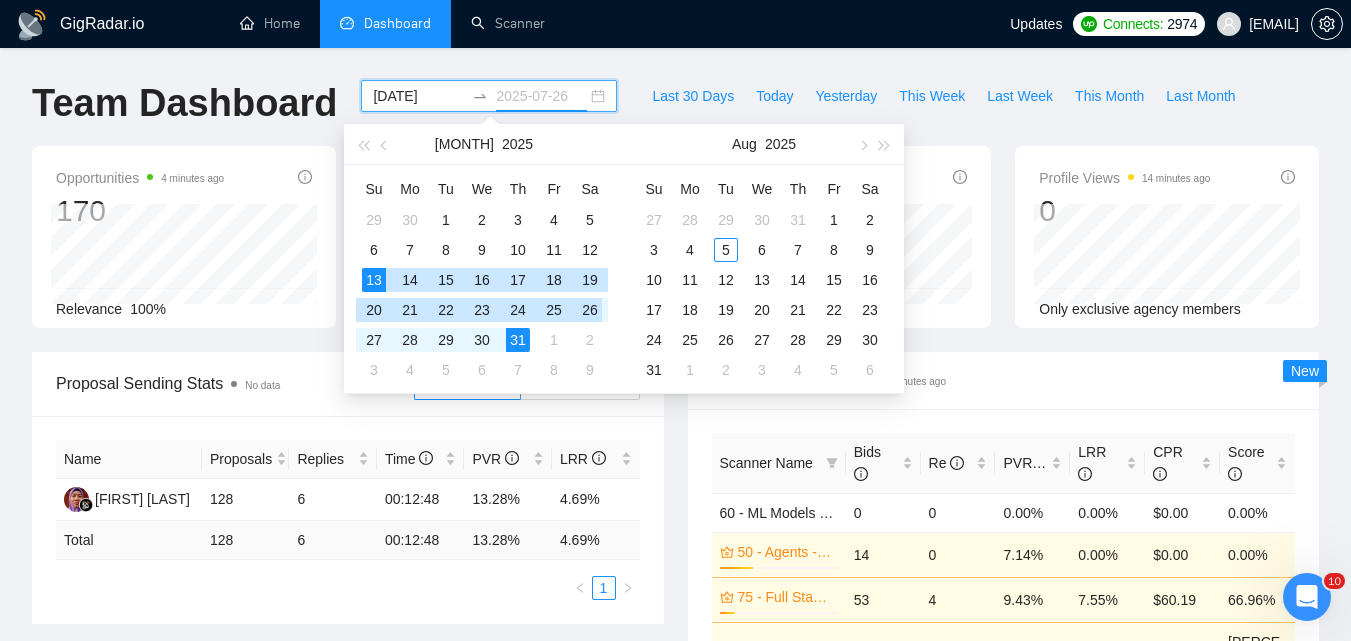 click on "26" at bounding box center (590, 310) 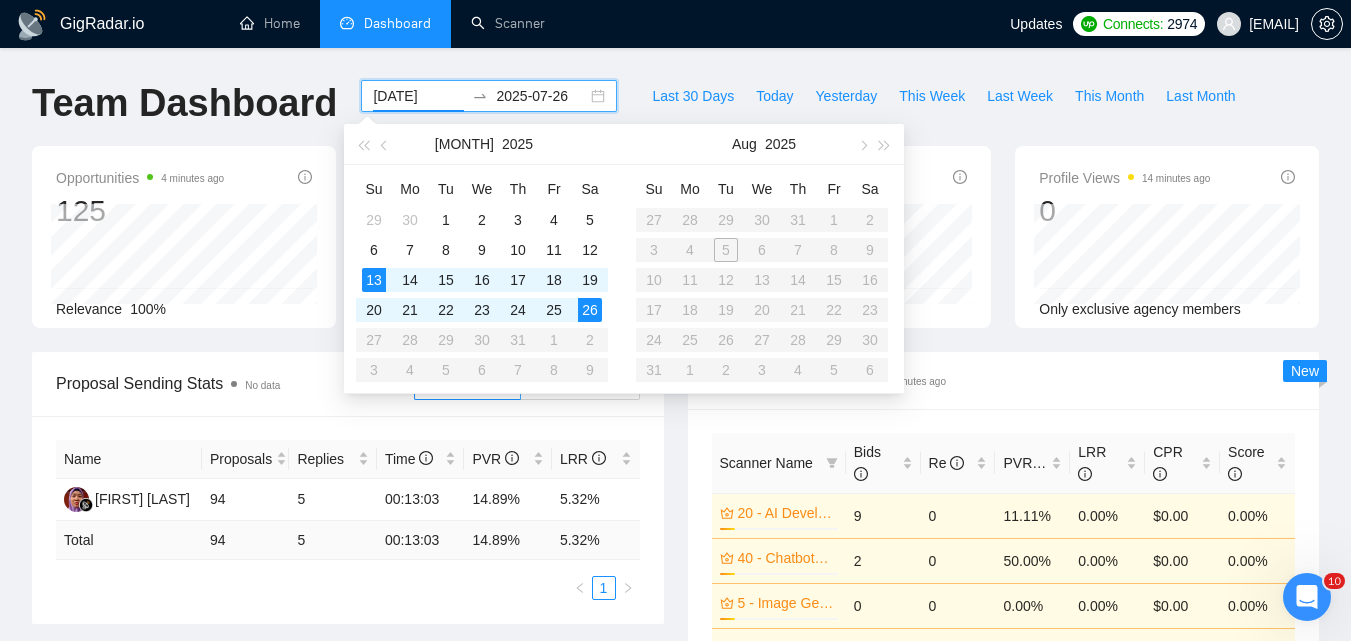 click on "Scanner Breakdown [TIME] ago Scanner Name Bids   Re   PVR   LRR   CPR   Score   20 - AI Developer - [DATE] 13% 9 0 11.11% 0.00% $0.00 0.00% 40 - Chatbots - [DATE] 13% 2 0 50.00% 0.00% $0.00 0.00% 5 - Image Generative AI - [DATE] 13% 0 0 0.00% 0.00% $0.00 0.00% 90 - NLP - [DATE] 13% 26 1 23.08% 3.85% $111.85 34.80% 10 - New Voice - [DATE] 42% 8 1 12.50% 12.50% $44.25 43.11% Total 94 5 14.89 % 5.32 % $ 64.94 53.59 % 1 2 New" at bounding box center [1004, 595] 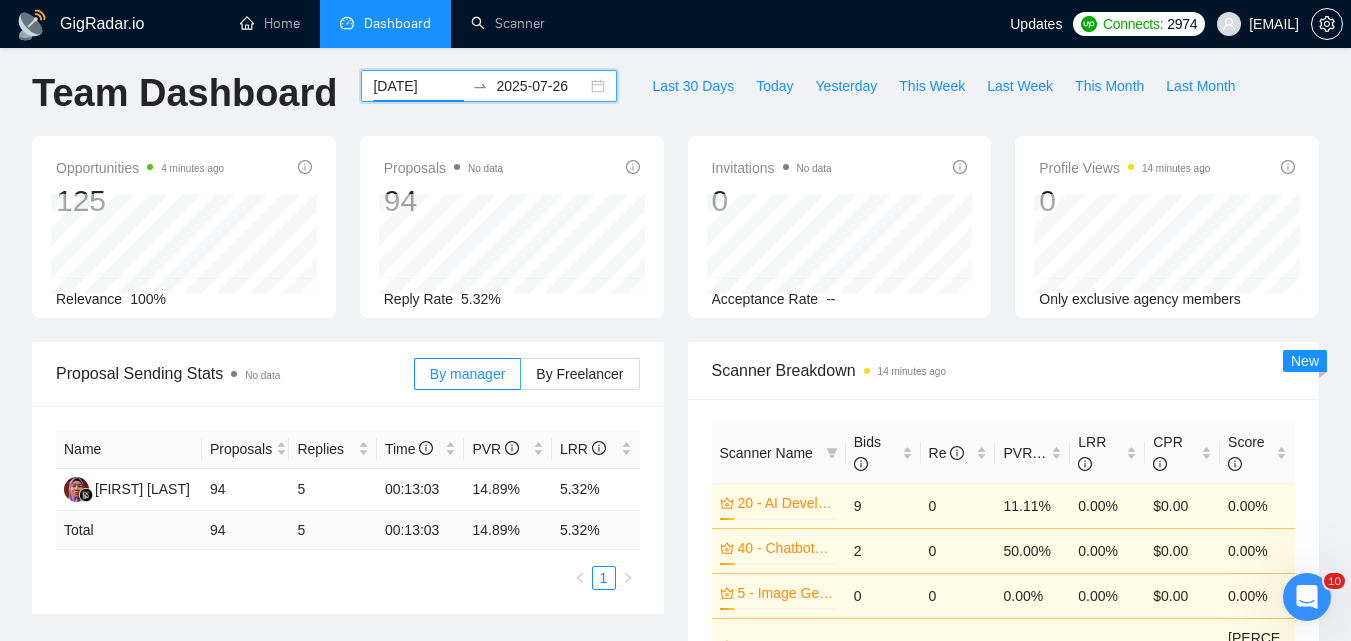 scroll, scrollTop: 0, scrollLeft: 0, axis: both 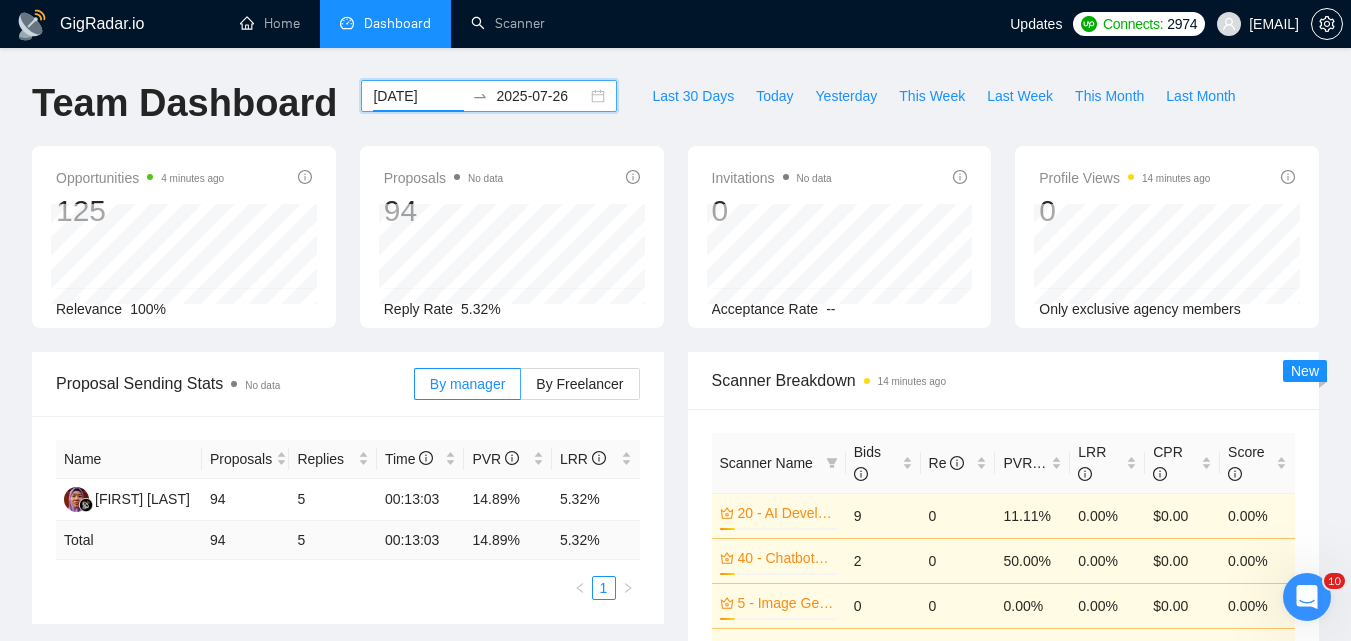 click on "[DATE] [DATE]" at bounding box center [489, 96] 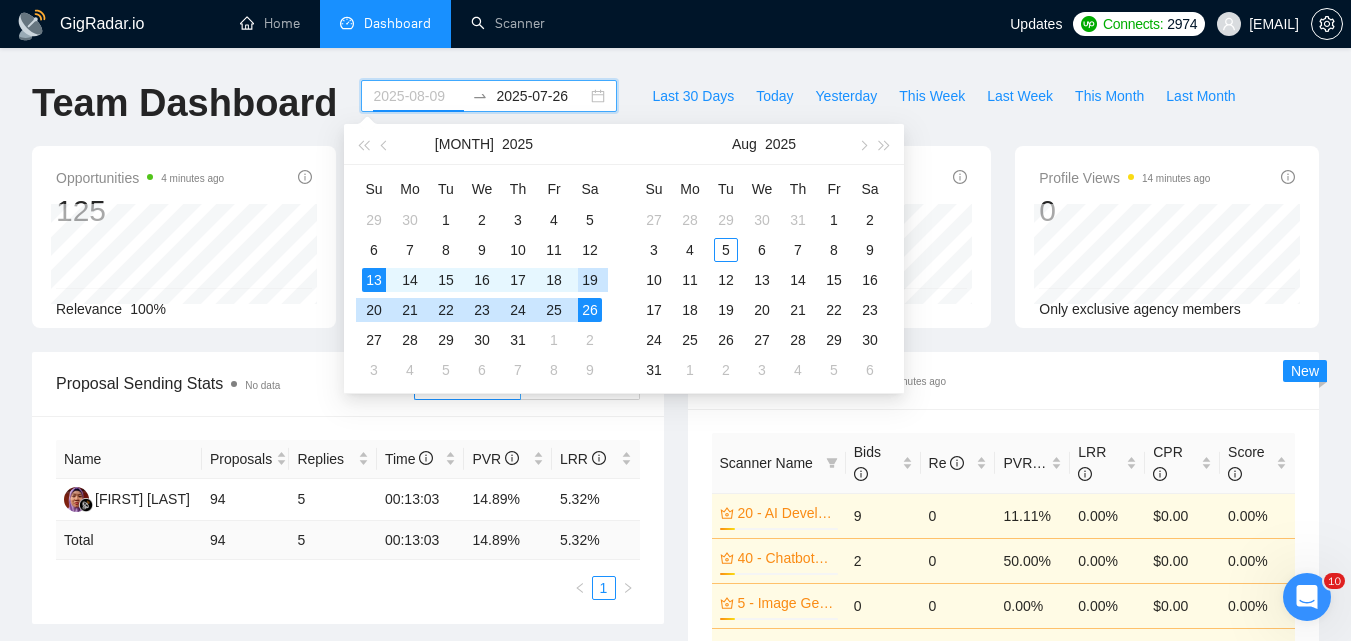 type on "[DATE]" 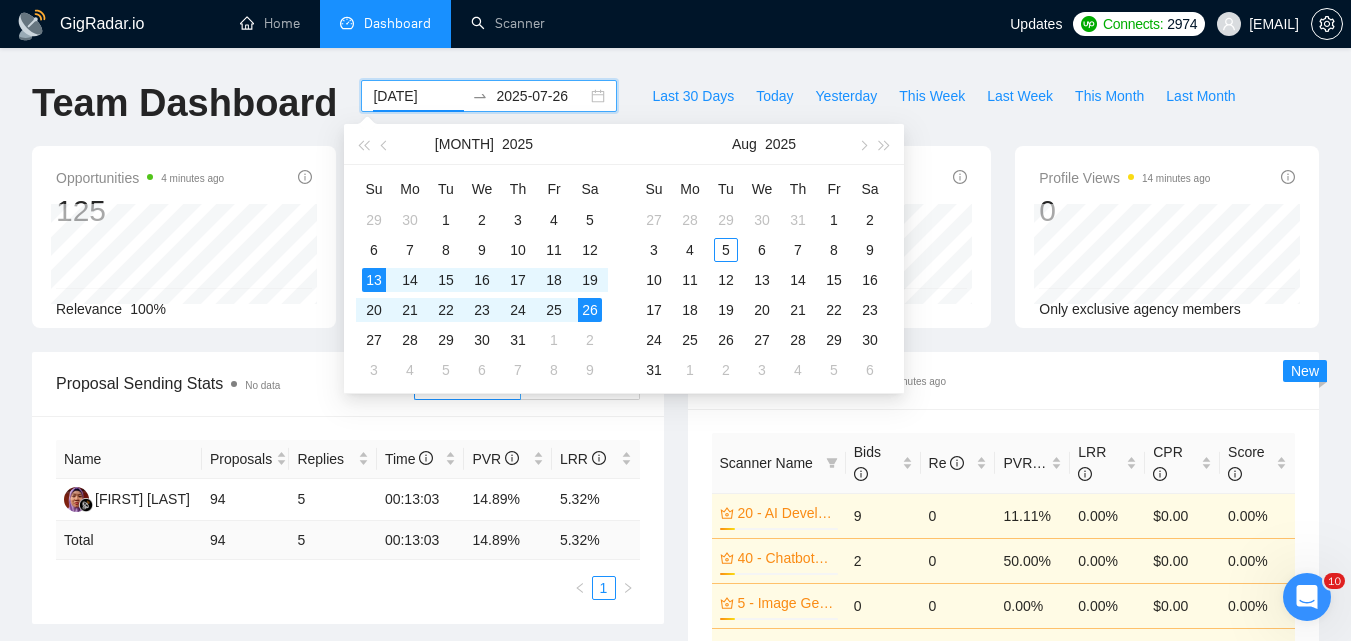 click on "Proposal Sending Stats No data By manager By Freelancer Name Proposals Replies Time   PVR   LRR   [FIRST] [LAST] 94 5 00:13:03 14.89% 5.32% Total 94 5 00:13:03 14.89 % 5.32 % 1" at bounding box center [348, 488] 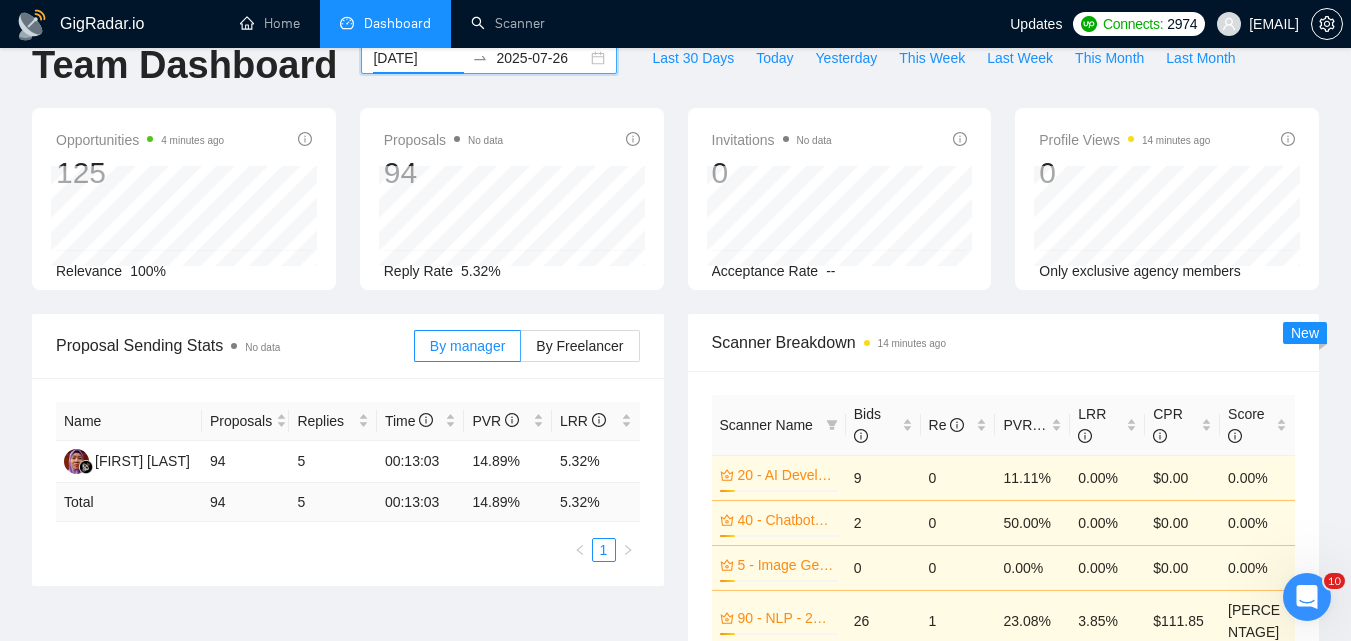 scroll, scrollTop: 0, scrollLeft: 0, axis: both 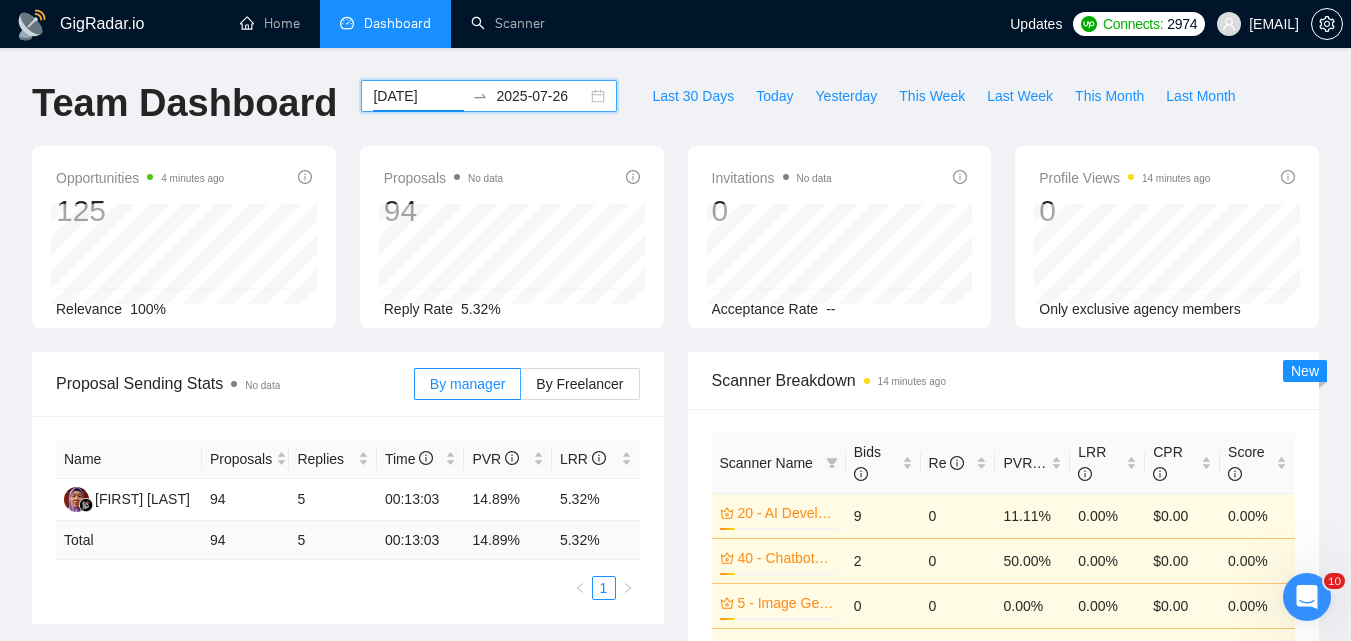 click on "2025-07-26" at bounding box center [541, 96] 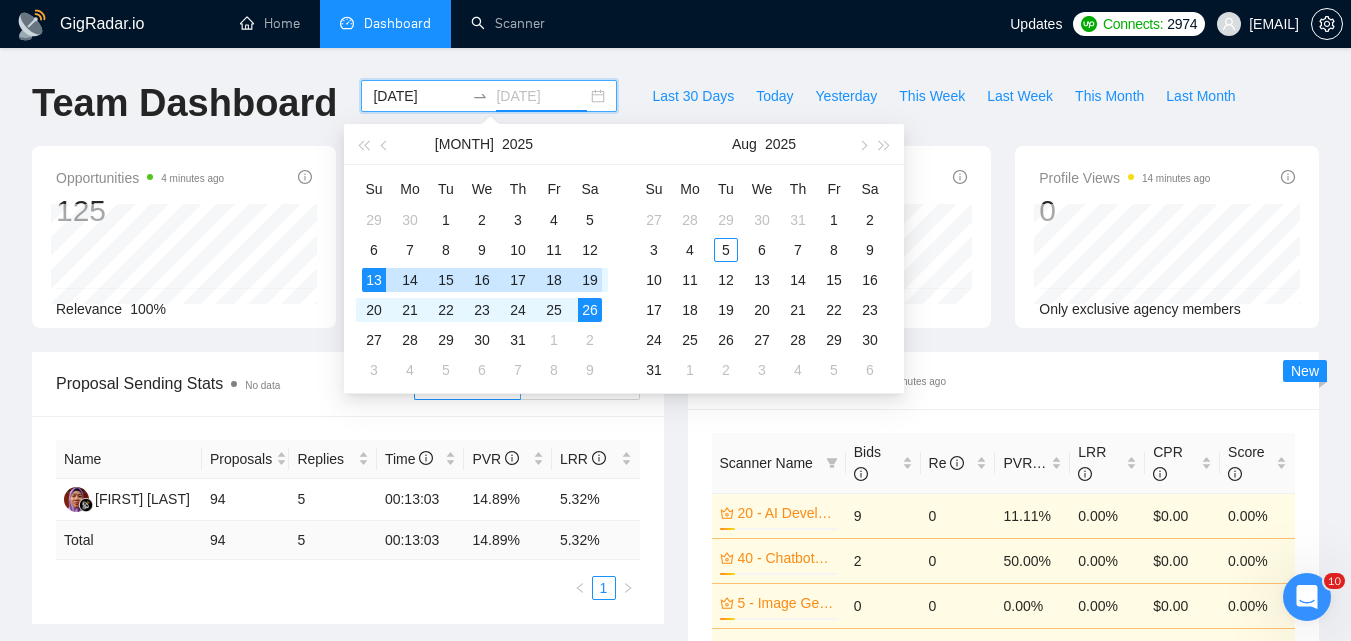 click on "19" at bounding box center [590, 280] 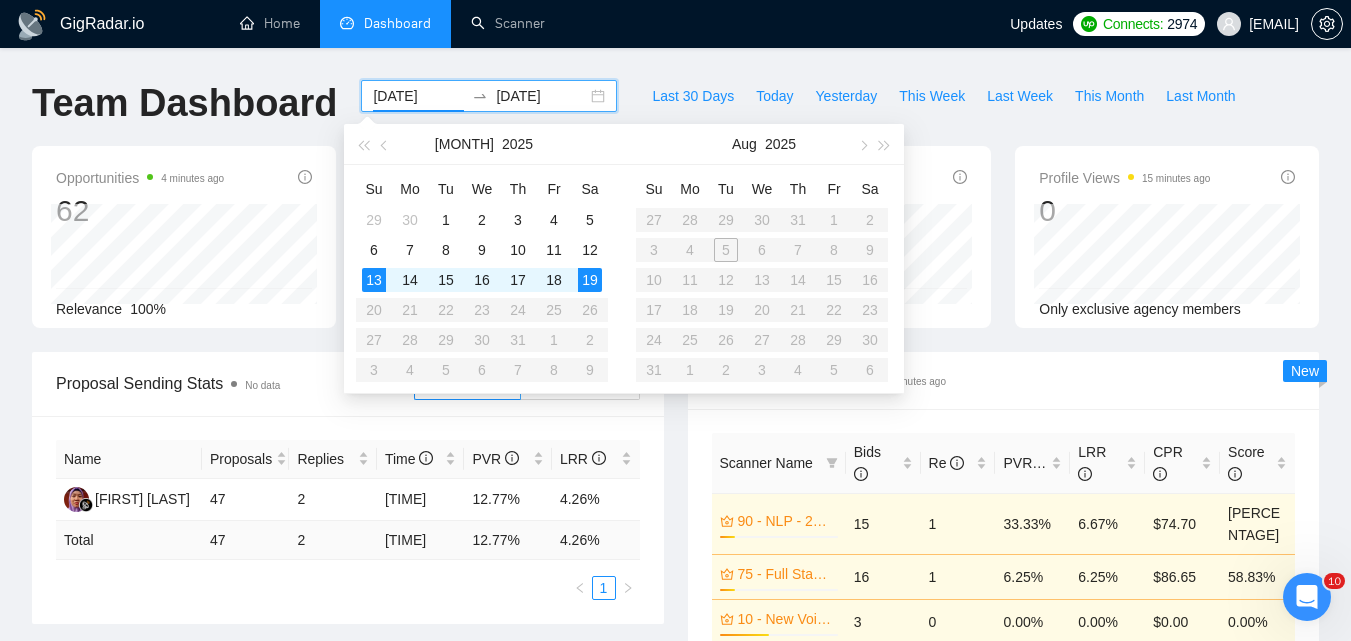 click on "Scanner Breakdown [TIME] ago Scanner Name Bids   Re   PVR   LRR   CPR   Score   90 - NLP - [YEAR].[MONTH].[DAY] 13% 15 1 33.33% 6.67% $74.70 34.80% 75 - Full Stack - [YEAR].[MONTH].[DAY] 13% 16 1 6.25% 6.25% $86.65 58.83% 10 - New Voice - [YEAR].[MONTH].[DAY] 42% 3 0 0.00% 0.00% $0.00 0.00% 60 - ML Models - [YEAR].[MONTH].[DAY] 0 0 0.00% 0.00% $0.00 0.00% 50 - Agents - [YEAR].[MONTH].[DAY] 28% 6 0 0.00% 0.00% $0.00 0.00% Total 47 2 12.77 % 4.26 % $ 80.67 46.82 % 1 2 New" at bounding box center (1004, 592) 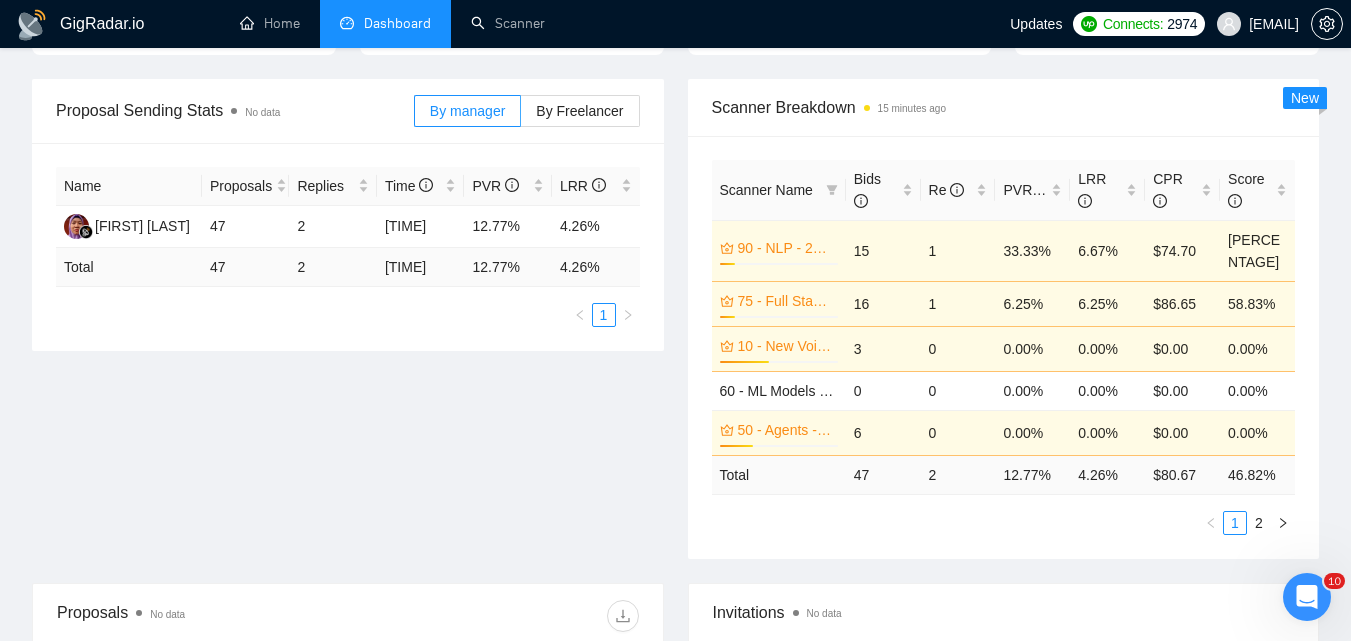scroll, scrollTop: 0, scrollLeft: 0, axis: both 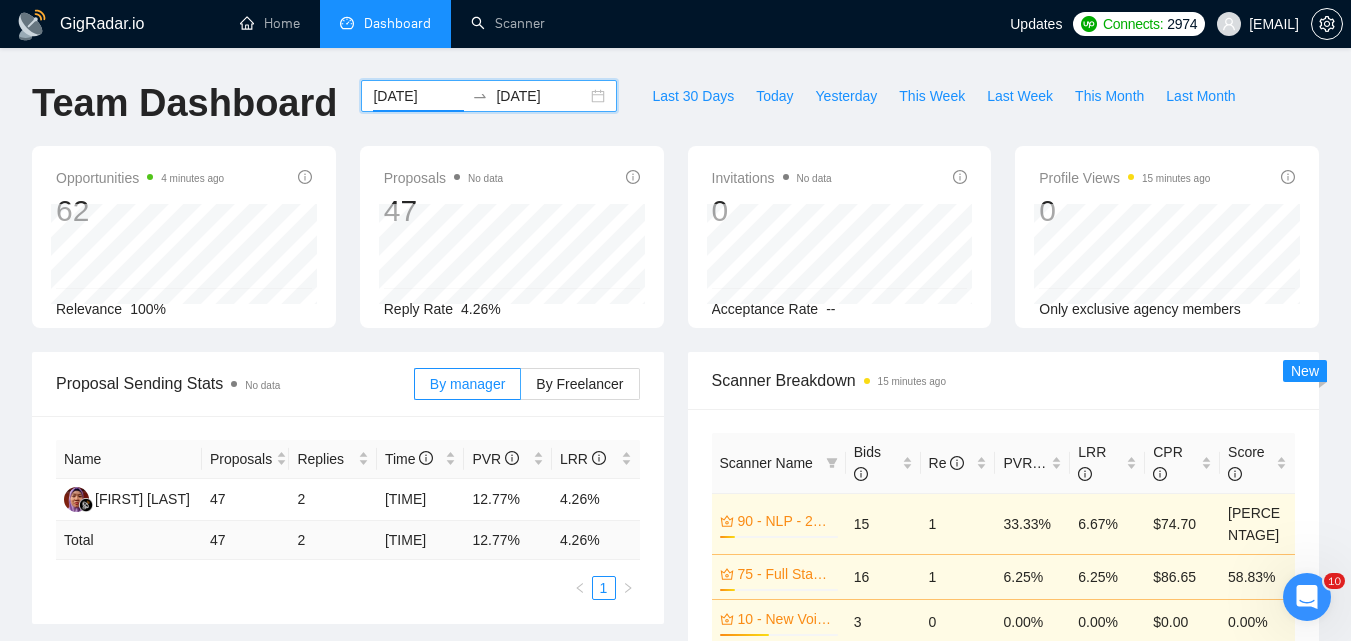click on "[DATE]" at bounding box center (541, 96) 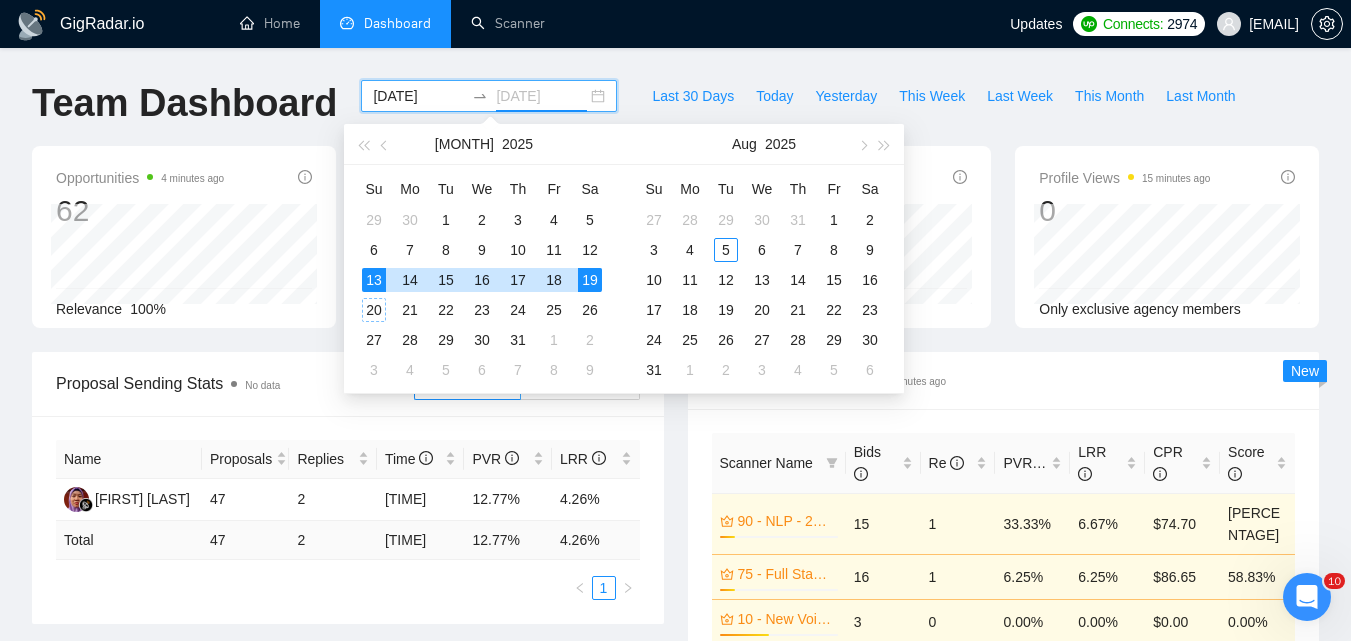 type on "[DATE]" 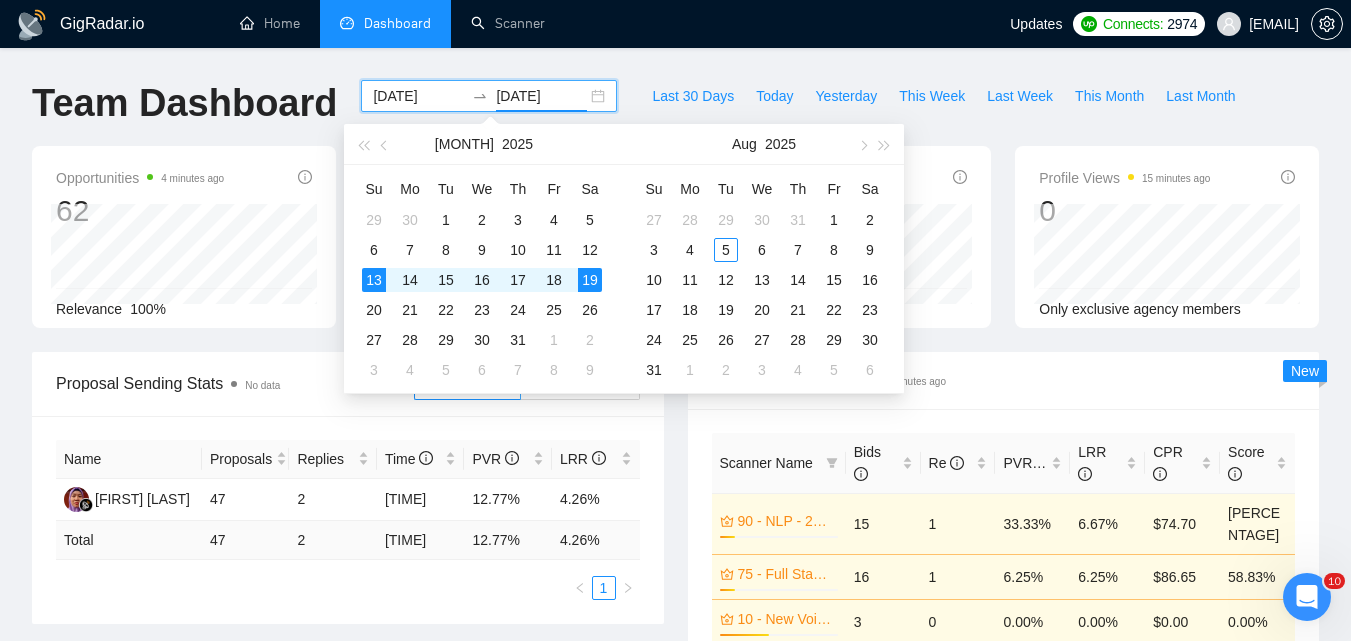 click on "[DATE]" at bounding box center [418, 96] 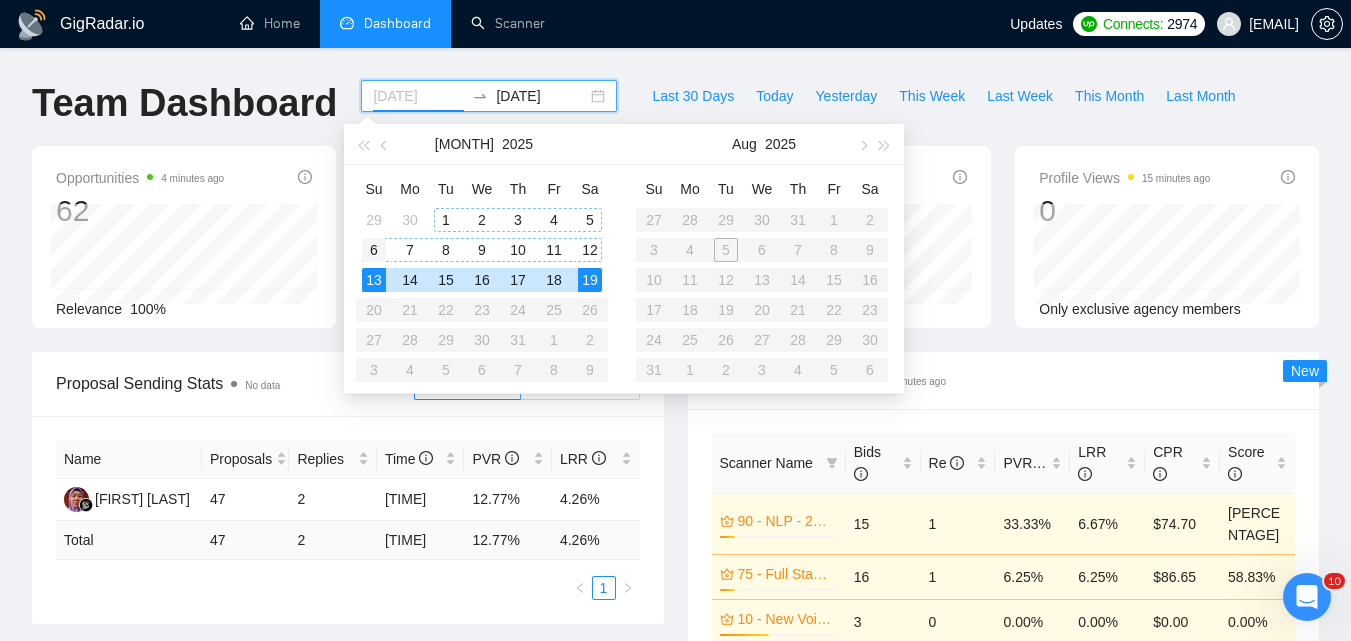 type on "[YEAR]-[MONTH]-[DAY]" 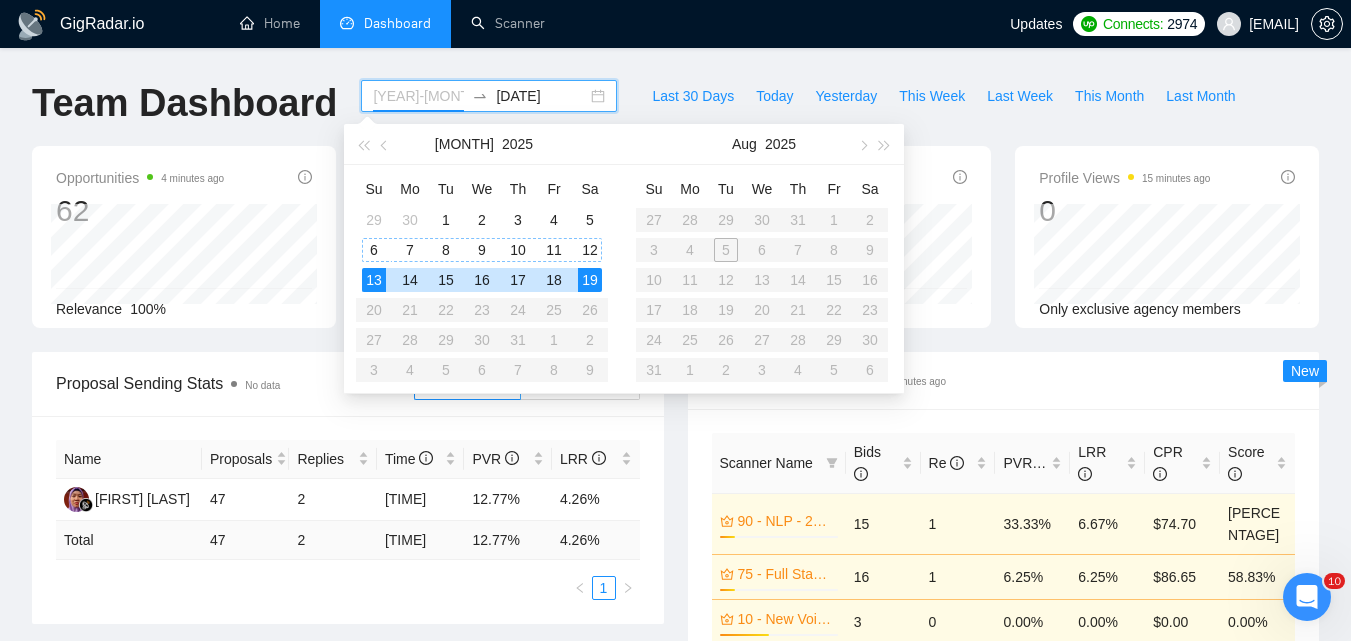 click on "6" at bounding box center [374, 250] 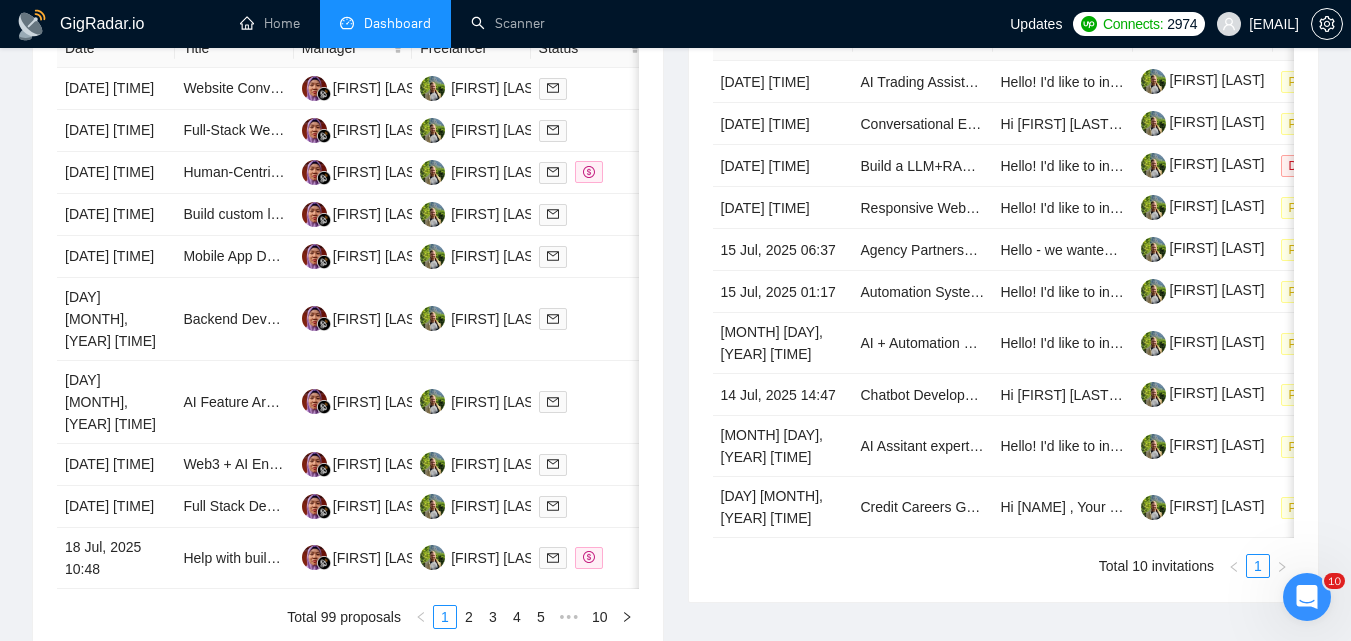 scroll, scrollTop: 700, scrollLeft: 0, axis: vertical 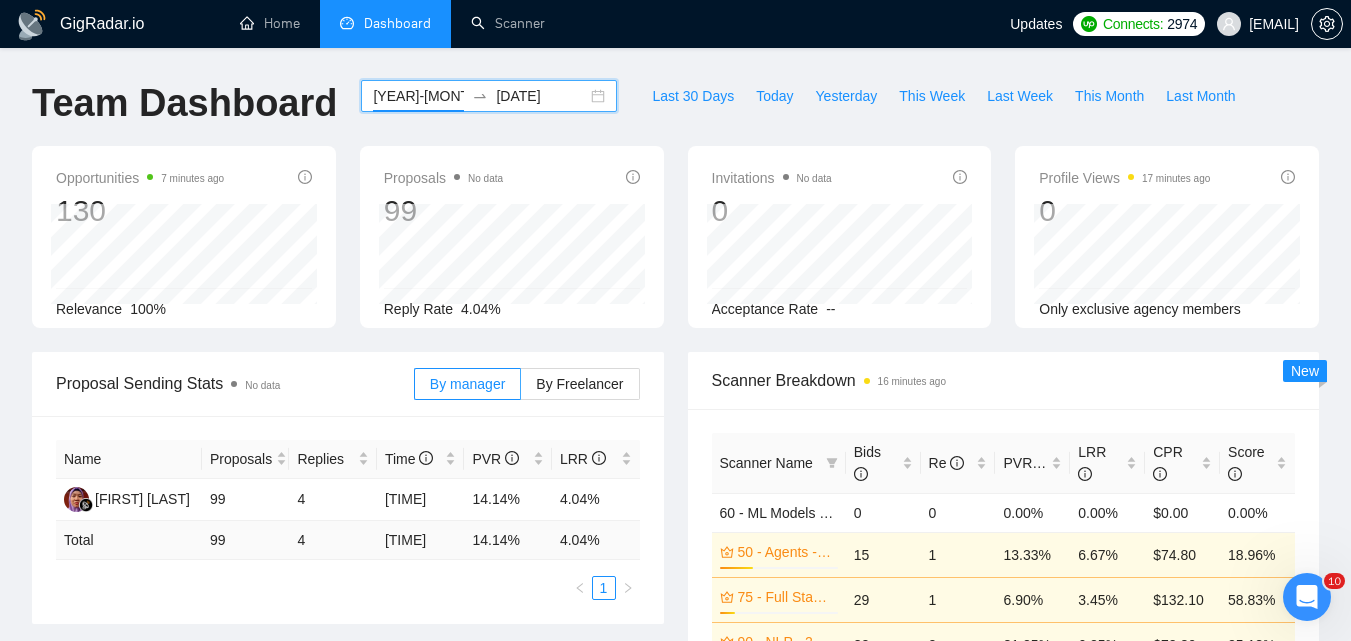 click on "[DATE]" at bounding box center [541, 96] 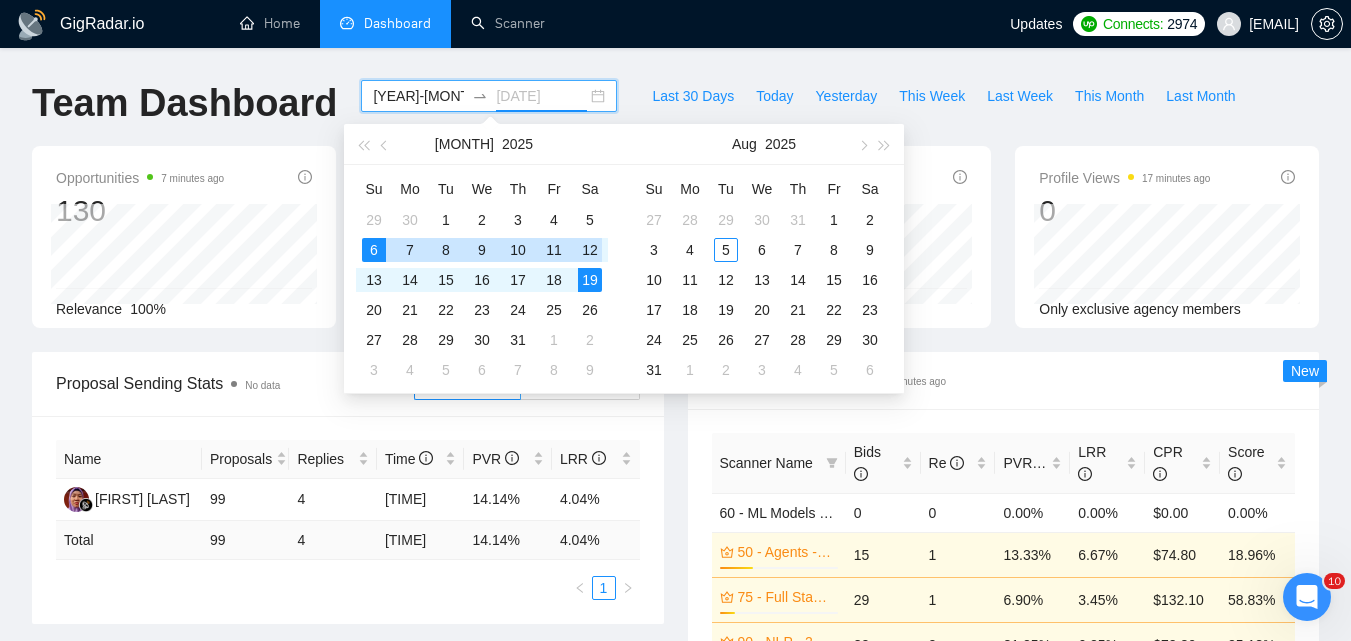 click on "12" at bounding box center (590, 250) 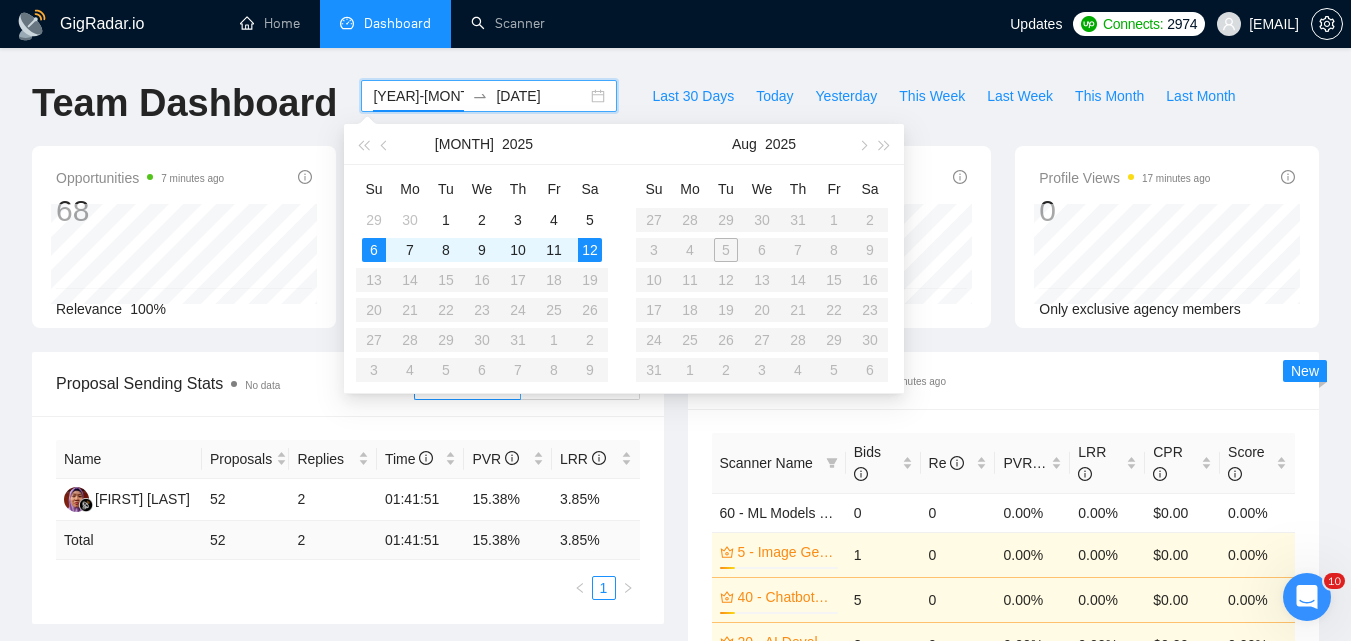 click on "Scanner Breakdown 17 minutes ago Scanner Name Bids   Re   PVR   LRR   CPR   Score   60 - ML Models - 2025.01.18 0 0 0.00% 0.00% $0.00 0.00% 5 - Image Generative AI - 2025.01.12 13% 1 0 0.00% 0.00% $0.00 0.00% 40 - Chatbots - 2025.01.18 13% 5 0 0.00% 0.00% $0.00 0.00% 20 - AI Developer - 2025.03.03 13% 3 0 0.00% 0.00% $0.00 0.00% 90 - NLP - 2024.12.18 13% 17 1 29.41% 5.88% $70.90 15.45% Total 52 2 15.38 % 3.85 % $ 51.13 17.21 % 1 2 New" at bounding box center [1004, 584] 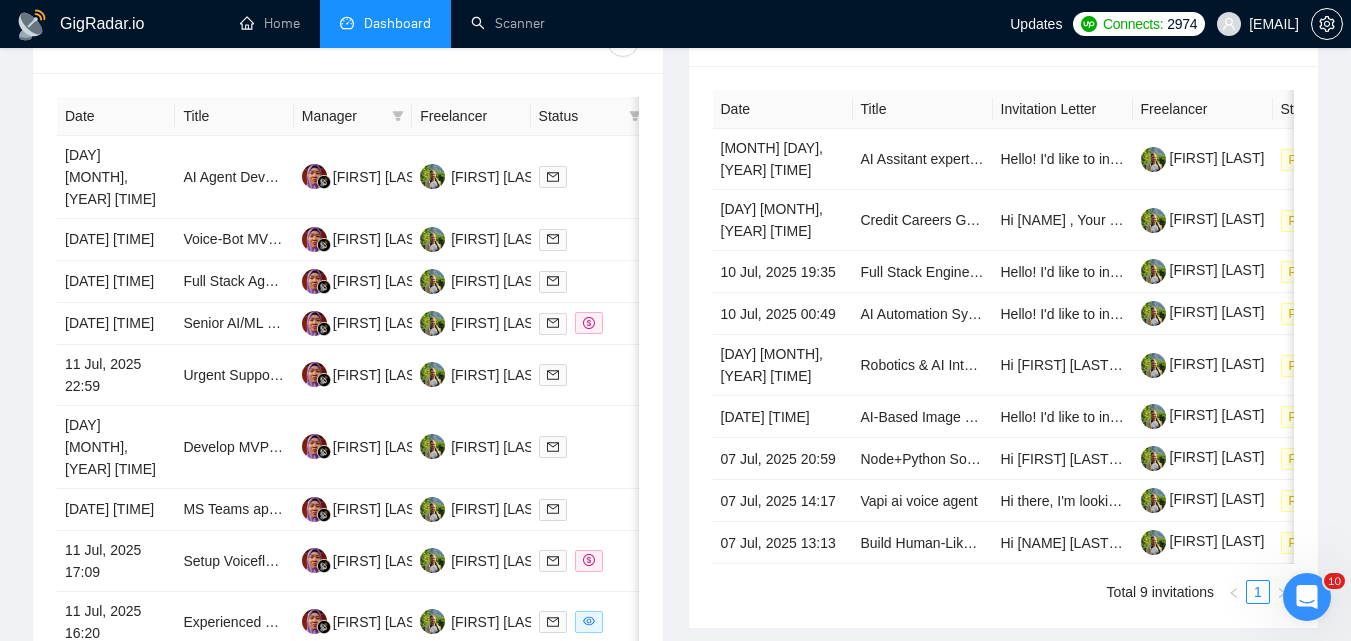 scroll, scrollTop: 800, scrollLeft: 0, axis: vertical 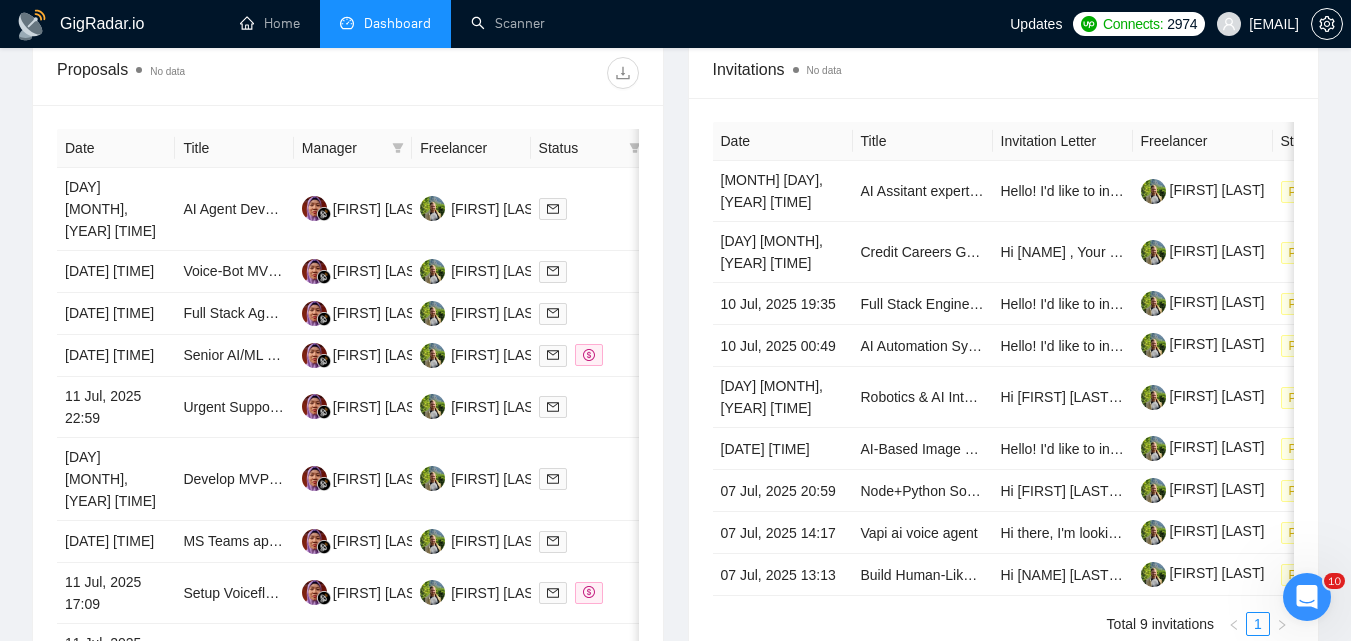 click 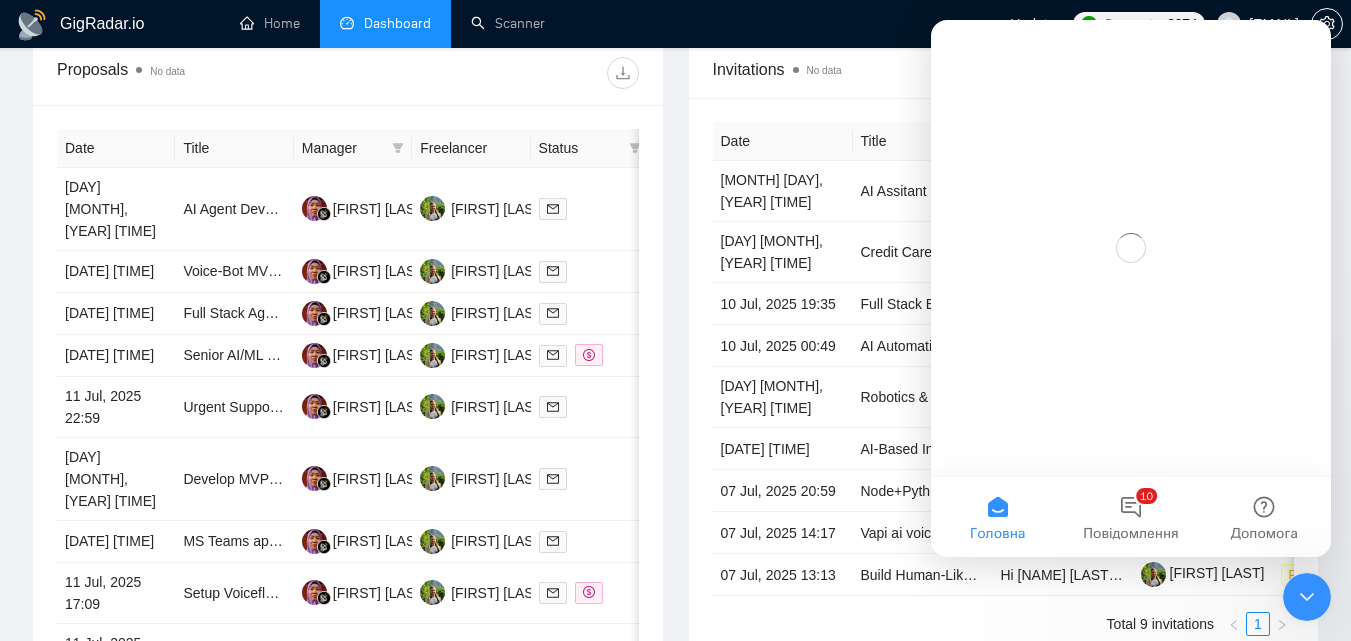 scroll, scrollTop: 0, scrollLeft: 0, axis: both 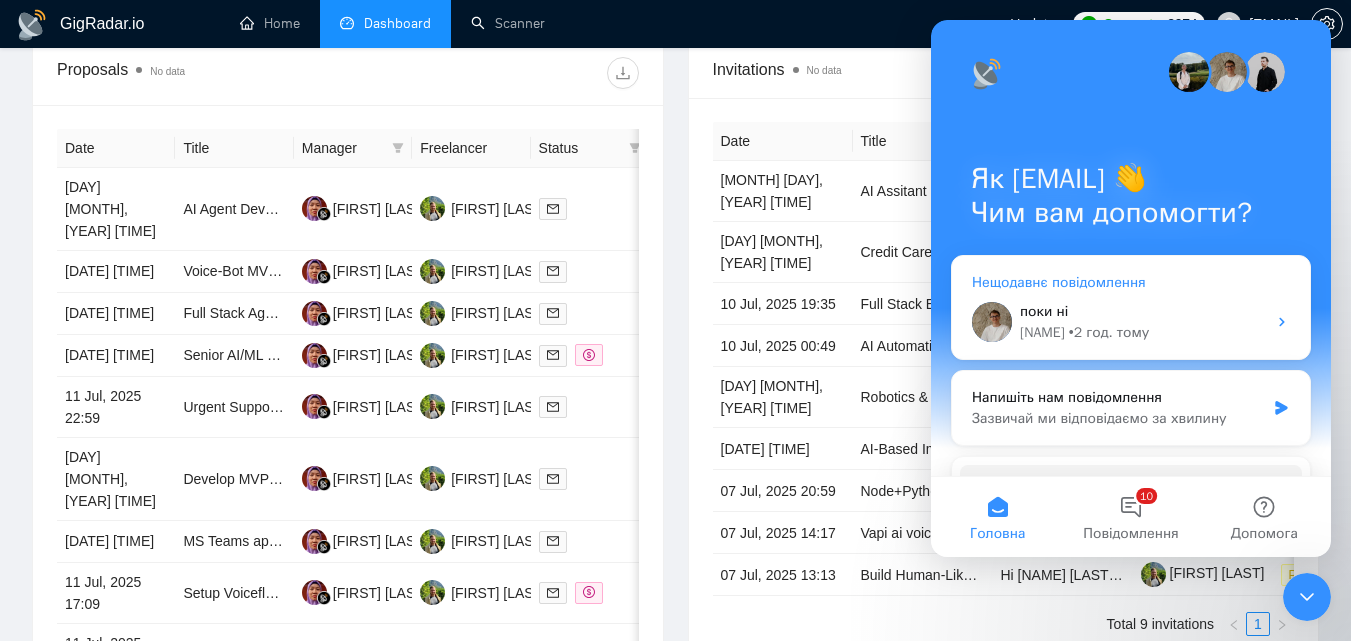click on "поки ні" at bounding box center [1143, 311] 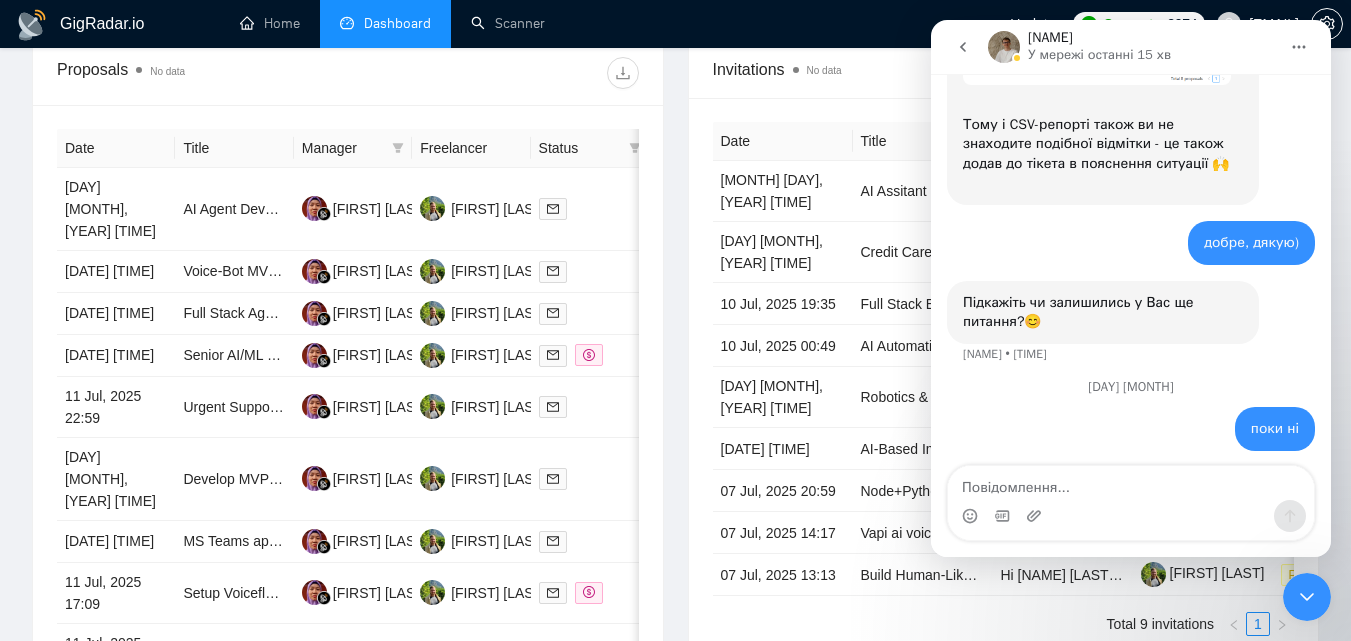 scroll, scrollTop: 2777, scrollLeft: 0, axis: vertical 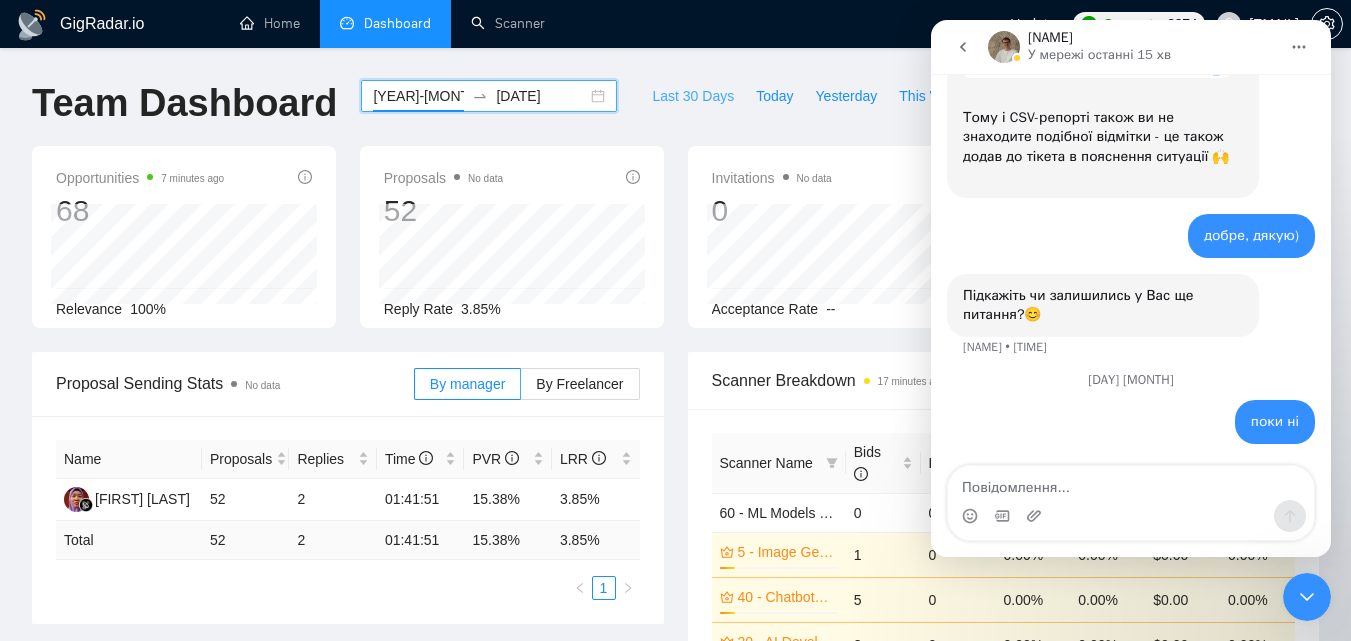 click on "Last 30 Days" at bounding box center (693, 96) 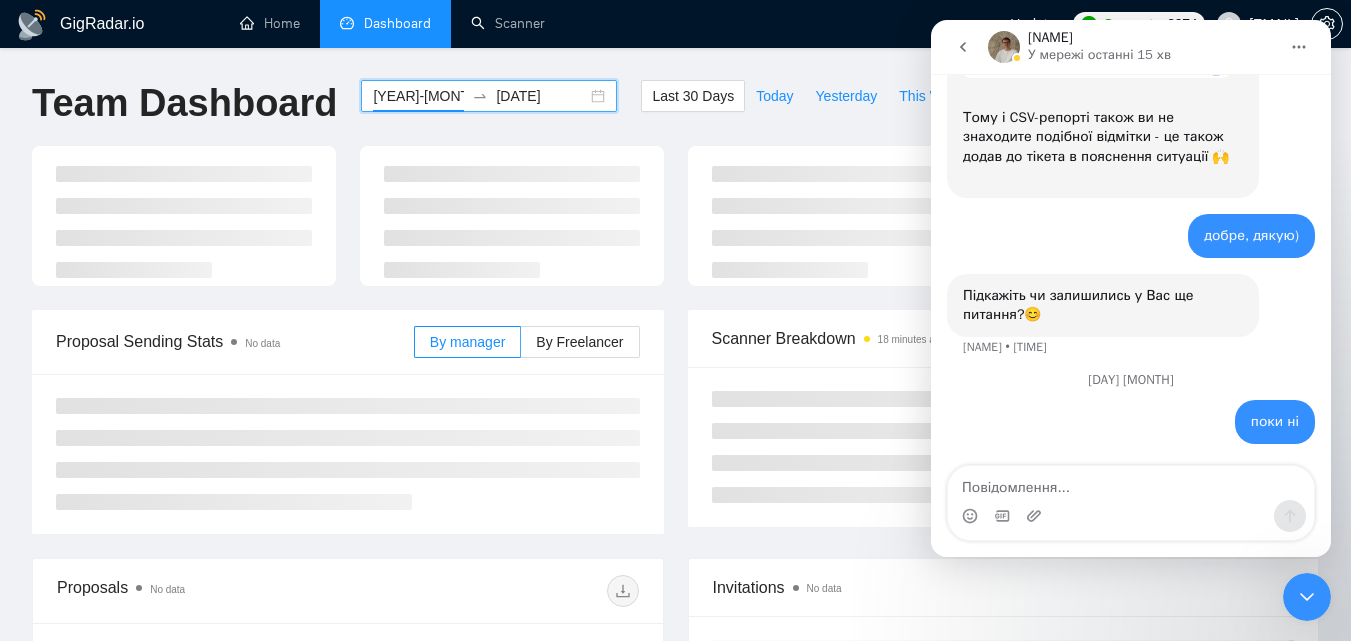 type on "2025-08-05" 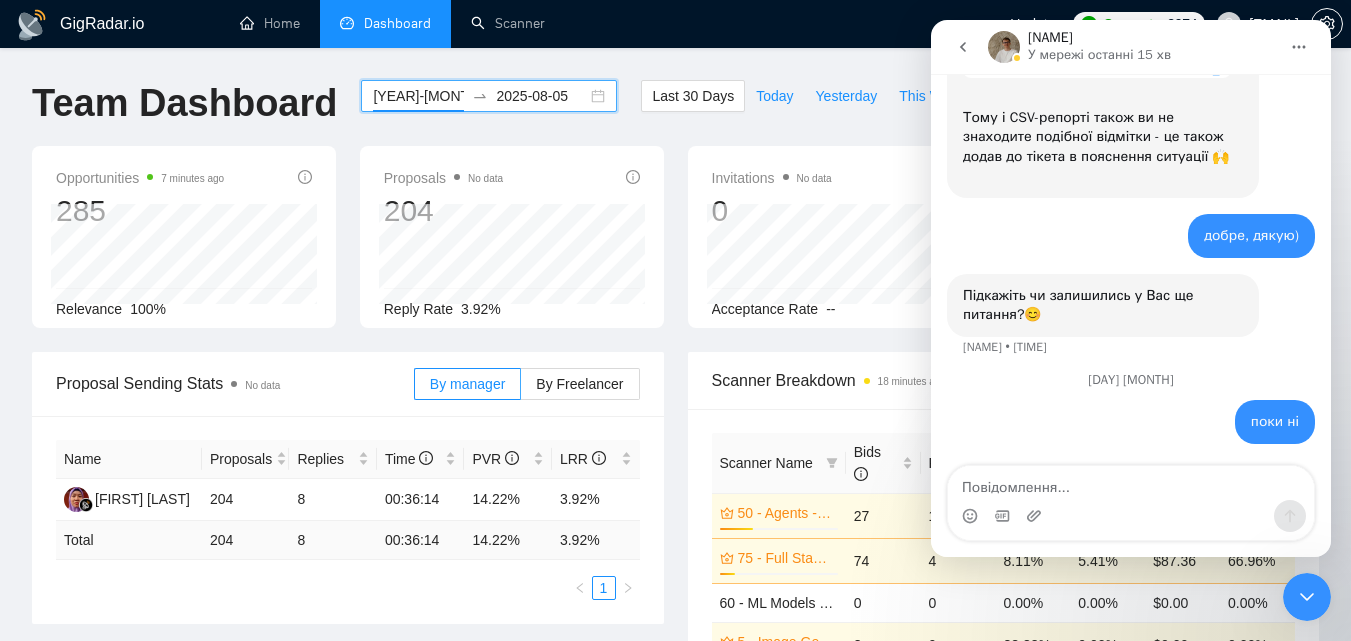 click on "[DATE] [DATE]" at bounding box center [489, 96] 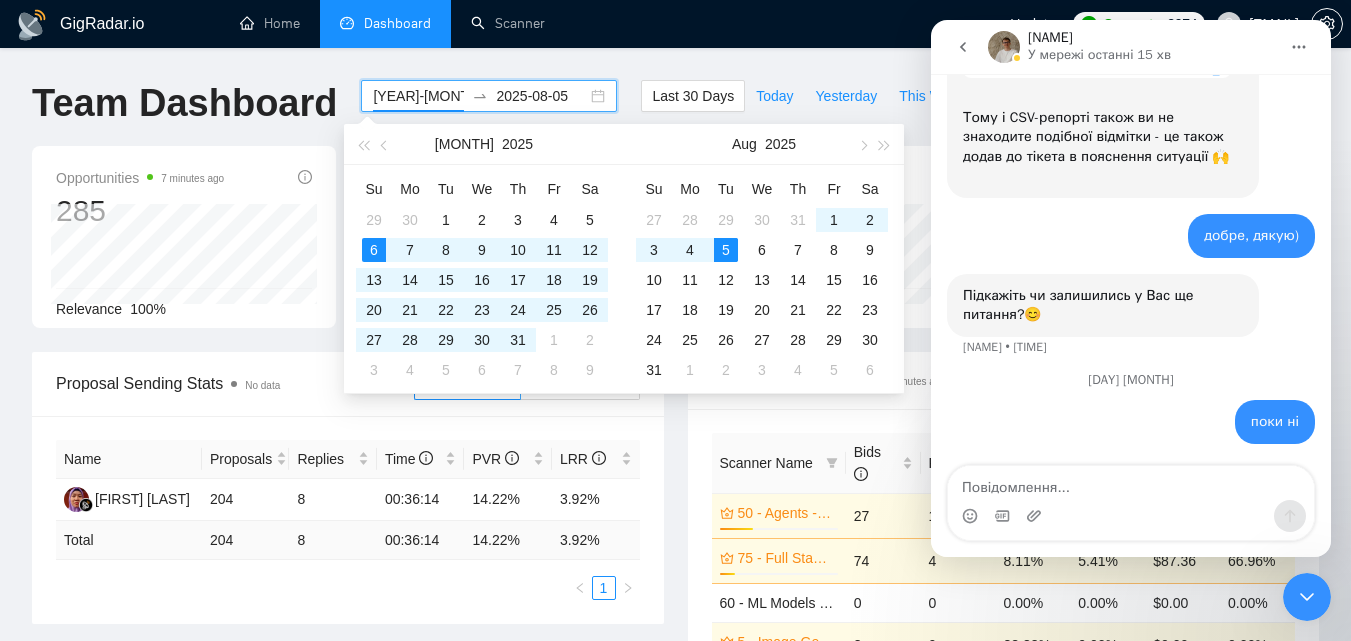 click on "GigRadar.io Home Dashboard Scanner Updates  Connects: 2974 [EMAIL] Team Dashboard [DATE] [DATE] Last 30 Days Today Yesterday This Week Last Week This Month Last Month Opportunities [TIME] ago 285   Relevance 100% Proposals No data 204   Reply Rate 3.92% Invitations No data 0   Acceptance Rate -- Profile Views [TIME] ago 0   Only exclusive agency members Proposal Sending Stats No data By manager By Freelancer Name Proposals Replies Time   PVR   LRR   [FIRST] [LAST] 204 8 00:36:14 14.22% 3.92% Total 204 8 00:36:14 14.22 % 3.92 % 1 Scanner Breakdown [TIME] ago Scanner Name Bids   Re   PVR   LRR   CPR   Score   50 - Agents - [DATE] 28% 27 1 14.81% 3.70% $123.85 18.96% 75 - Full Stack - [DATE] 13% 74 4 8.11% 5.41% $87.36 66.96% 60 - ML Models - [DATE] 0 0 0.00% 0.00% $0.00 0.00% 5 - Image Generative AI - [DATE] 13% 3 0 33.33% 0.00% $0.00 0.00% 40 - Chatbots - [DATE] 13% 12 0 8.33% 0.00% $0.00 0.00% Total 203 8 14.29 % 3.94 % $ 99.24 47.52 % 1 2 New No data" at bounding box center [675, 927] 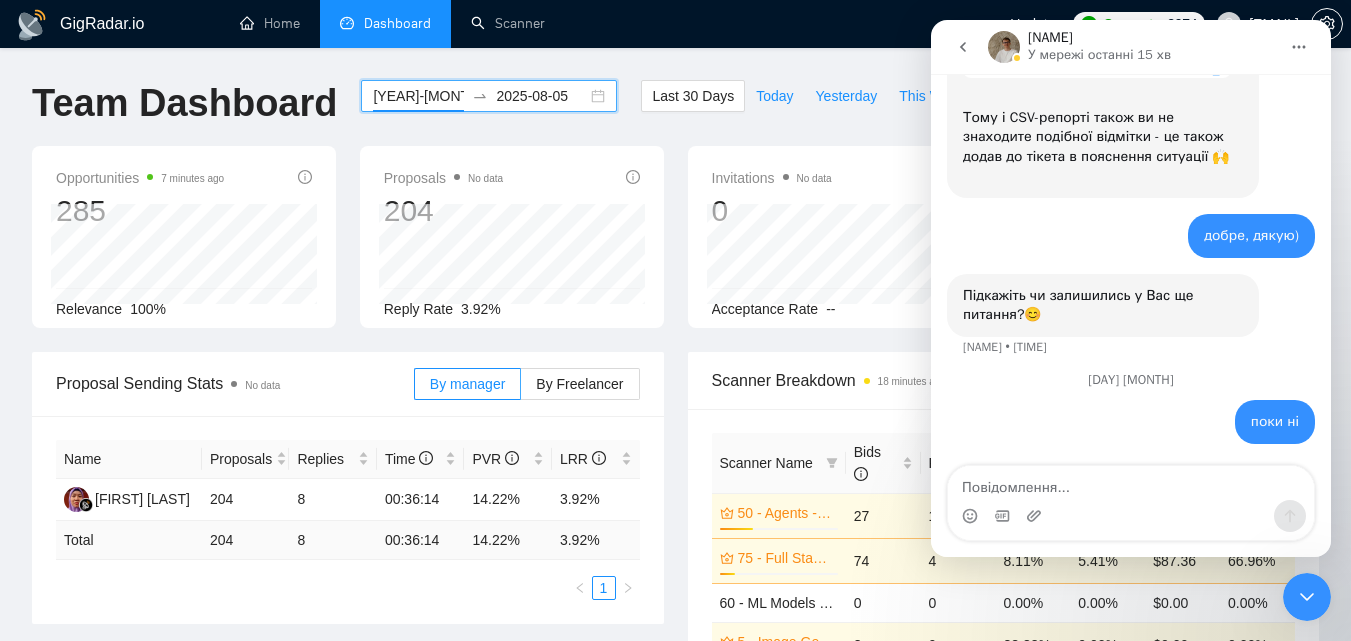 click at bounding box center [1131, 516] 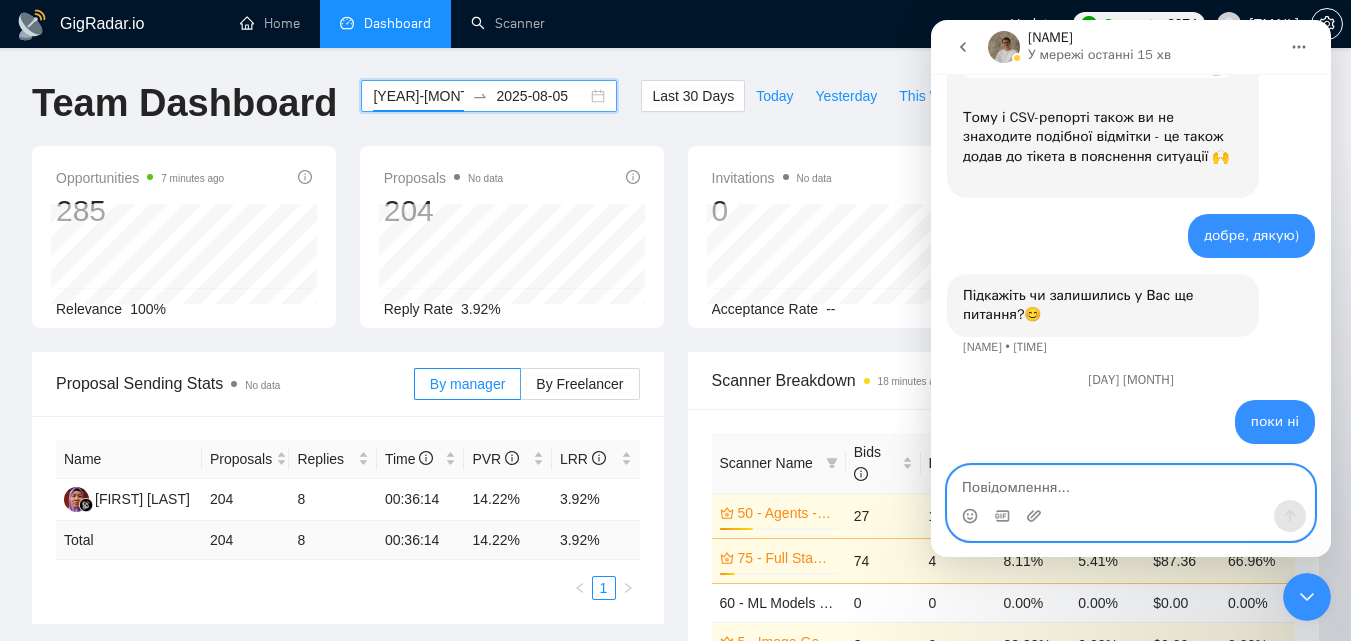 click at bounding box center [1131, 483] 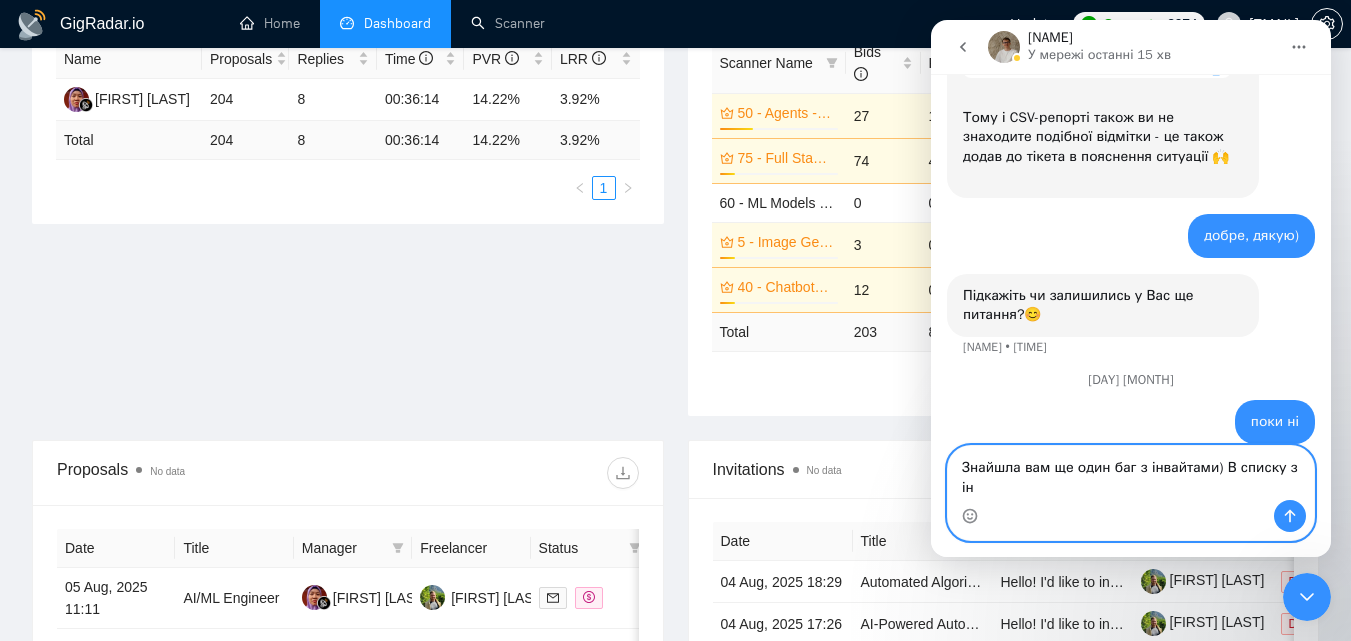 scroll, scrollTop: 700, scrollLeft: 0, axis: vertical 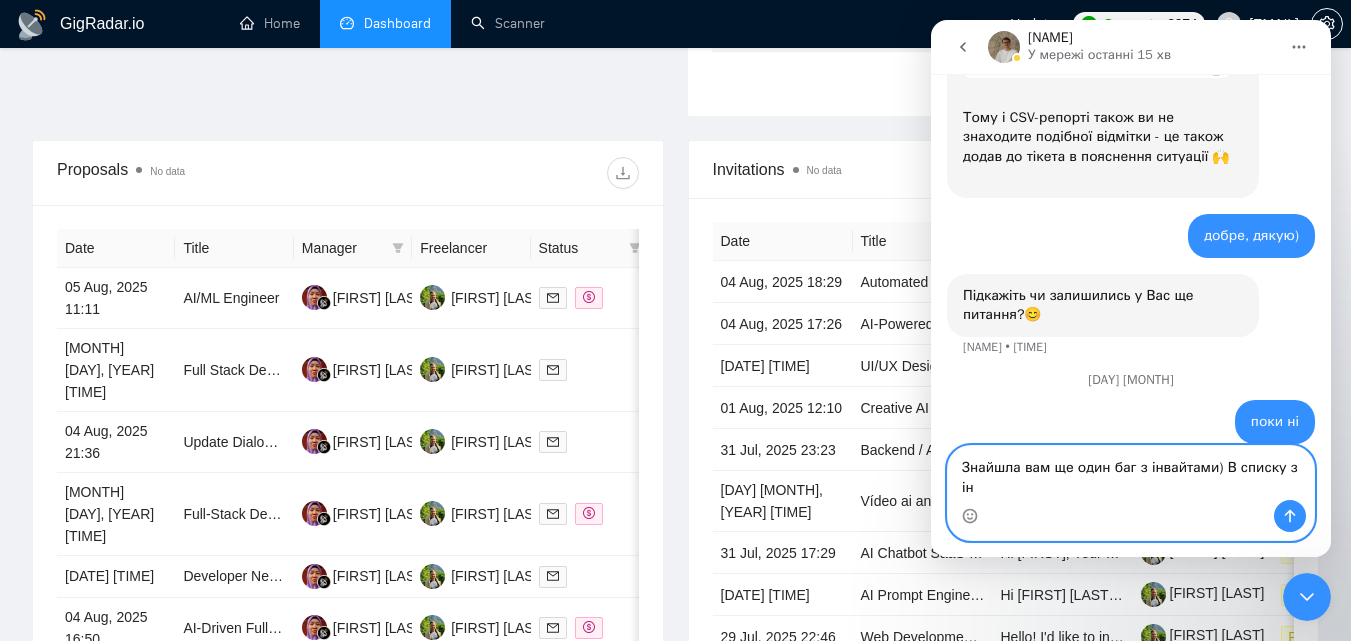 click on "Знайшла вам ще один баг з інвайтами) В списку з ін" at bounding box center (1131, 473) 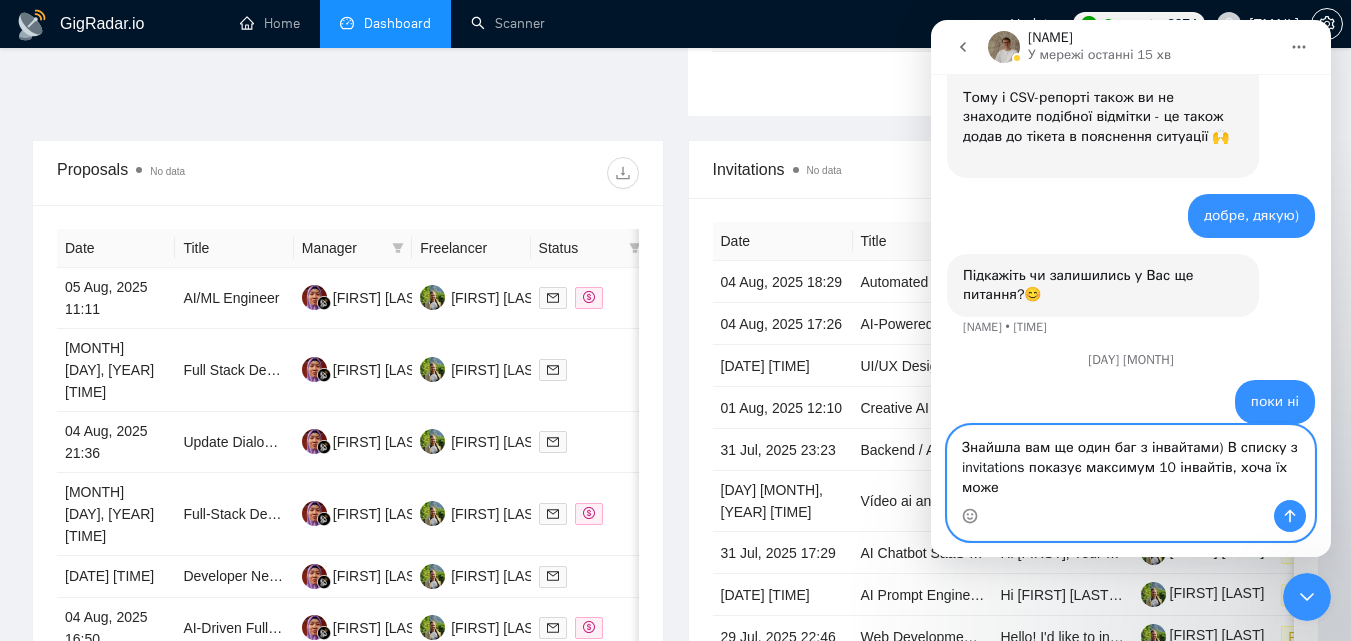 scroll, scrollTop: 2817, scrollLeft: 0, axis: vertical 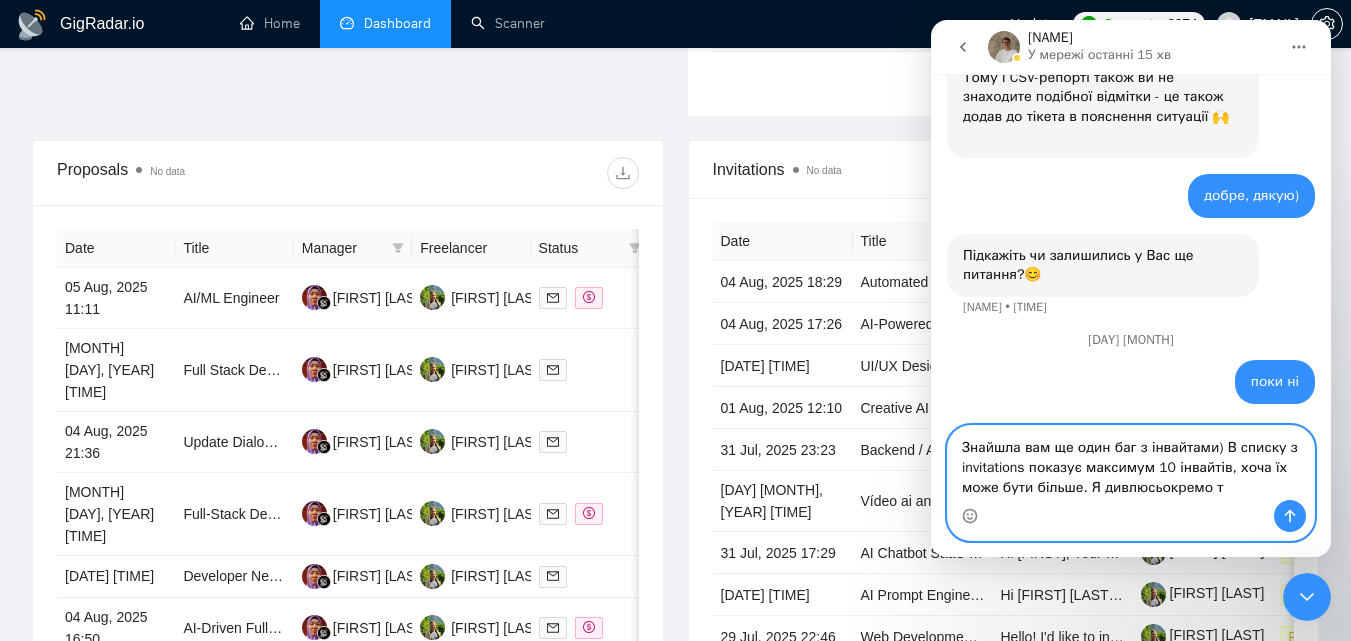click on "Знайшла вам ще один баг з інвайтами) В списку з invitations показує максимум 10 інвайтів, хоча їх може бути більше. Я дивлюсьокремо т" at bounding box center (1131, 463) 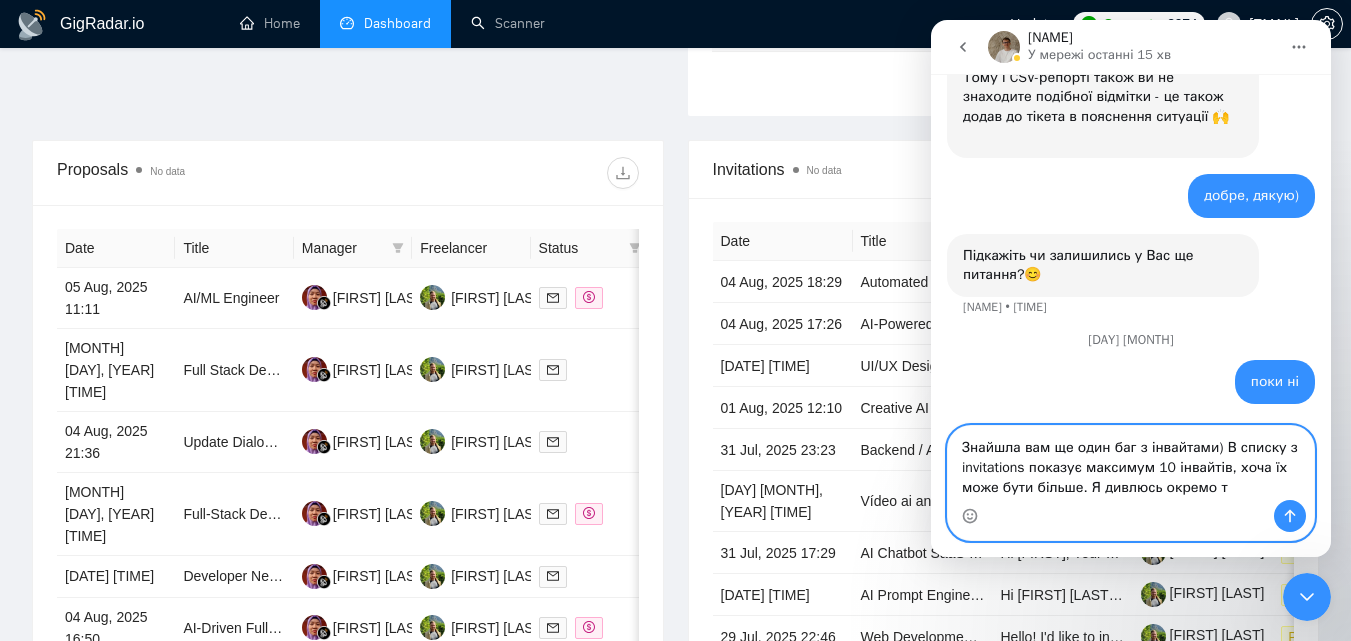 click on "Знайшла вам ще один баг з інвайтами) В списку з invitations показує максимум 10 інвайтів, хоча їх може бути більше. Я дивлюсь окремо т" at bounding box center [1131, 463] 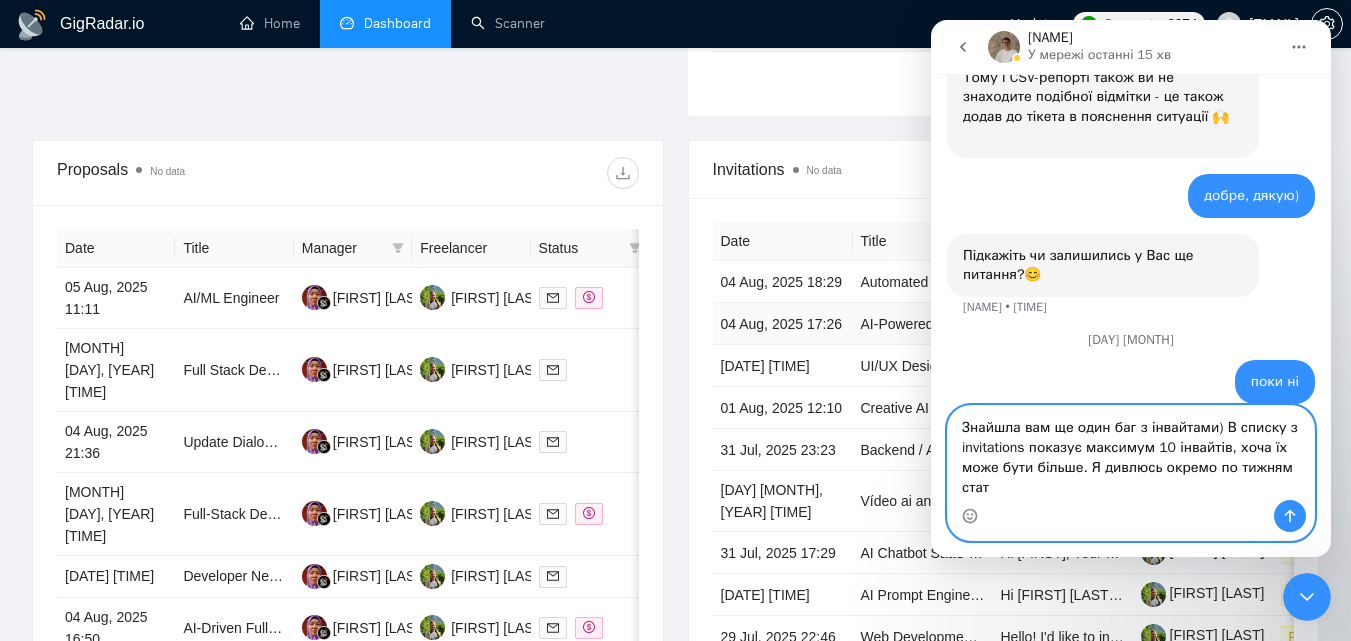 scroll, scrollTop: 2837, scrollLeft: 0, axis: vertical 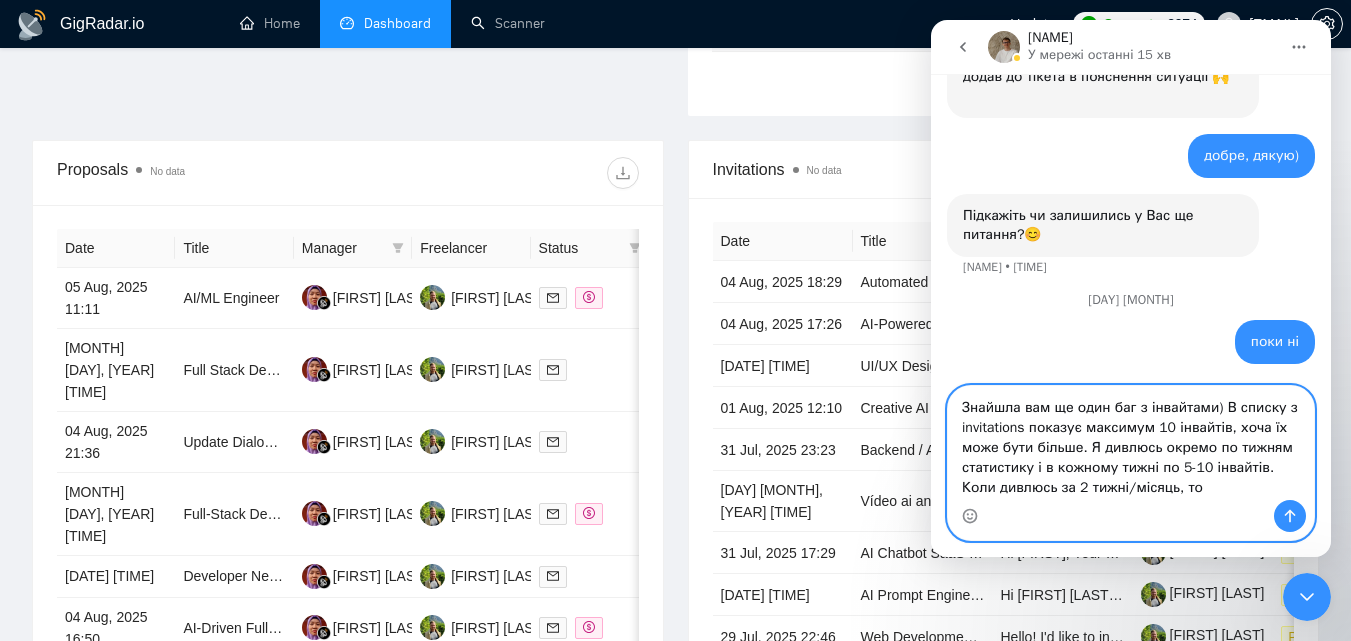 drag, startPoint x: 1039, startPoint y: 492, endPoint x: 1086, endPoint y: 492, distance: 47 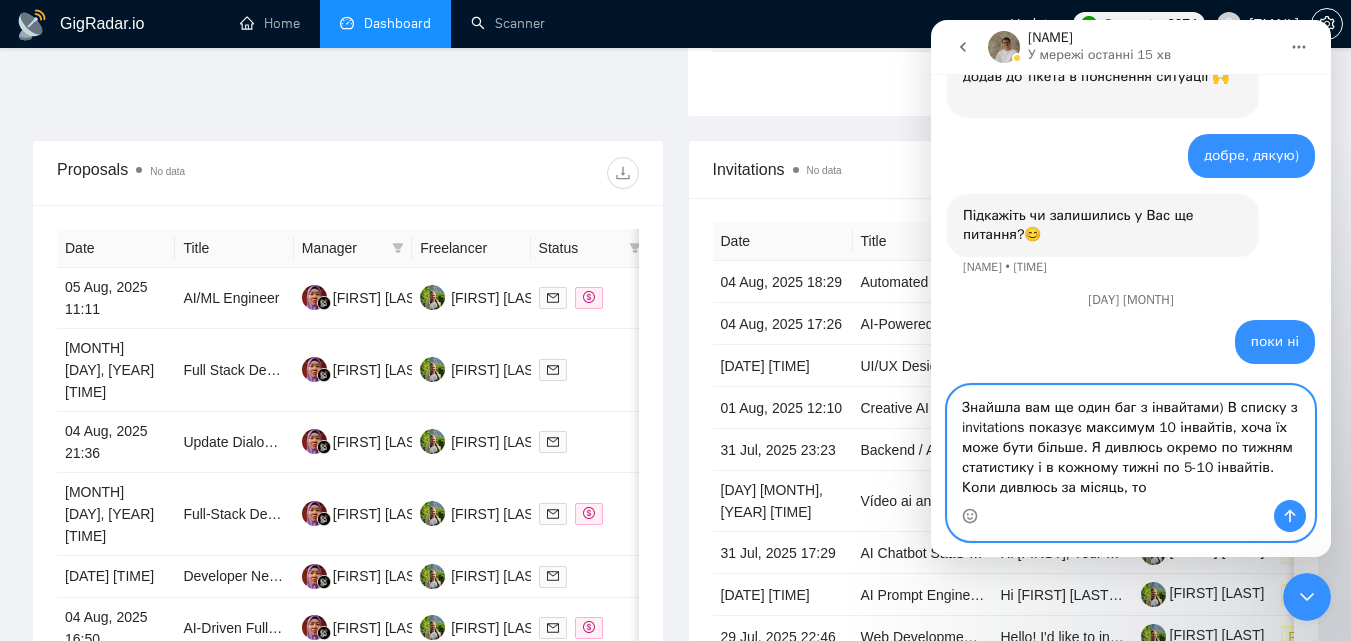 click on "Знайшла вам ще один баг з інвайтами) В списку з invitations показує максимум 10 інвайтів, хоча їх може бути більше. Я дивлюсь окремо по тижням статистику і в кожному тижні по 5-10 інвайтів. Коли дивлюсь за місяць, то" at bounding box center [1131, 443] 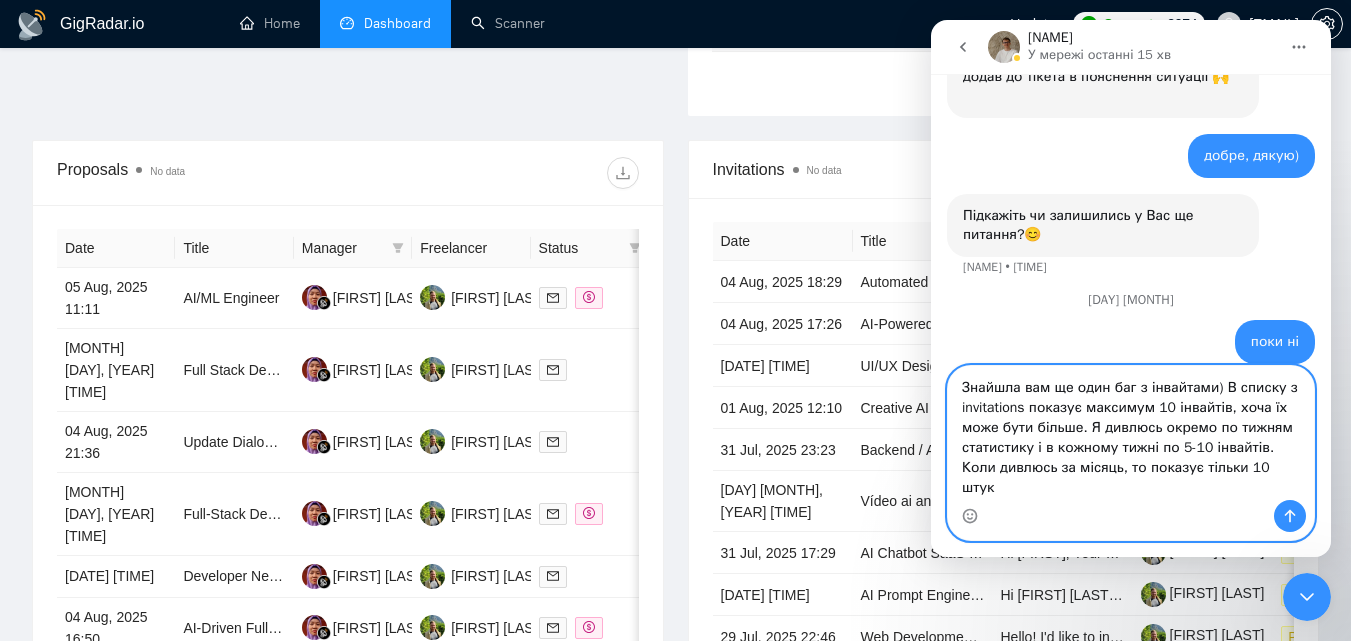 click on "Знайшла вам ще один баг з інвайтами) В списку з invitations показує максимум 10 інвайтів, хоча їх може бути більше. Я дивлюсь окремо по тижням статистику і в кожному тижні по 5-10 інвайтів. Коли дивлюсь за місяць, то показує тільки 10 штук" at bounding box center [1131, 433] 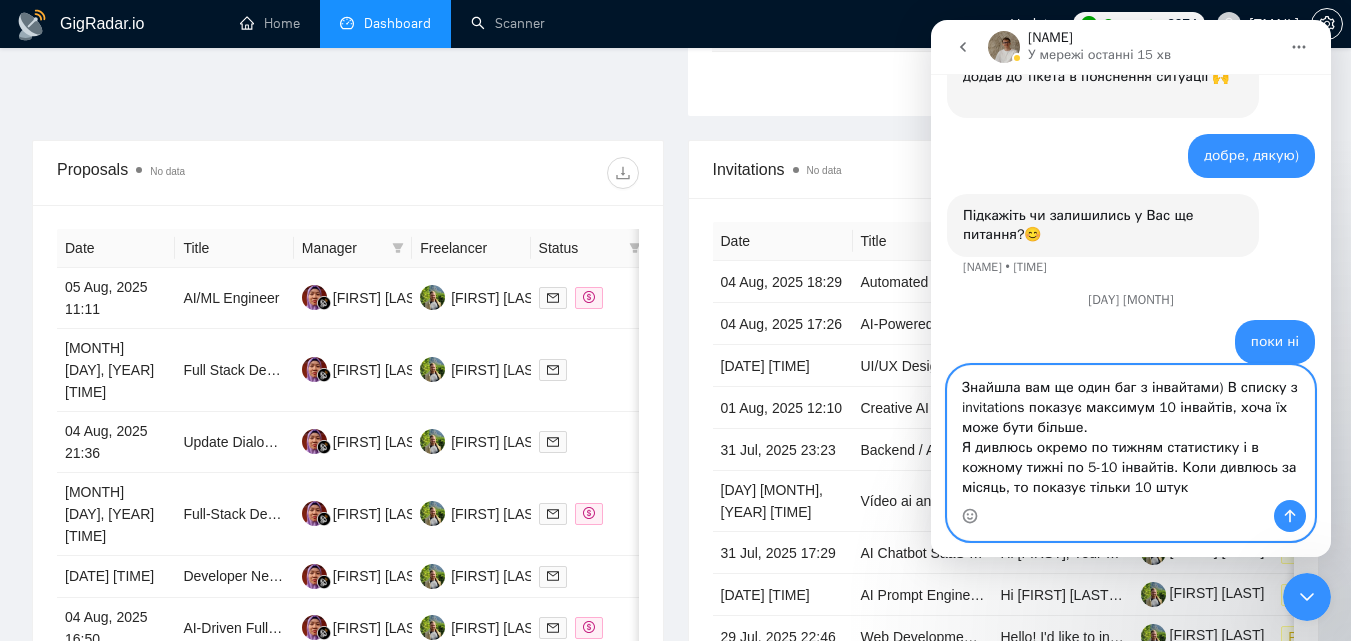 scroll, scrollTop: 2877, scrollLeft: 0, axis: vertical 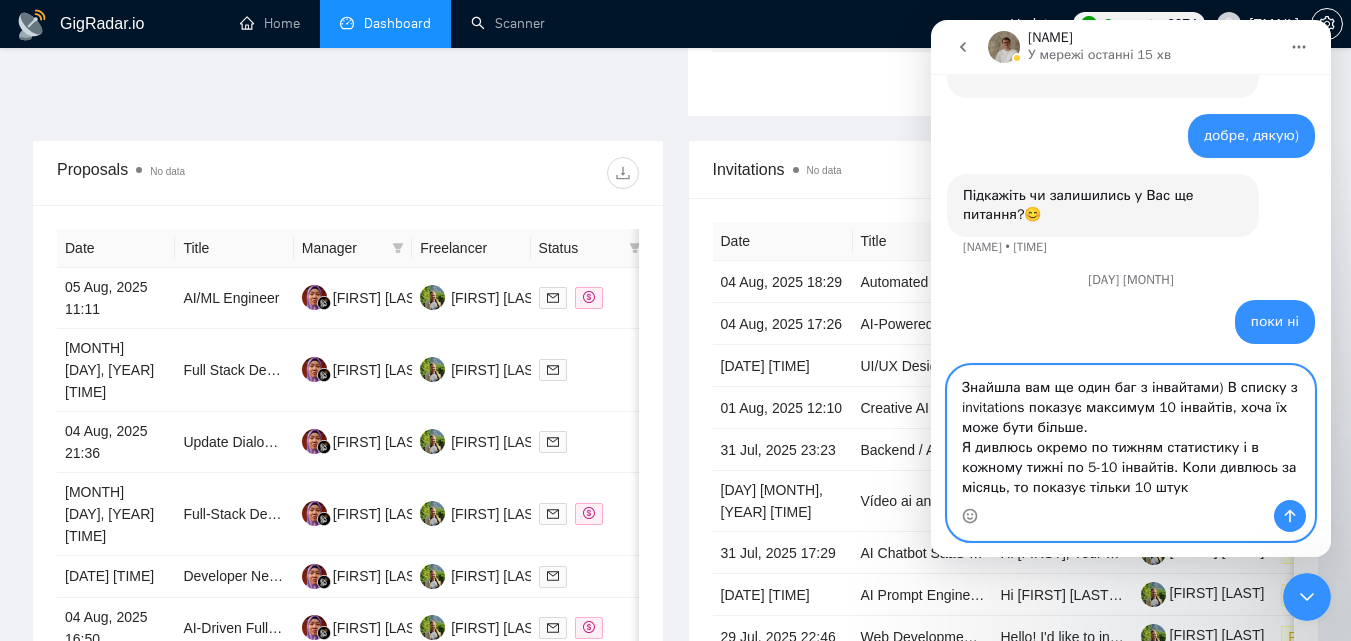 type on "Знайшла вам ще один баг з інвайтами) В списку з invitations показує максимум 10 інвайтів, хоча їх може бути більше.
Я дивлюсь окремо по тижням статистику і в кожному тижні по 5-10 інвайтів. Коли дивлюсь за місяць, то показує тільки 10 штук" 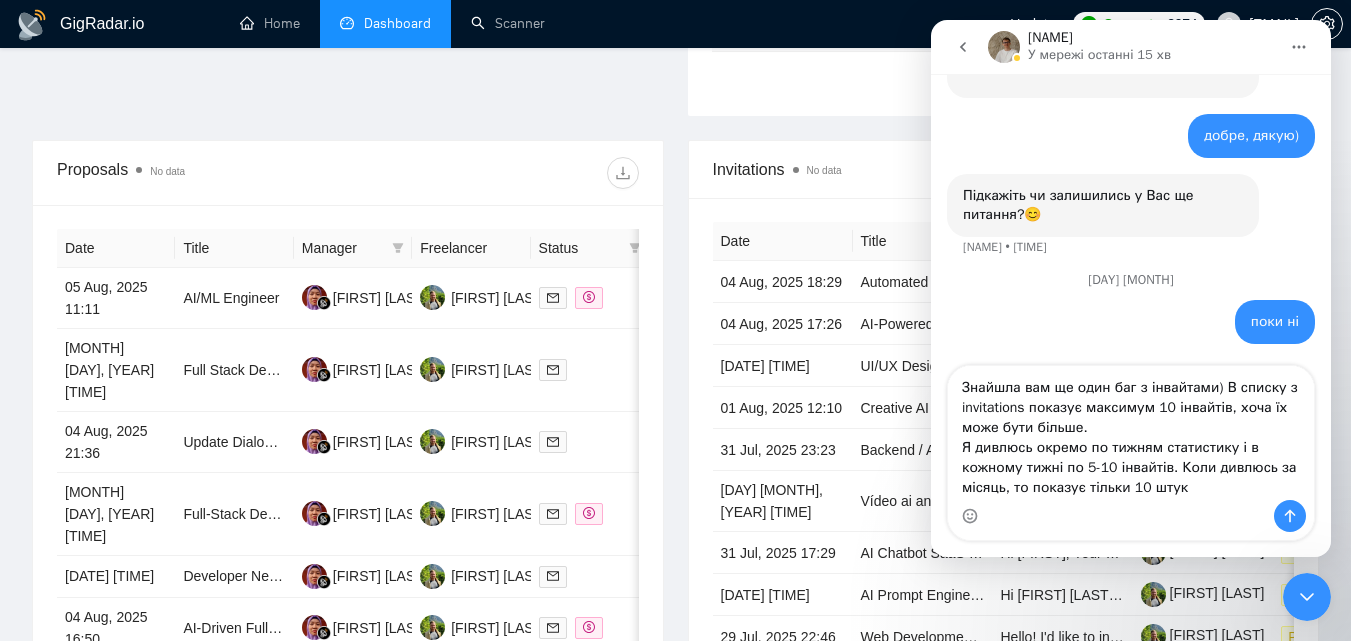 drag, startPoint x: 1185, startPoint y: 502, endPoint x: 1093, endPoint y: 442, distance: 109.83624 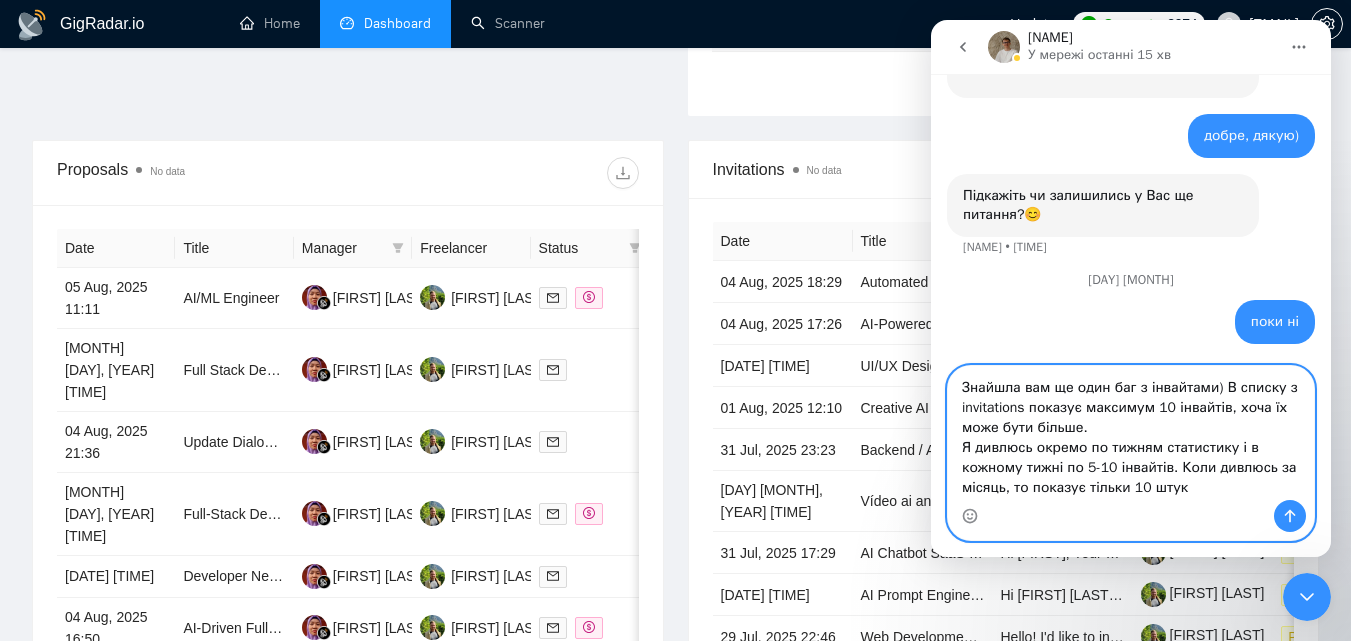click on "Знайшла вам ще один баг з інвайтами) В списку з invitations показує максимум 10 інвайтів, хоча їх може бути більше.
Я дивлюсь окремо по тижням статистику і в кожному тижні по 5-10 інвайтів. Коли дивлюсь за місяць, то показує тільки 10 штук" at bounding box center (1131, 433) 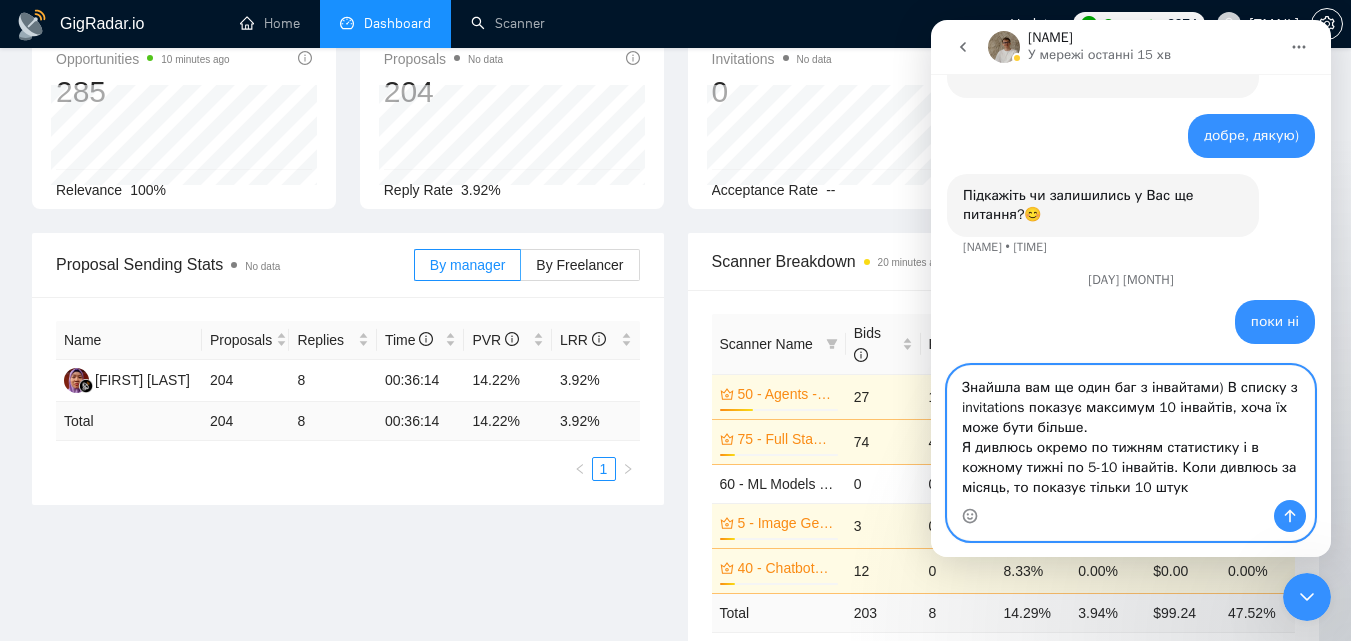scroll, scrollTop: 0, scrollLeft: 0, axis: both 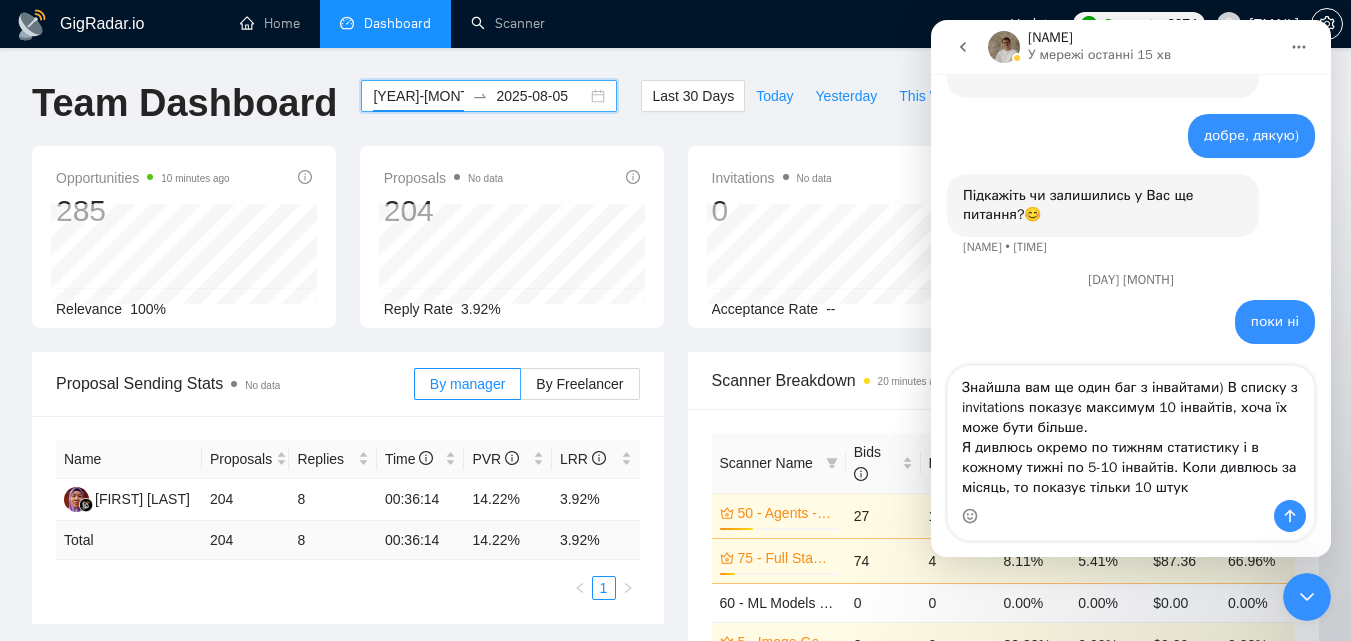 click on "2025-08-05" at bounding box center [541, 96] 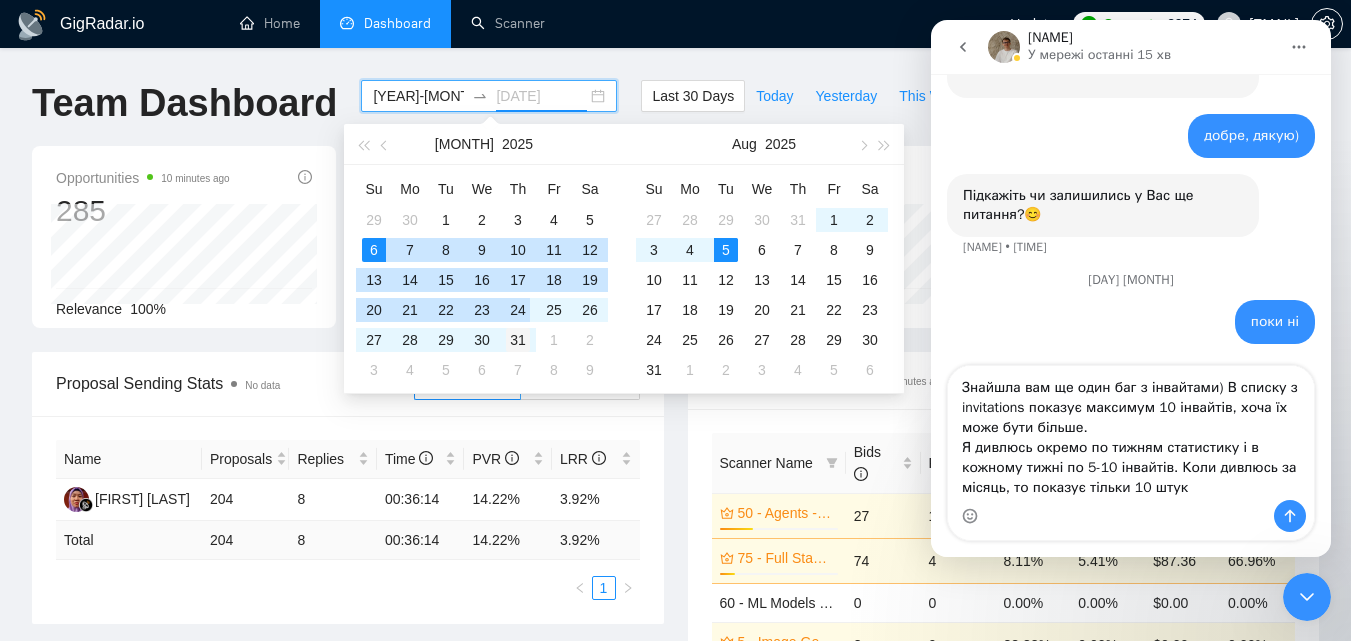 type on "[DATE]" 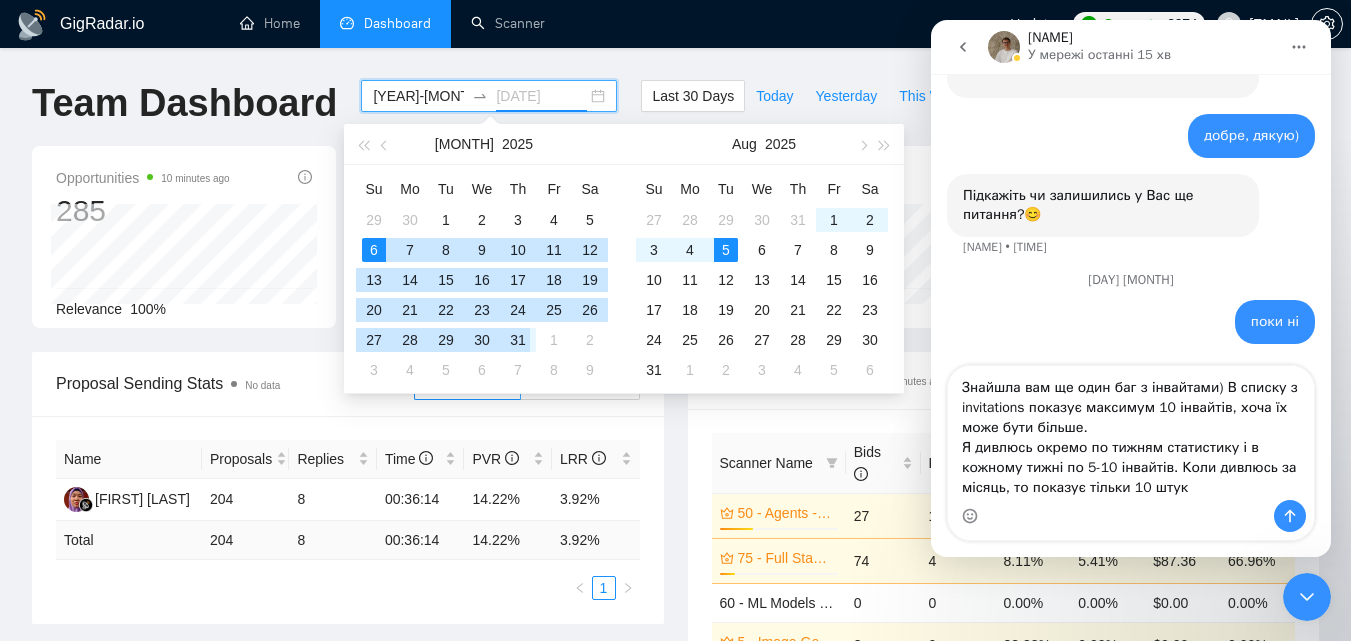 click on "31" at bounding box center (518, 340) 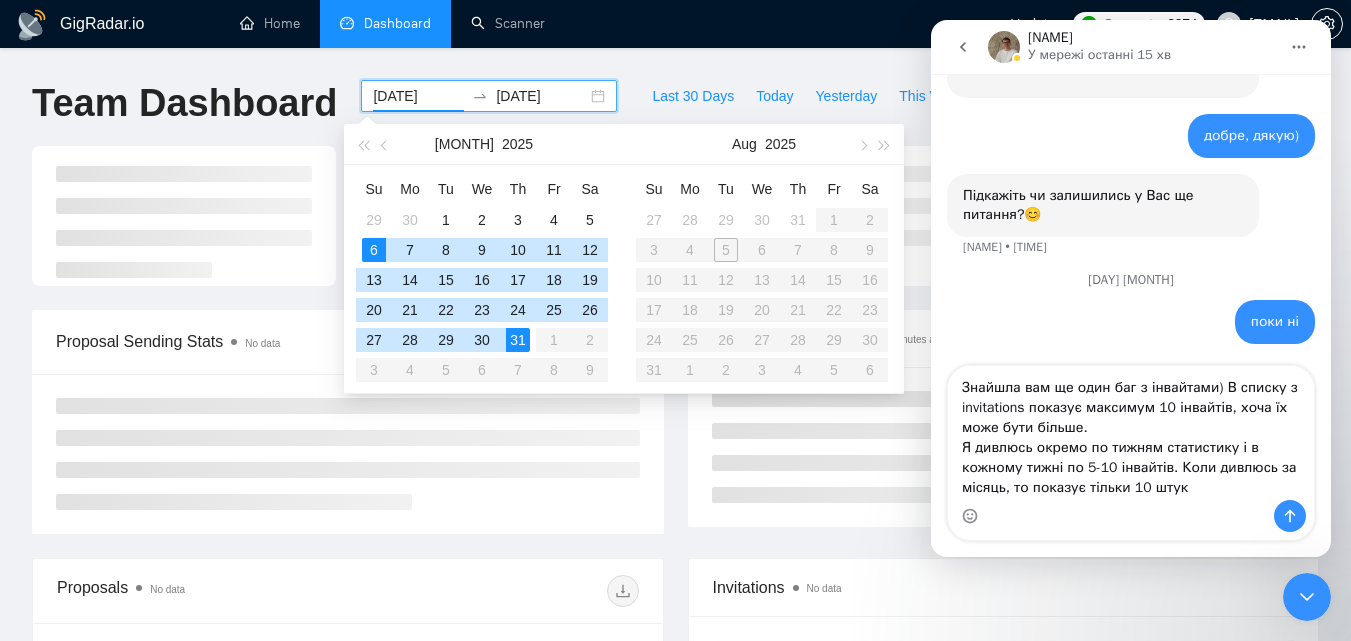 type on "[YEAR]-[MONTH]-[DAY]" 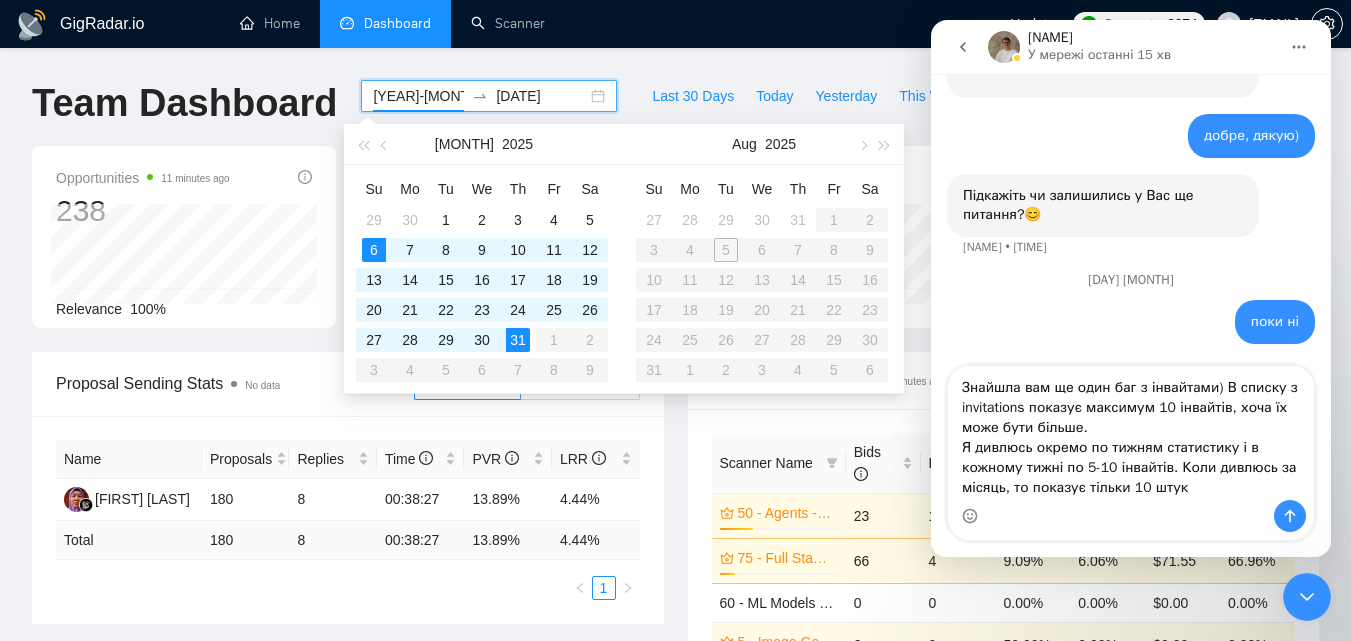 click on "Last 30 Days Today Yesterday This Week Last Week This Month Last Month" at bounding box center [943, 113] 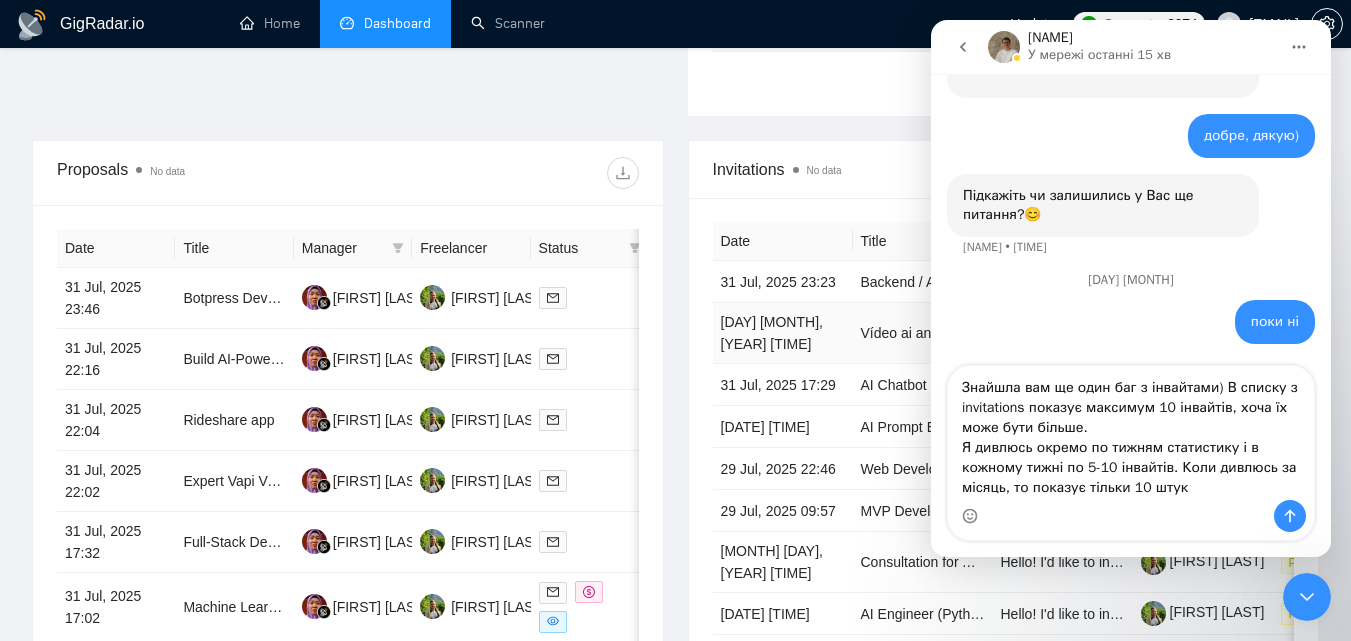 scroll, scrollTop: 900, scrollLeft: 0, axis: vertical 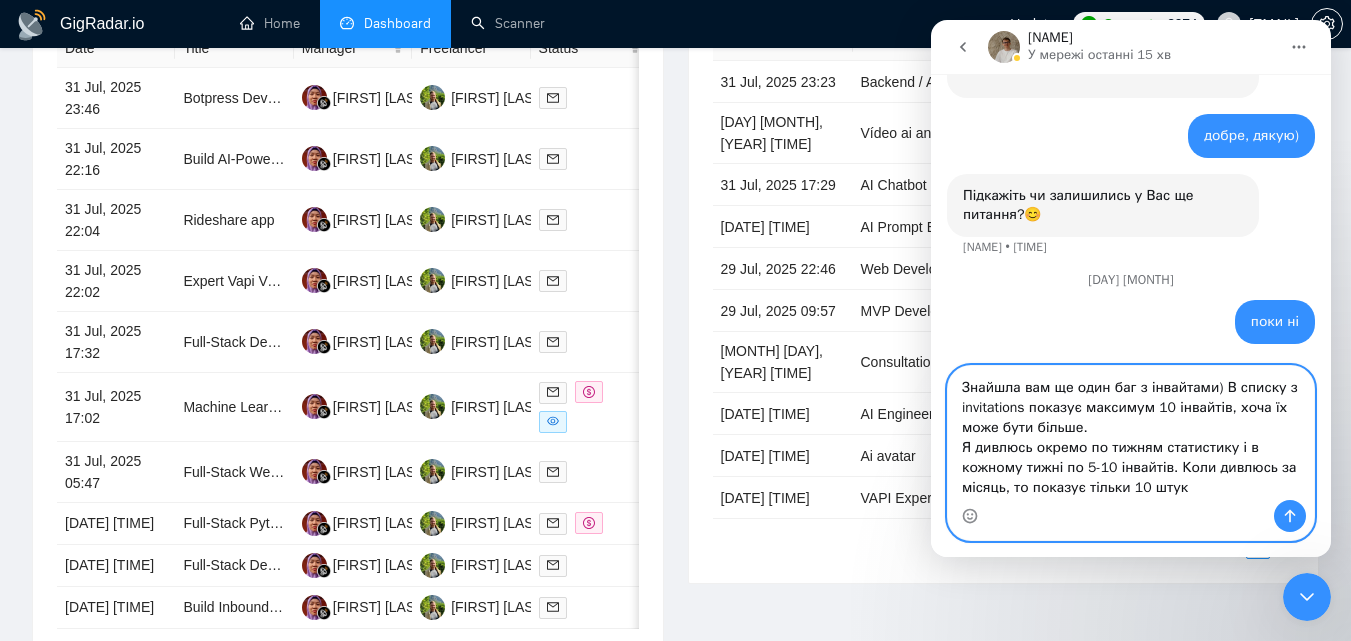 click on "Знайшла вам ще один баг з інвайтами) В списку з invitations показує максимум 10 інвайтів, хоча їх може бути більше.
Я дивлюсь окремо по тижням статистику і в кожному тижні по 5-10 інвайтів. Коли дивлюсь за місяць, то показує тільки 10 штук" at bounding box center [1131, 433] 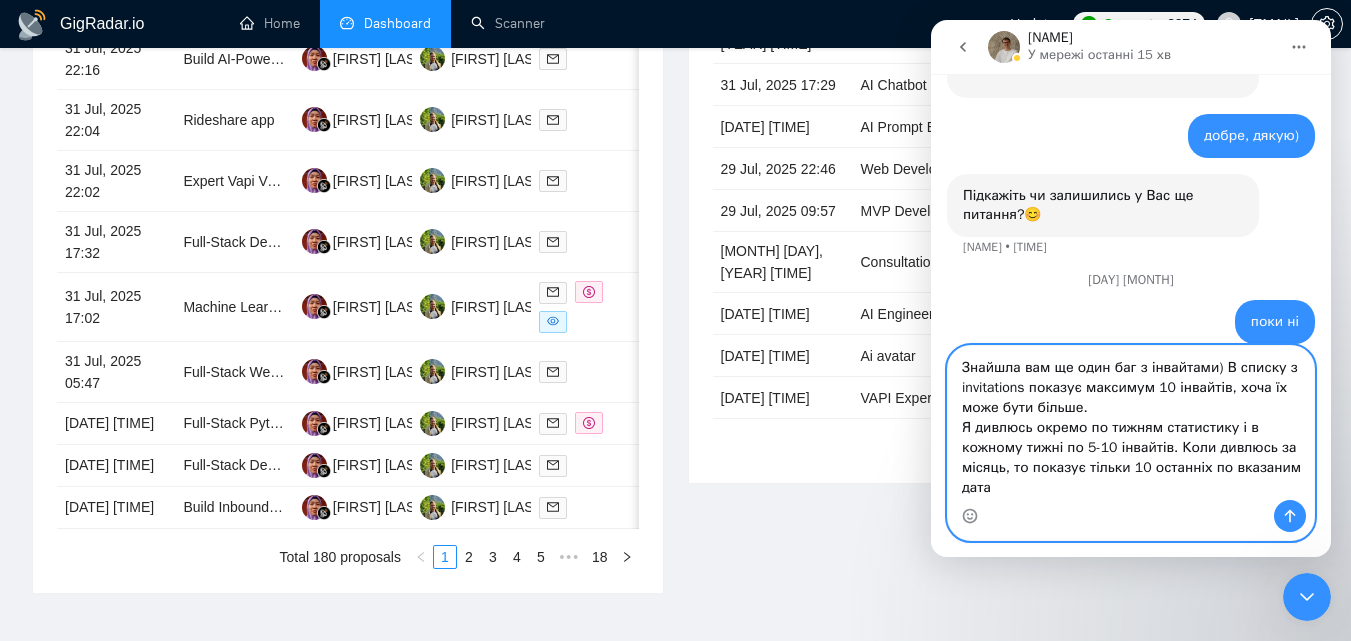 scroll, scrollTop: 2897, scrollLeft: 0, axis: vertical 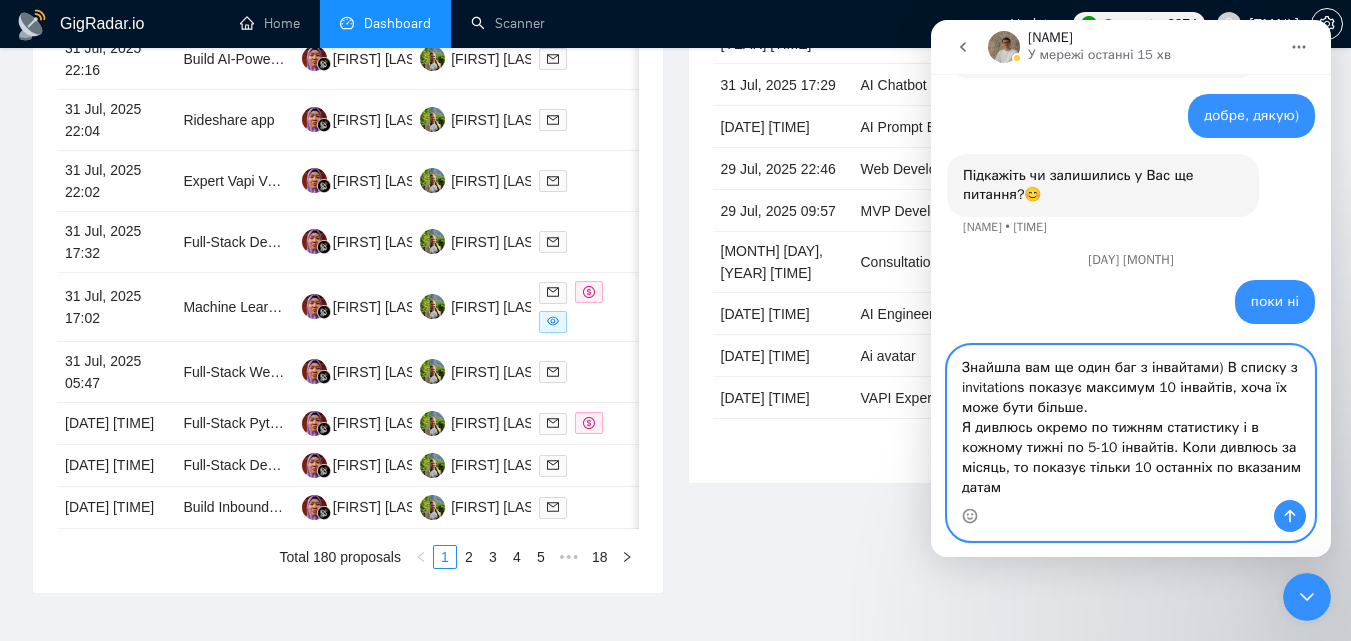 type on "Знайшла вам ще один баг з інвайтами) В списку з invitations показує максимум 10 інвайтів, хоча їх може бути більше.
Я дивлюсь окремо по тижням статистику і в кожному тижні по 5-10 інвайтів. Коли дивлюсь за місяць, то показує тільки 10 останніх по вказаним датам" 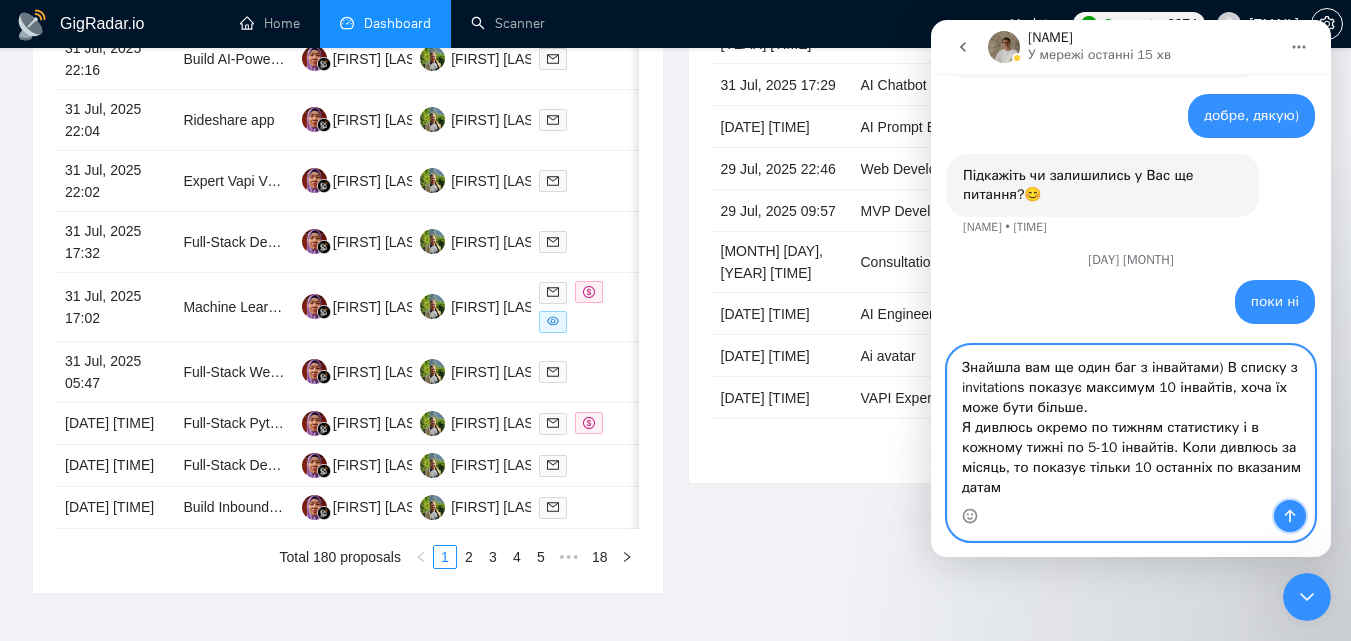 click at bounding box center (1290, 516) 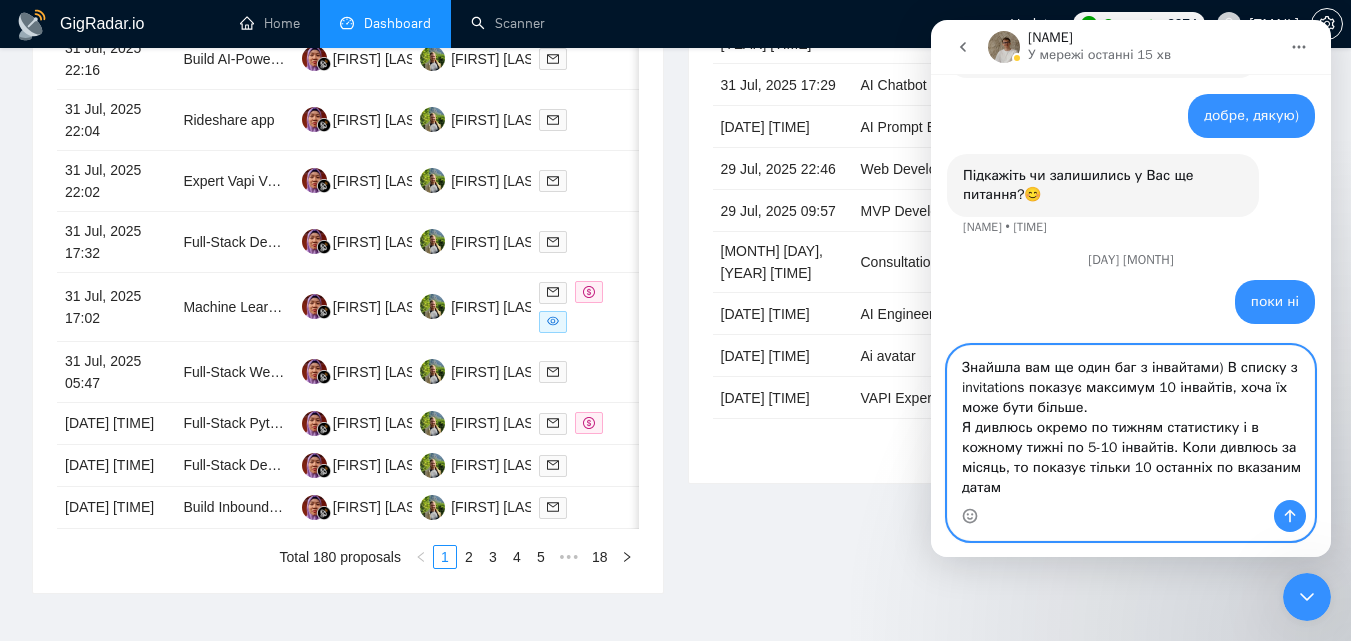 type 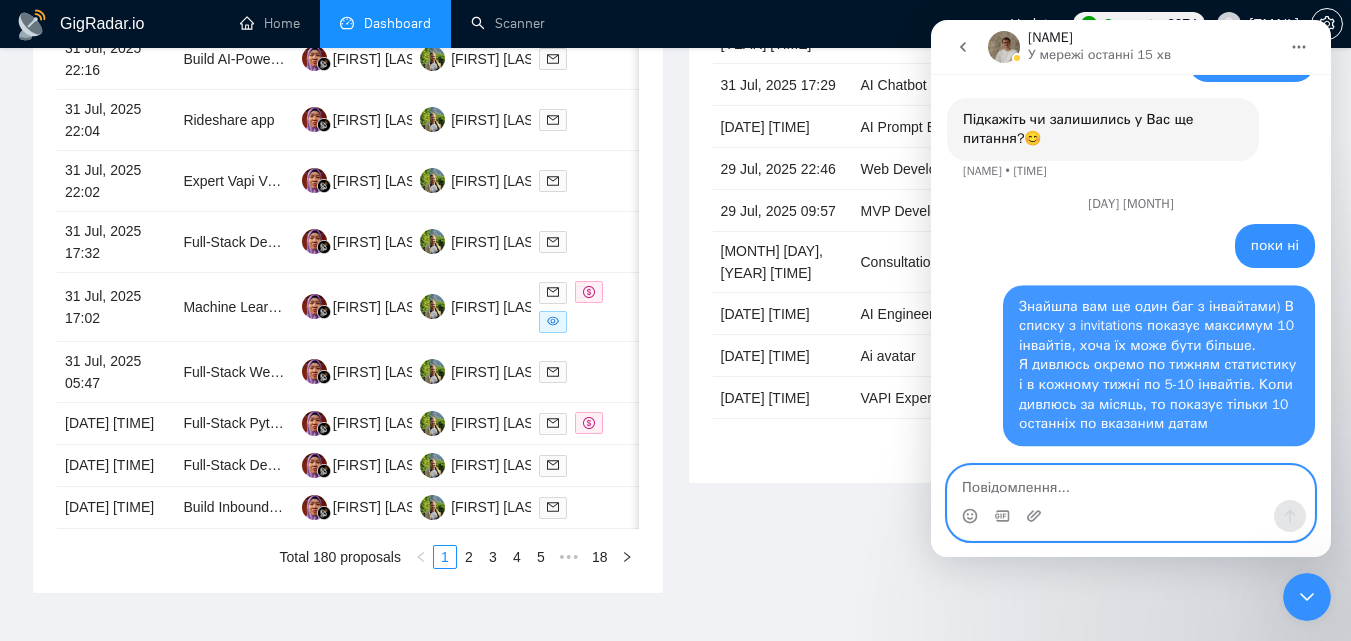 scroll, scrollTop: 2954, scrollLeft: 0, axis: vertical 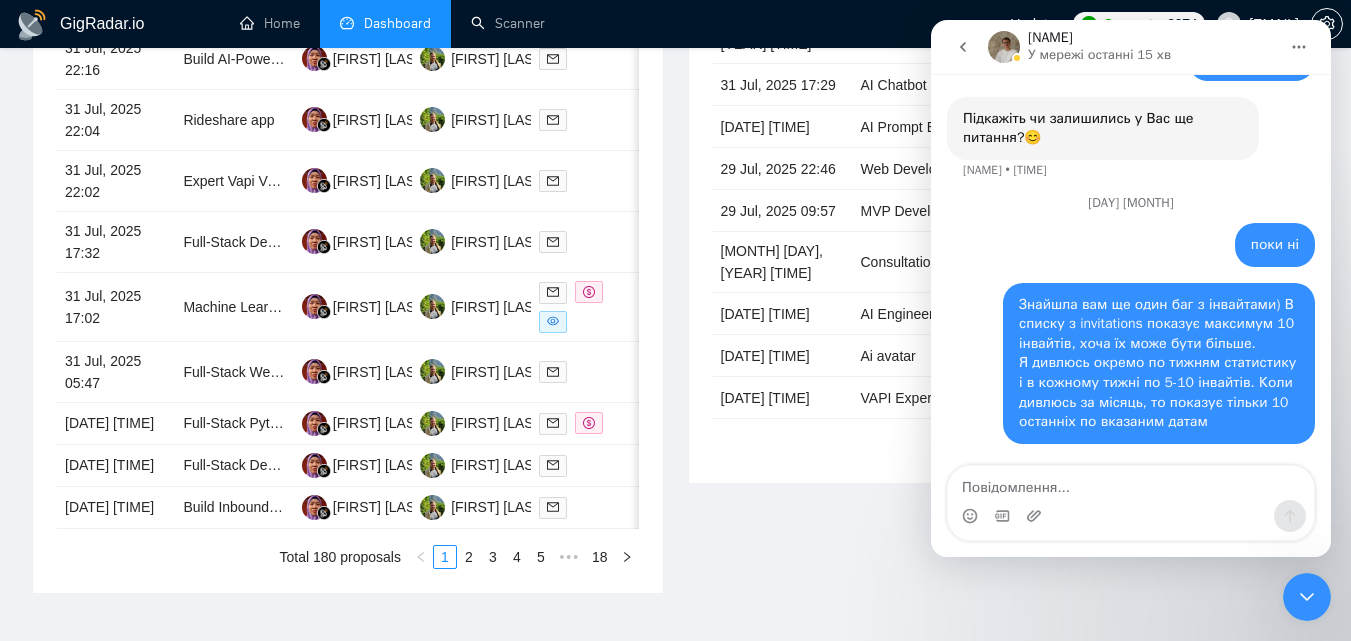 click on "Invitations No data Date Title Invitation Letter Freelancer Status           [DATE] [TIME] Backend / AI Engineer for Web App Hello!
I'd like to invite you to take a look at the job I've posted. Please submit a proposal if you're available and interested.
[FIRST] [LAST] [FIRST] [LAST] Pending [DATE] [TIME] Vídeo ai analysis in pádel upload video through phone return insights kpi and improvement tips Hello!
I'd like to invite you to take a look at the job I've posted. Please submit a proposal if you're available and interested.
[FIRST] [LAST] [FIRST] [LAST] Pending [DATE] [TIME] AI Chatbot SaaS Developer Needed (POC to MVP to Full Product) Hi [FIRST],
Your experience with AI chatbots and SaaS stood out to me. I’m building a scalable AI chatbot platform for businesses in my country - Bulgaria, starting with a proof of concept and moving quickly to full automation.
If you’re available and interested, I’d love to see your proposal.
Warm regards from a fellow Slav,
[FIRST] [LAST] Pending 1" at bounding box center (1004, 217) 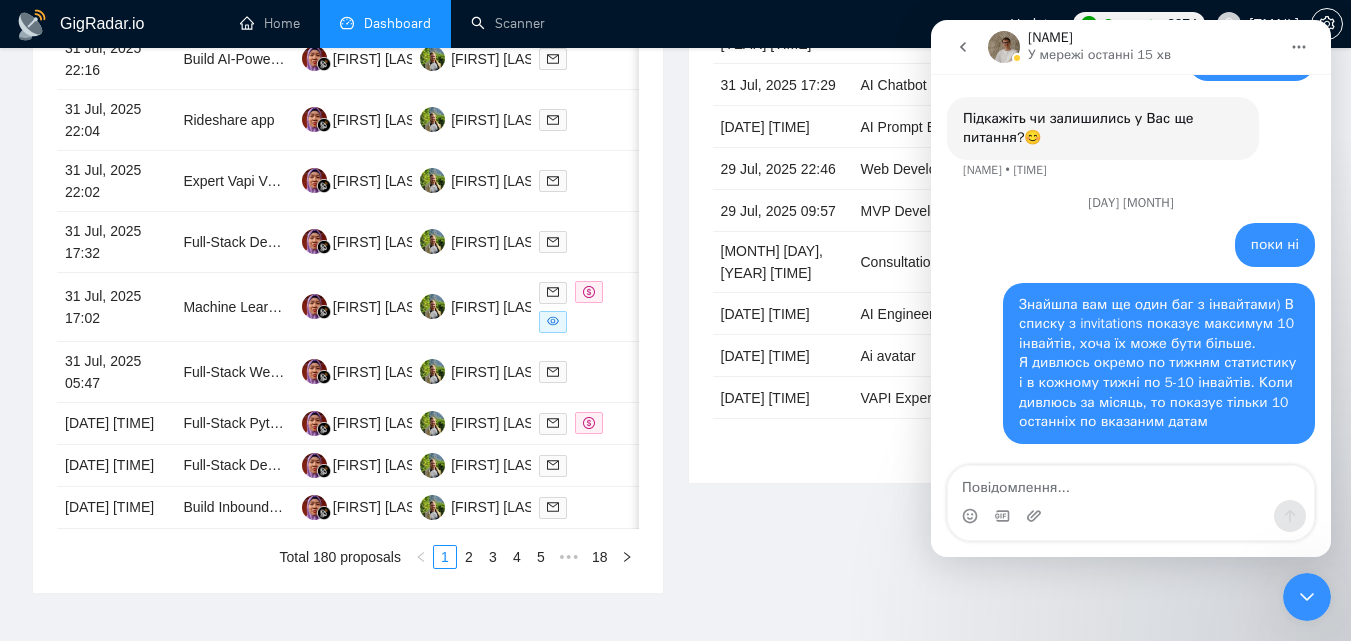 click at bounding box center (1307, 597) 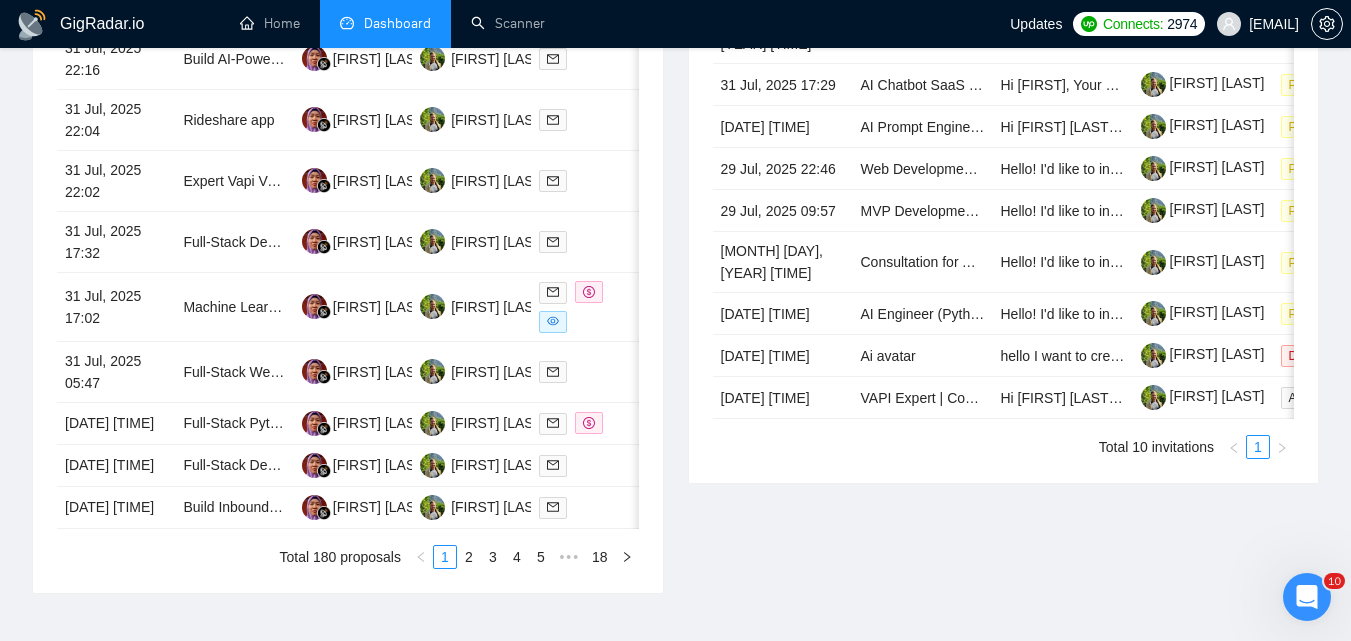 scroll, scrollTop: 0, scrollLeft: 0, axis: both 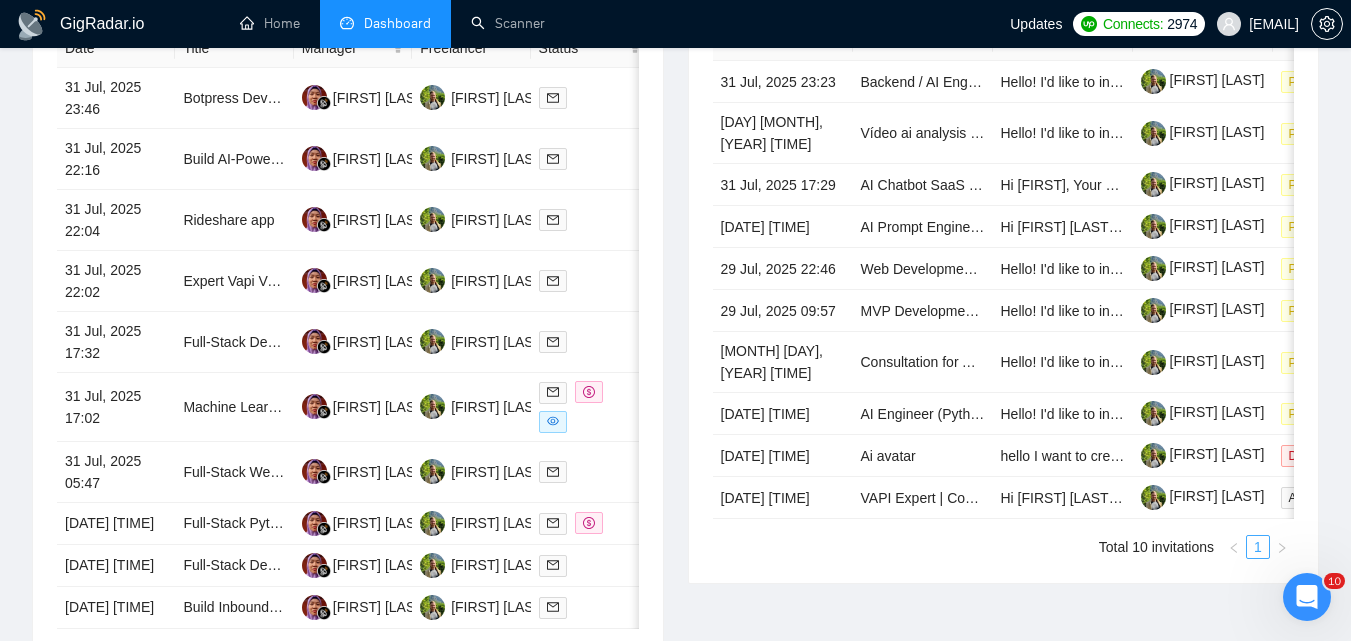 click on "1" at bounding box center (1258, 547) 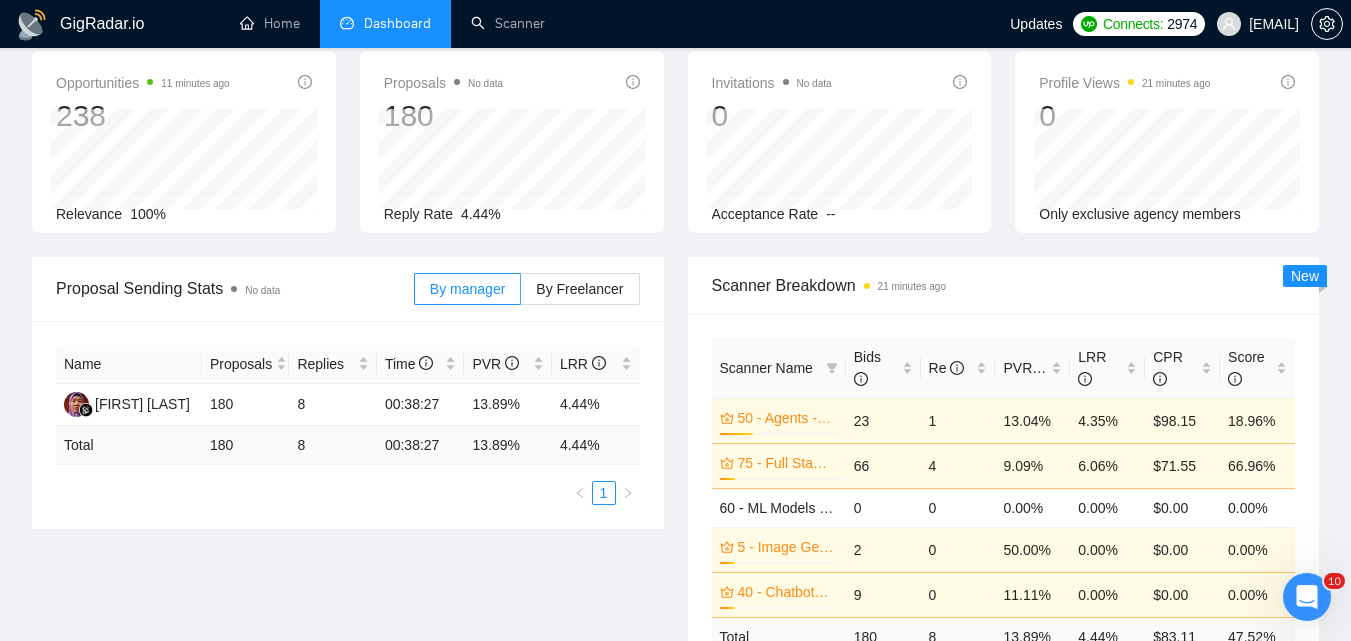 scroll, scrollTop: 0, scrollLeft: 0, axis: both 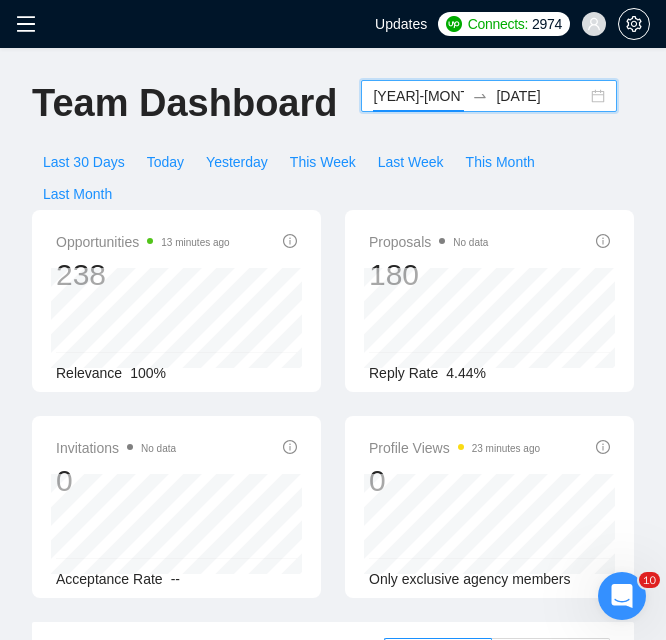 click at bounding box center (32, 24) 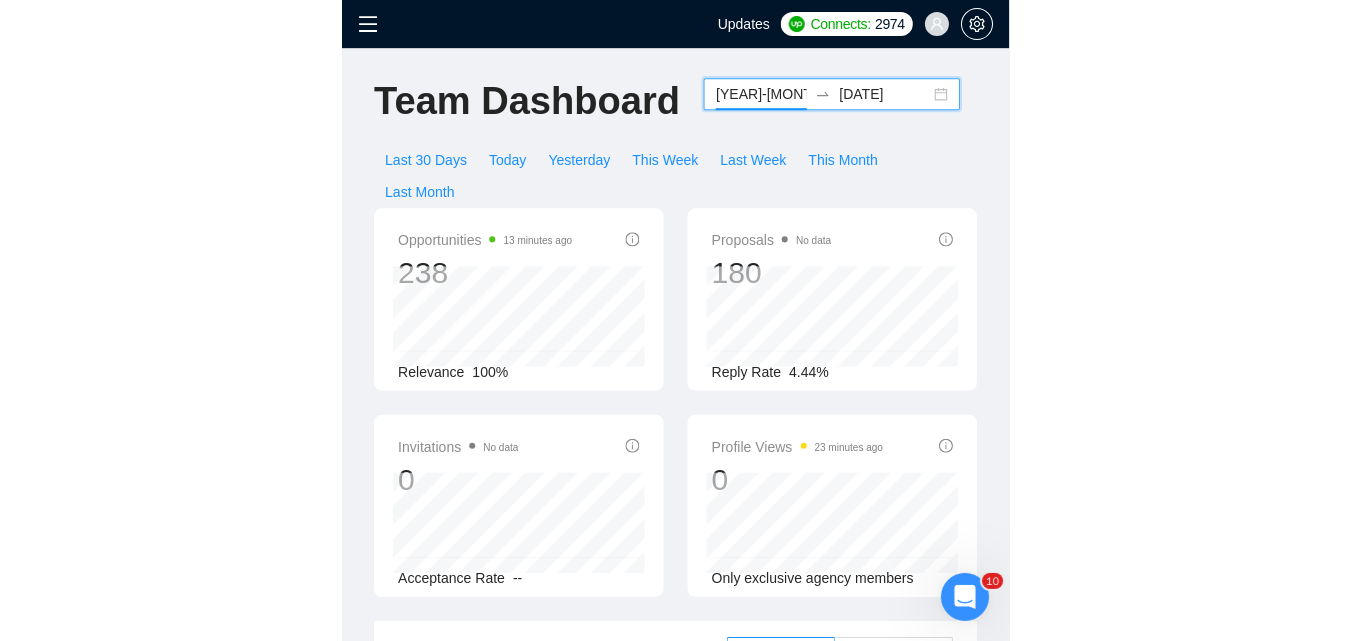 scroll, scrollTop: 0, scrollLeft: 0, axis: both 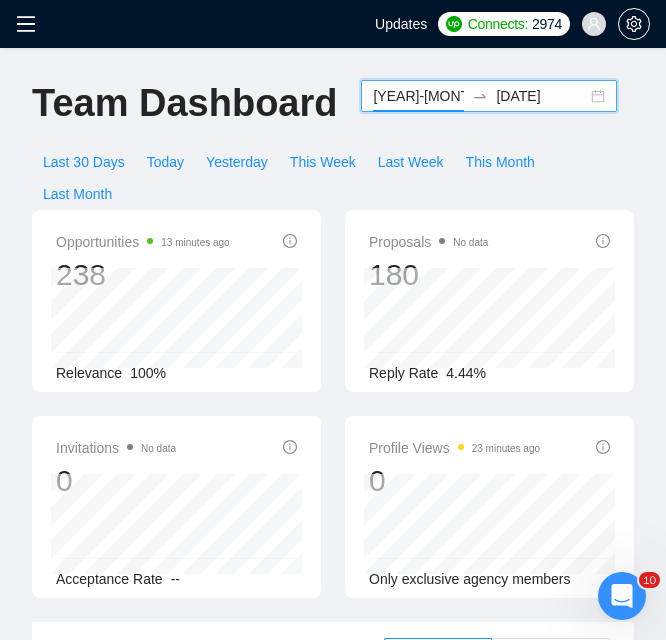 click 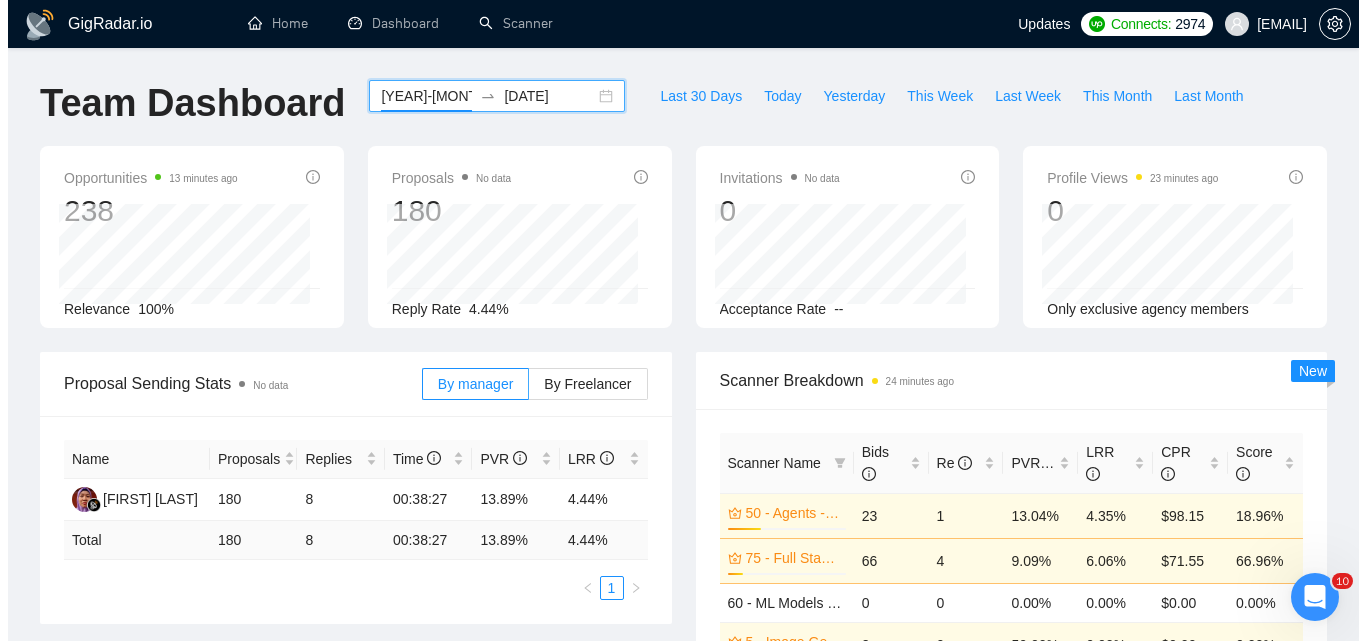 scroll, scrollTop: 2954, scrollLeft: 0, axis: vertical 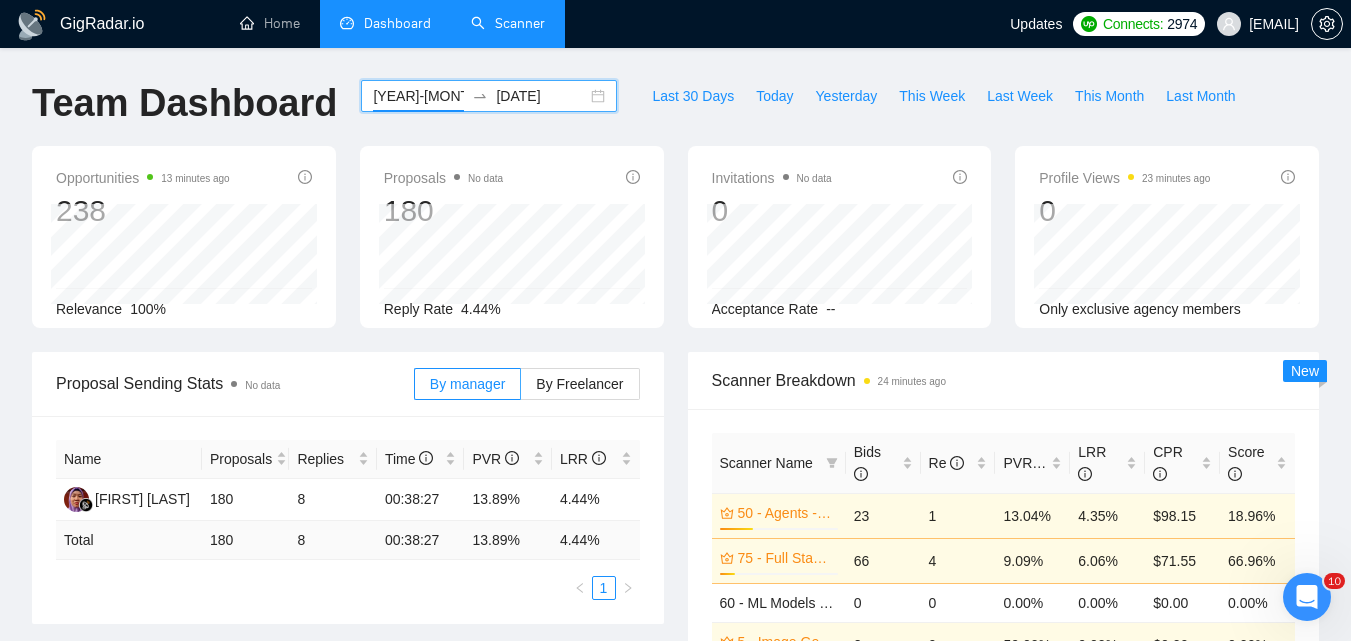 click on "Scanner" at bounding box center [508, 23] 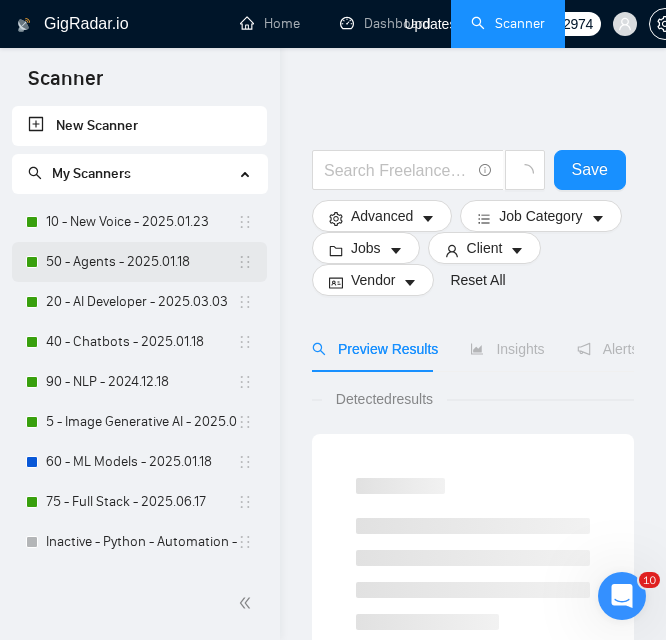 scroll, scrollTop: 2955, scrollLeft: 0, axis: vertical 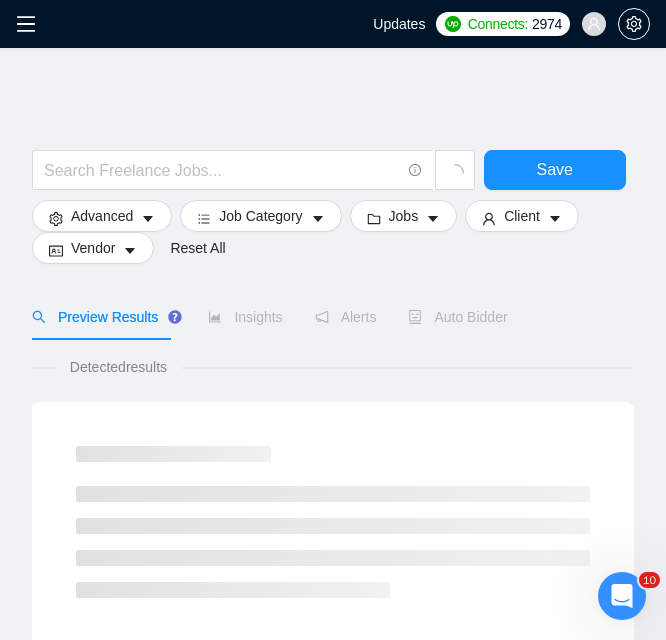click on "Updates  Connects: 2974 [EMAIL]" at bounding box center (333, 24) 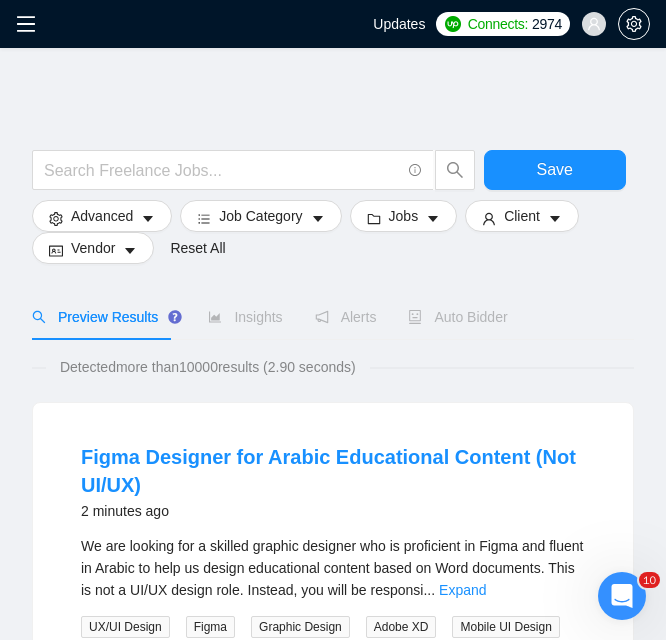 click 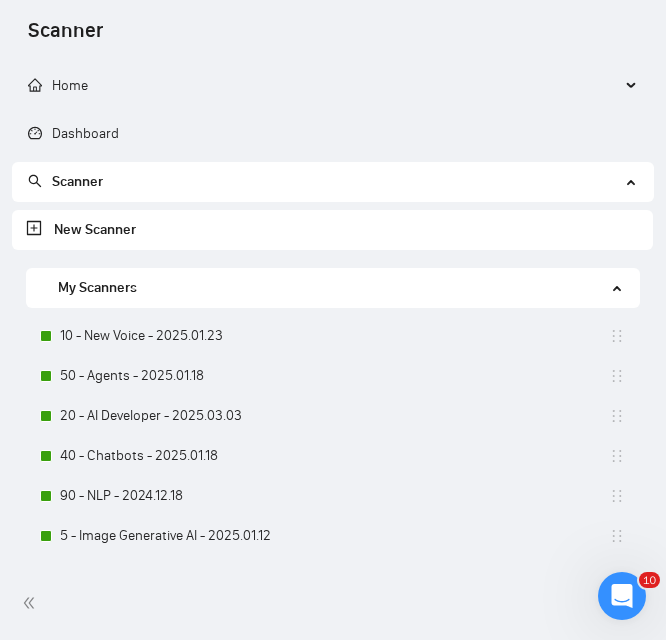click on "Scanner" at bounding box center (65, 37) 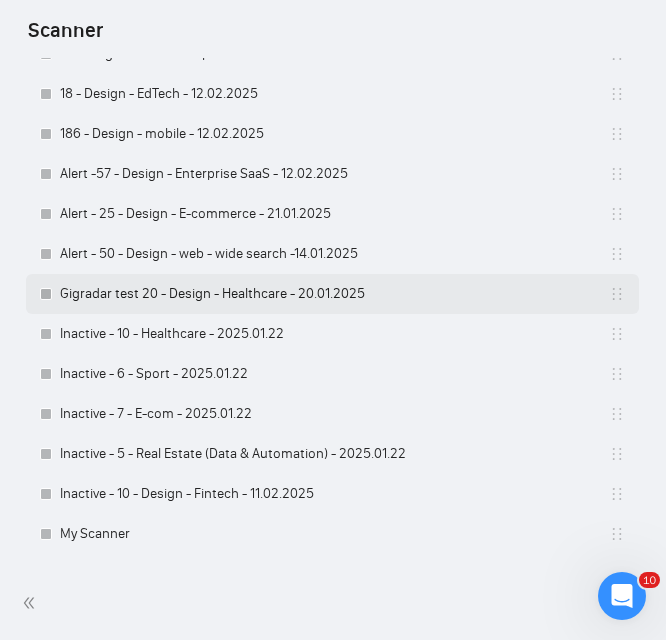 scroll, scrollTop: 879, scrollLeft: 0, axis: vertical 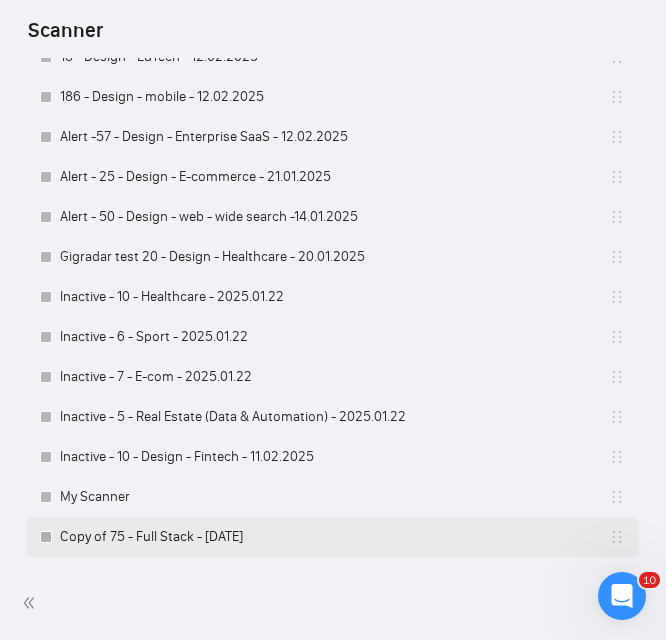 click on "Copy of 75 - Full Stack - [DATE]" at bounding box center [334, 537] 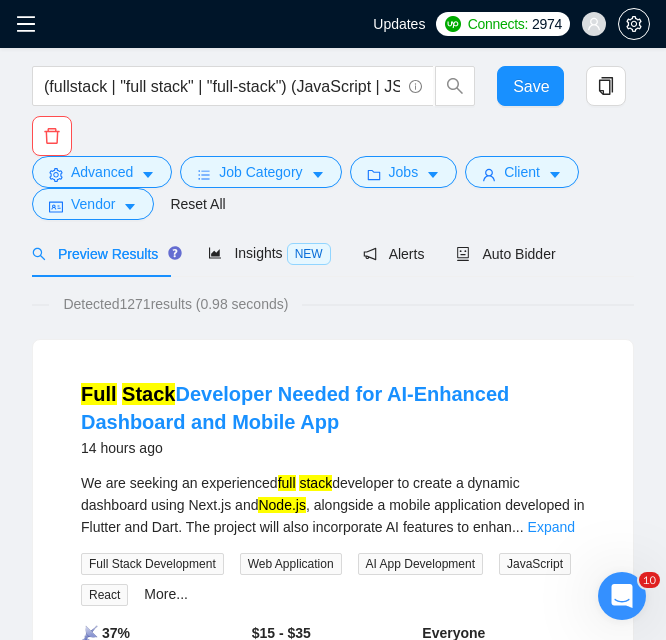 scroll, scrollTop: 0, scrollLeft: 0, axis: both 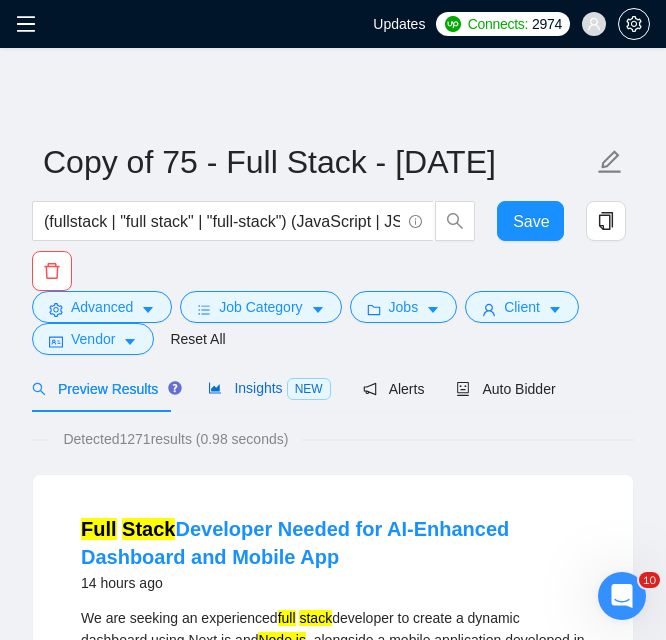 click on "Insights NEW" at bounding box center [269, 388] 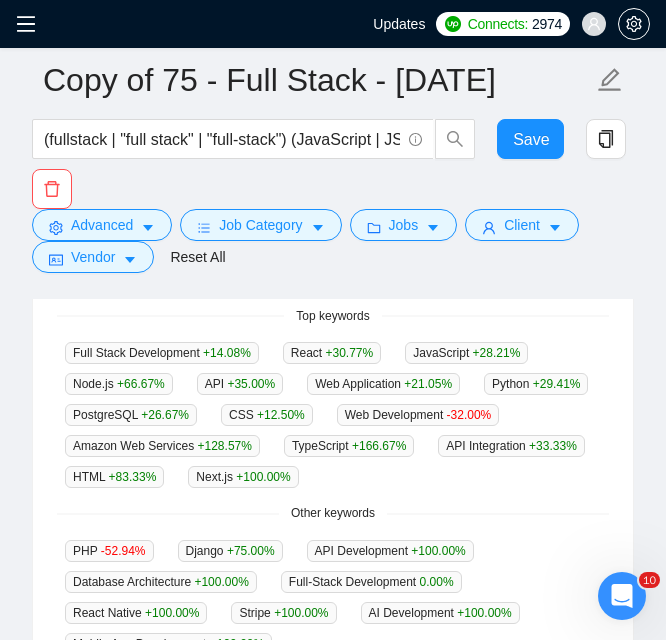 scroll, scrollTop: 800, scrollLeft: 0, axis: vertical 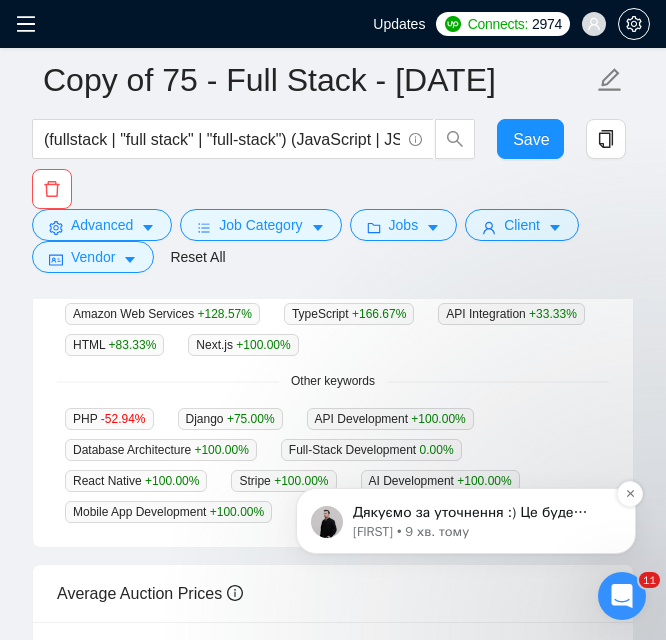 click on "Дякуємо за уточнення :)  Це буде включено до фіксу, адже знайшли невідповідність по даним, котрі підходять до віджетів - різні дані/кількості, тому розробники з самого початку аналізують всю логіку роботи там і доповнять їх 🙌" at bounding box center [482, 513] 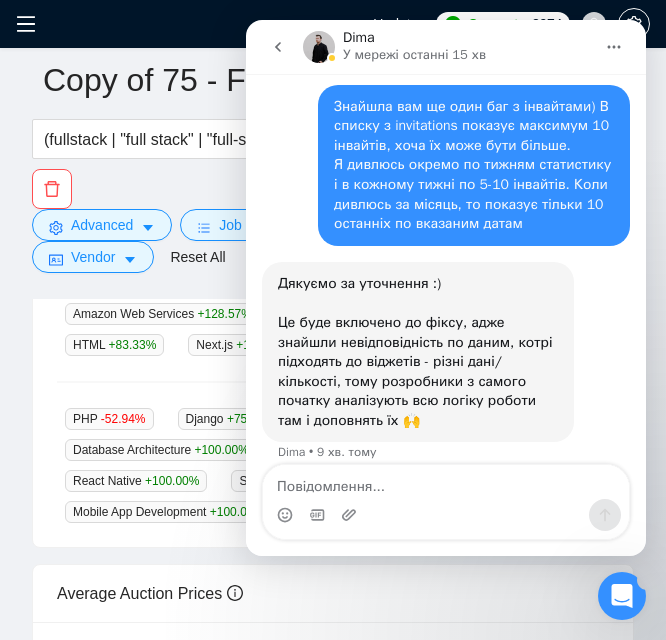 scroll, scrollTop: 0, scrollLeft: 0, axis: both 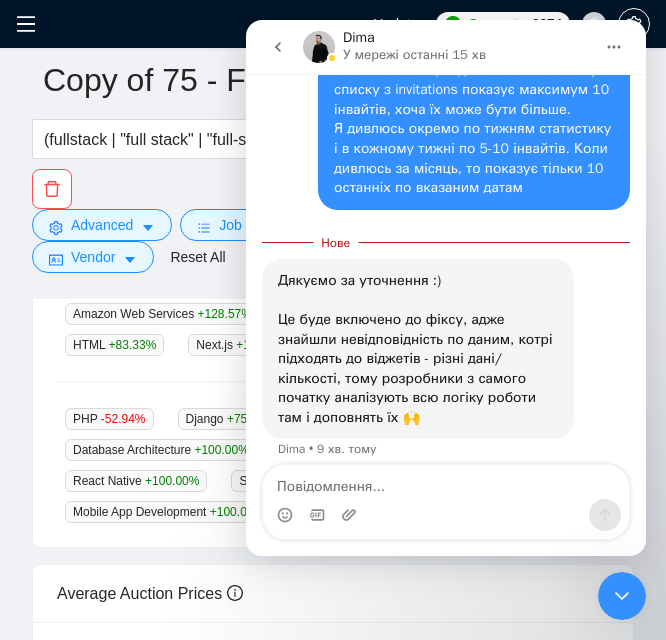 click 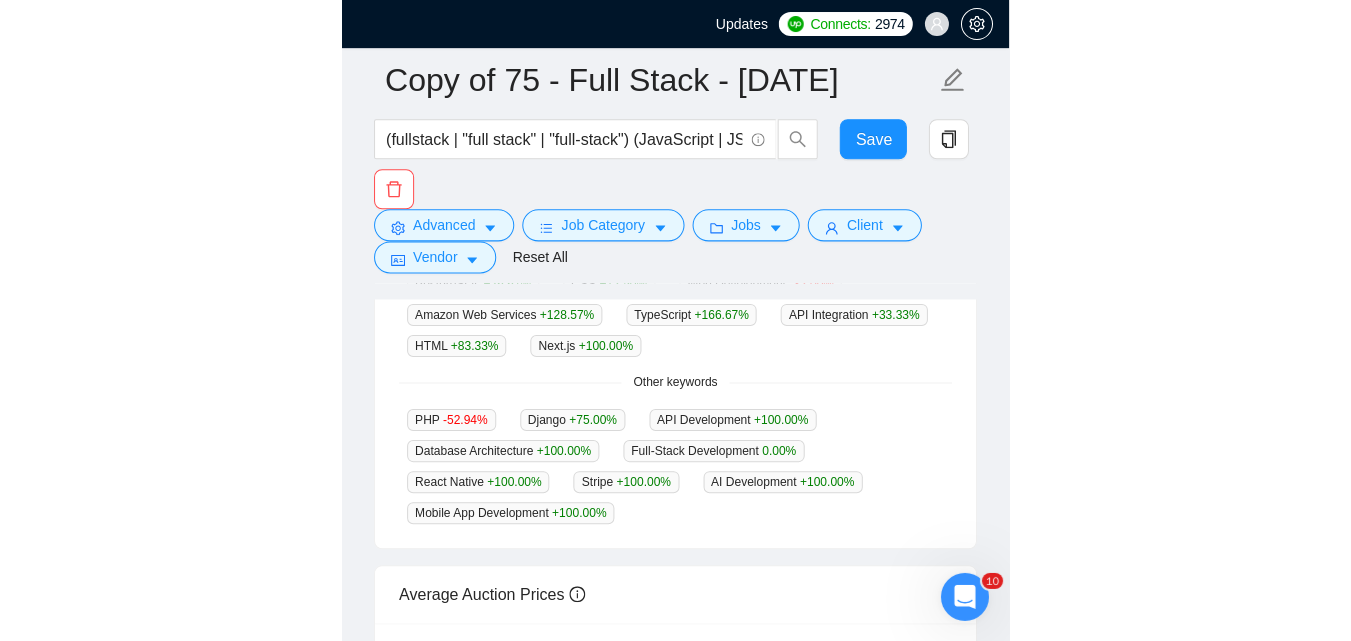 scroll, scrollTop: 678, scrollLeft: 0, axis: vertical 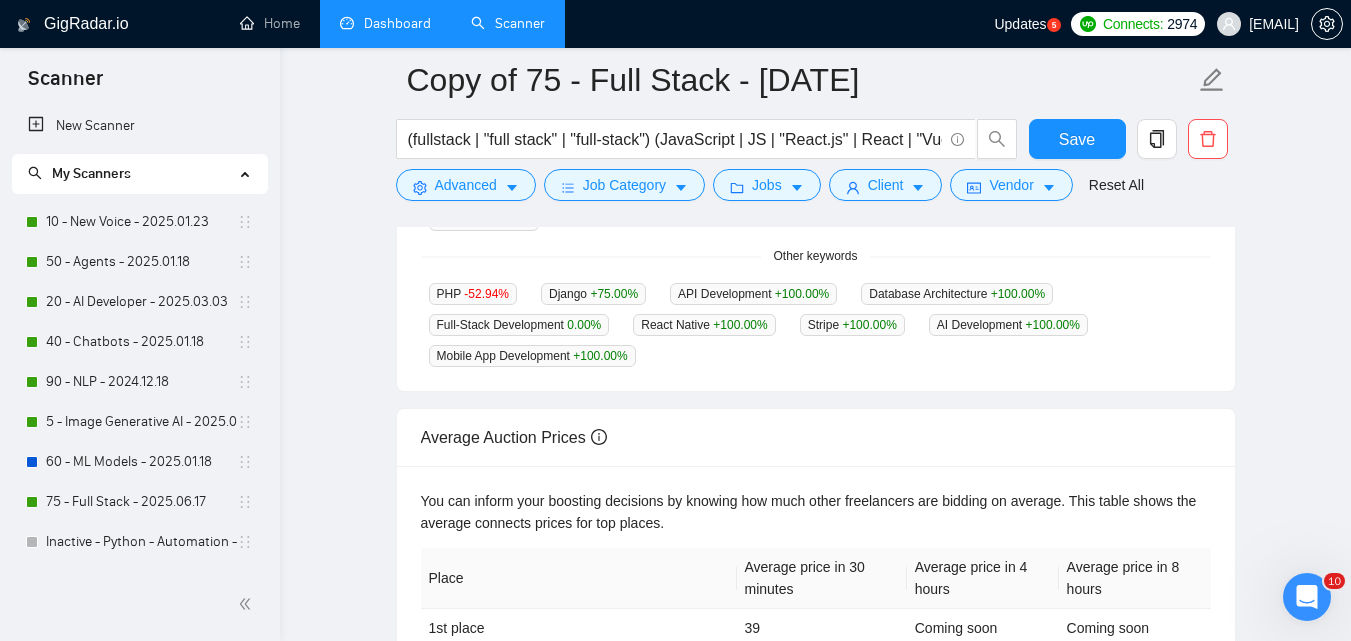 click on "Dashboard" at bounding box center [385, 23] 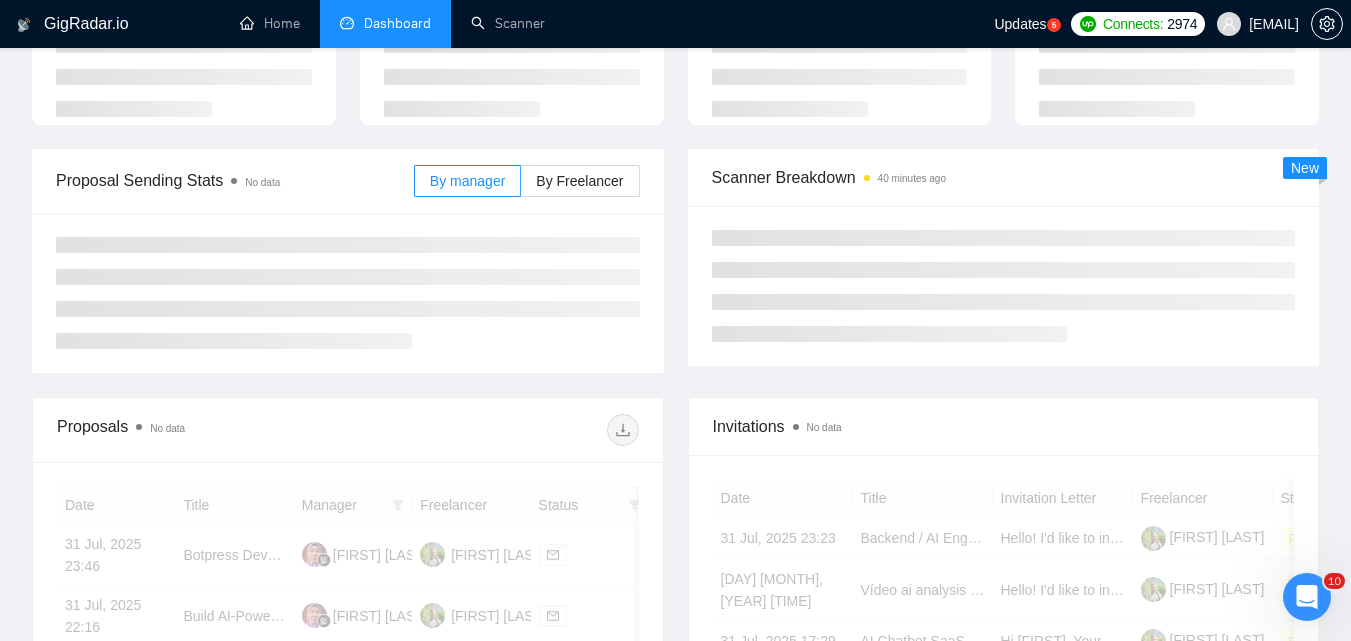 scroll, scrollTop: 0, scrollLeft: 0, axis: both 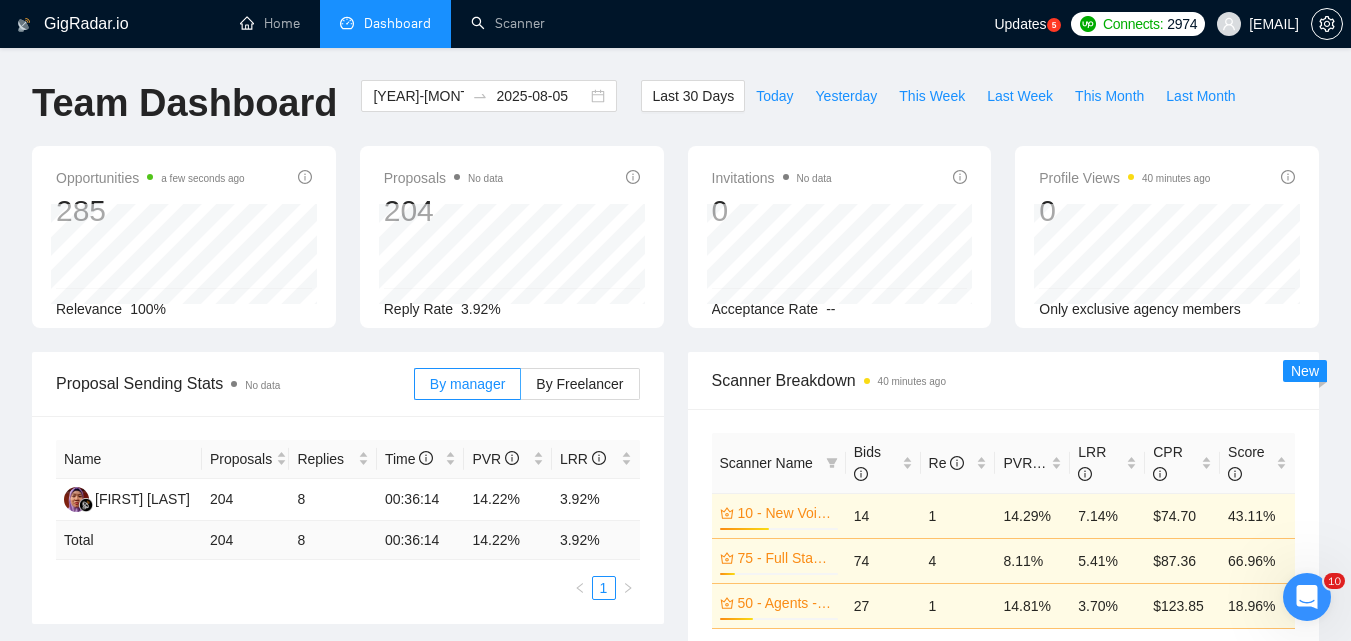 click on "GigRadar.io Home Dashboard Scanner Updates
5
Connects: 2974 [EMAIL] Team Dashboard [DATE] [DATE] Last 30 Days Today Yesterday This Week Last Week This Month Last Month Opportunities a few seconds ago 285   Relevance 100% Proposals No data 204   Reply Rate 3.92% Invitations No data 0   Acceptance Rate -- Profile Views [TIME] ago 0   Only exclusive agency members Proposal Sending Stats No data By manager By Freelancer Name Proposals Replies Time   PVR   LRR   [FIRST] [LAST] 204 8 00:36:14 14.22% 3.92% Total 204 8 00:36:14 14.22 % 3.92 % 1 Scanner Breakdown [TIME] ago Scanner Name Bids   Re   PVR   LRR   CPR   Score   10 - New Voice - [DATE] 42% 14 1 14.29% 7.14% $74.70 43.11% 75 - Full Stack - [DATE] 13% 74 4 8.11% 5.41% $87.36 66.96% 50 - Agents - [DATE] 28% 27 1 14.81% 3.70% $123.85 18.96% 60 - ML Models - [DATE] 0 0 0.00% 0.00% $0.00 0.00% 5 - Image Generative AI - [DATE] 13% 3 0 33.33% 0.00% $0.00 8" at bounding box center (675, 927) 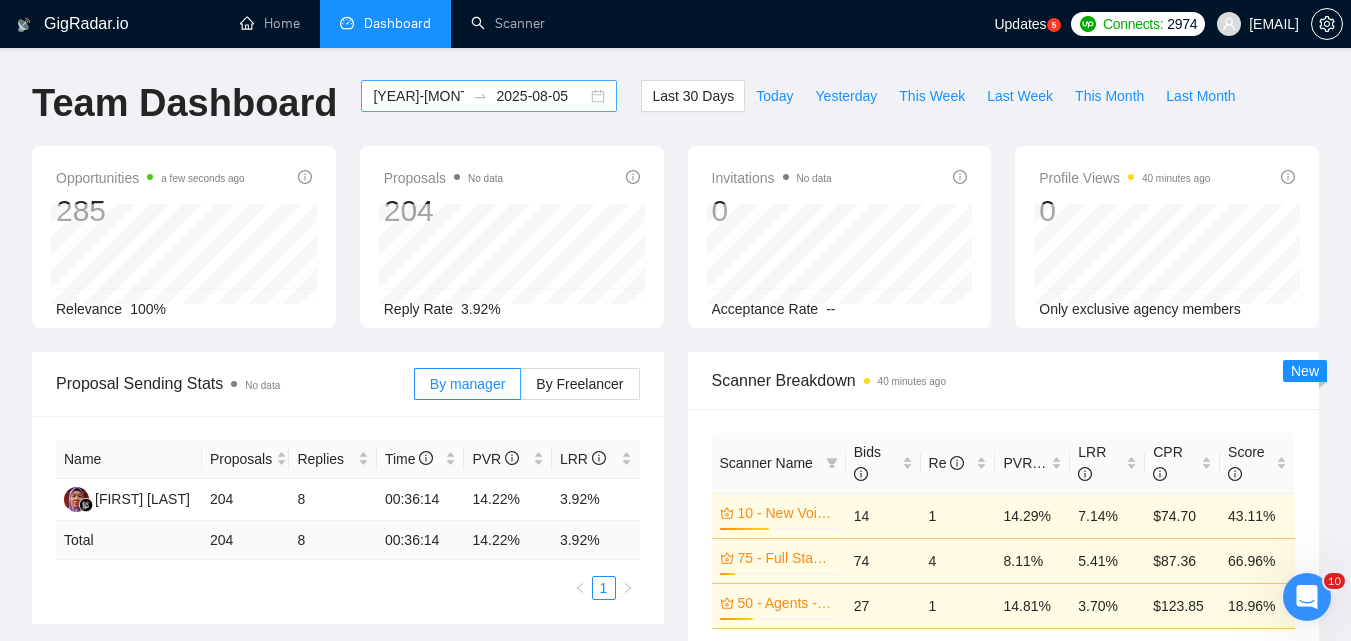 click on "[DATE] [DATE]" at bounding box center (489, 96) 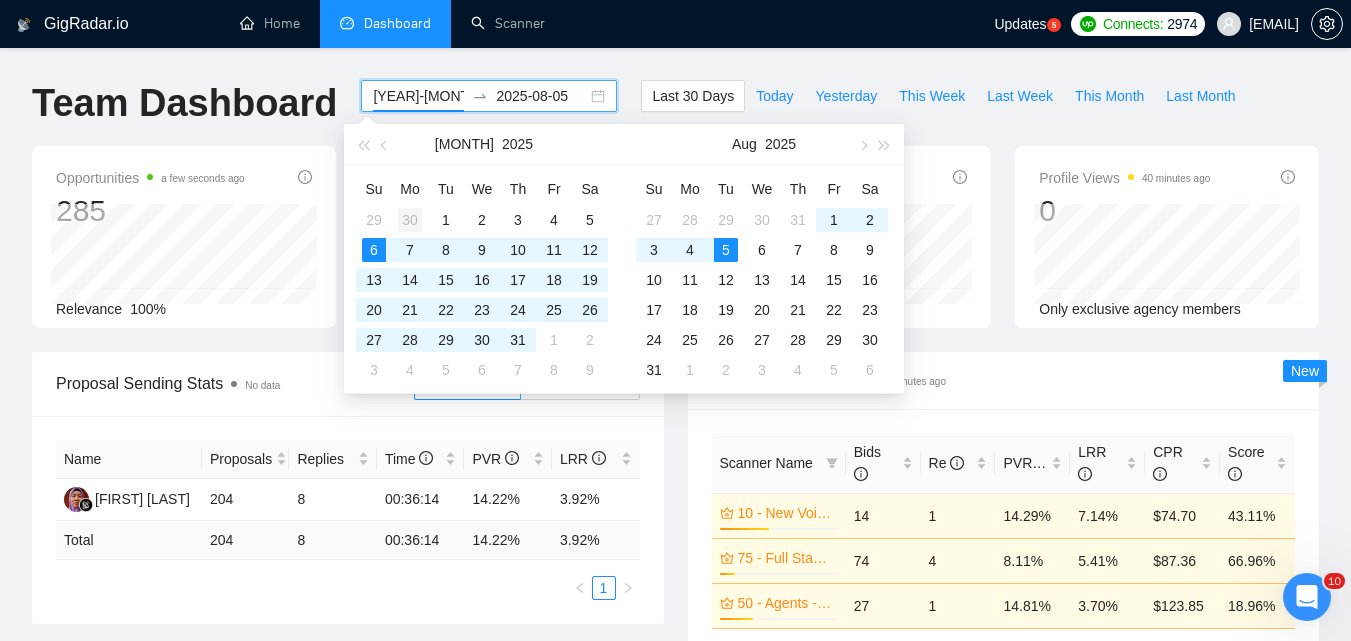 type on "[DATE]" 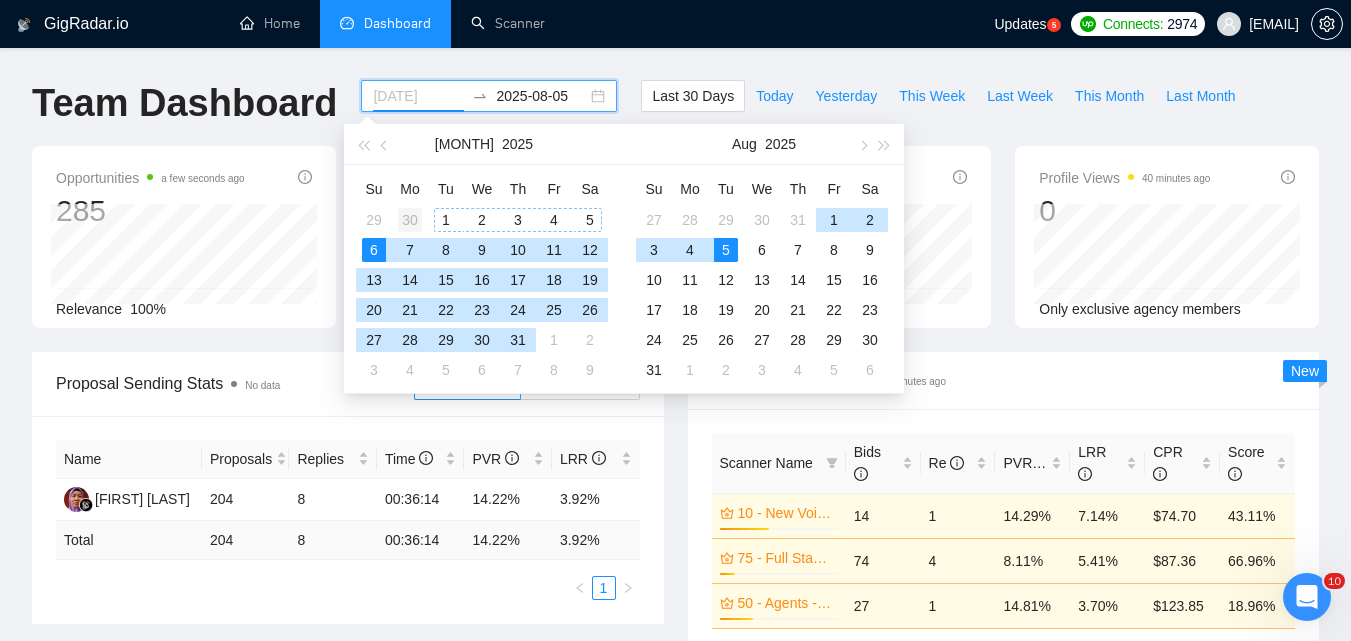 click on "30" at bounding box center [410, 220] 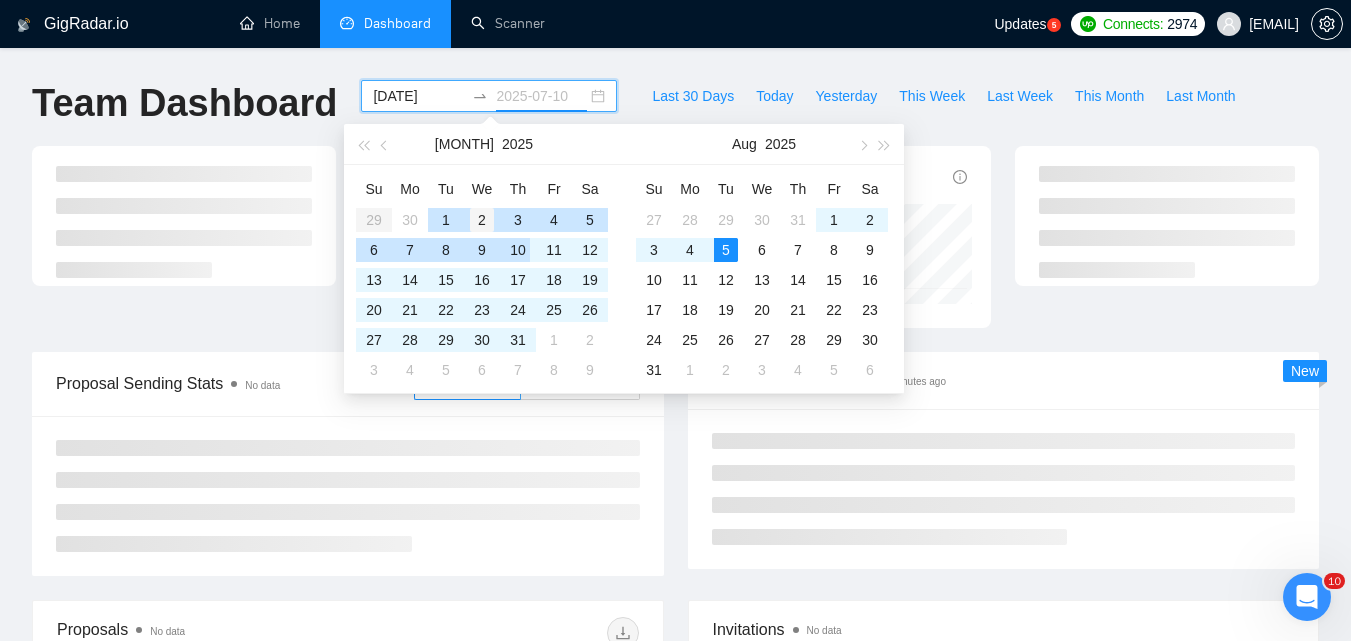 type on "[DATE]" 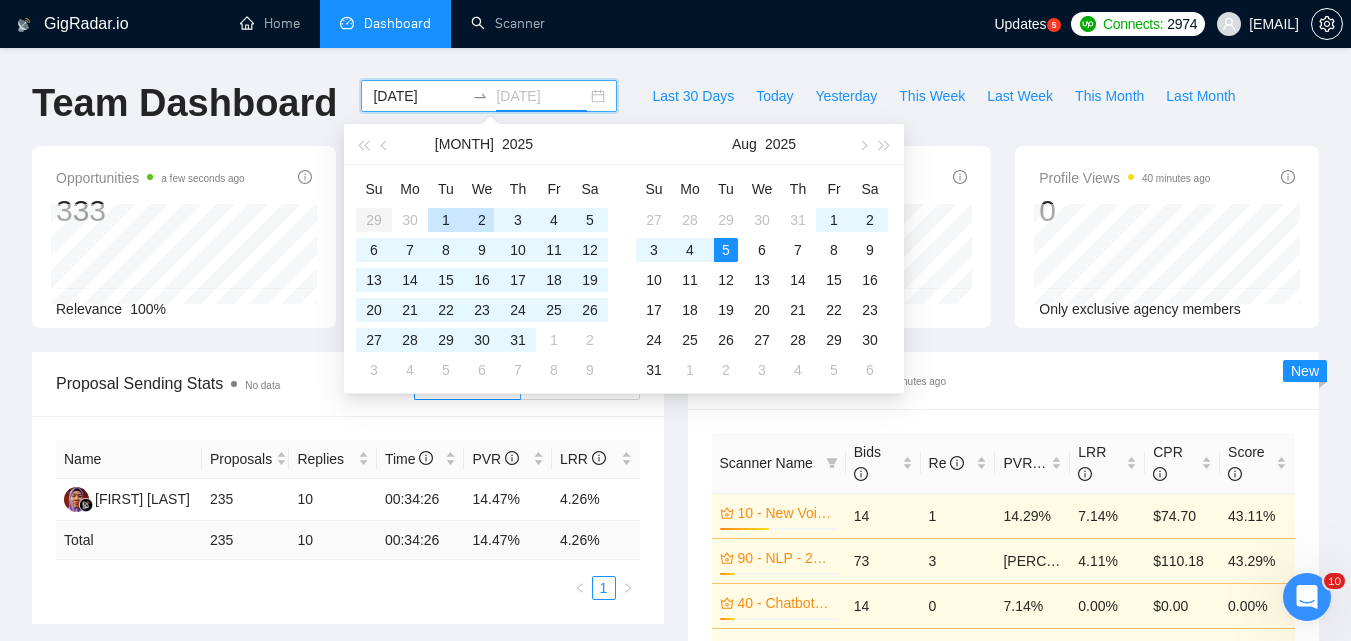 click on "2" at bounding box center [482, 220] 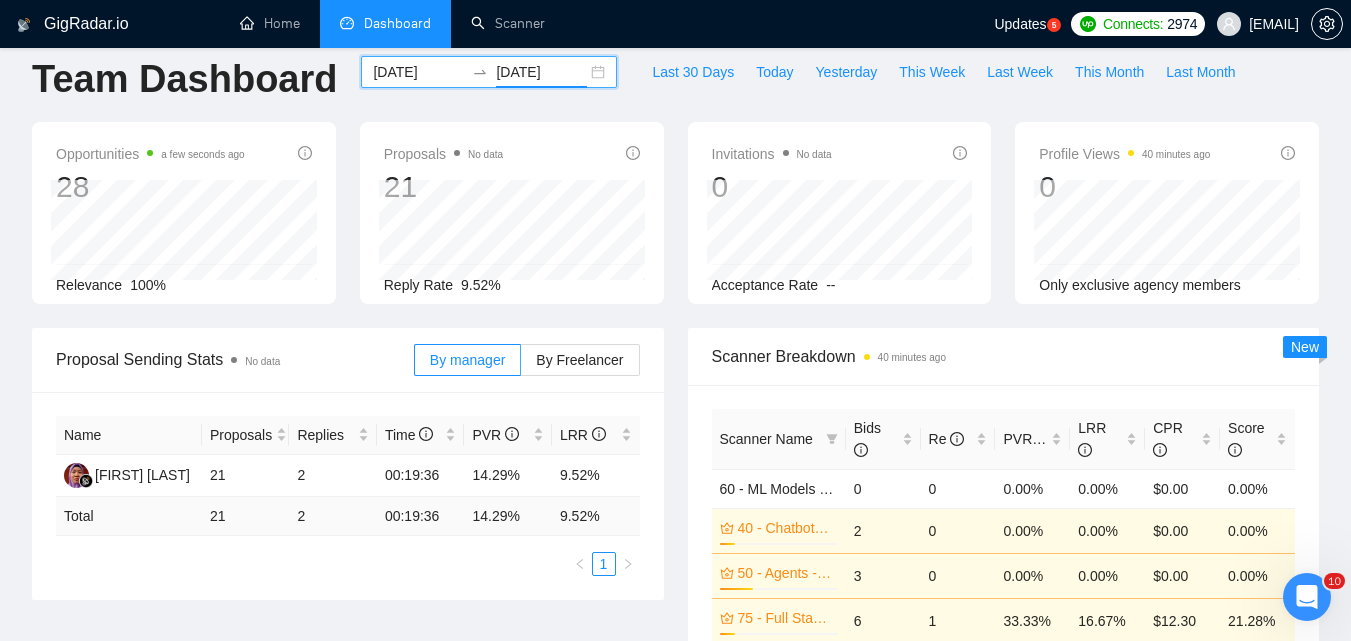 scroll, scrollTop: 0, scrollLeft: 0, axis: both 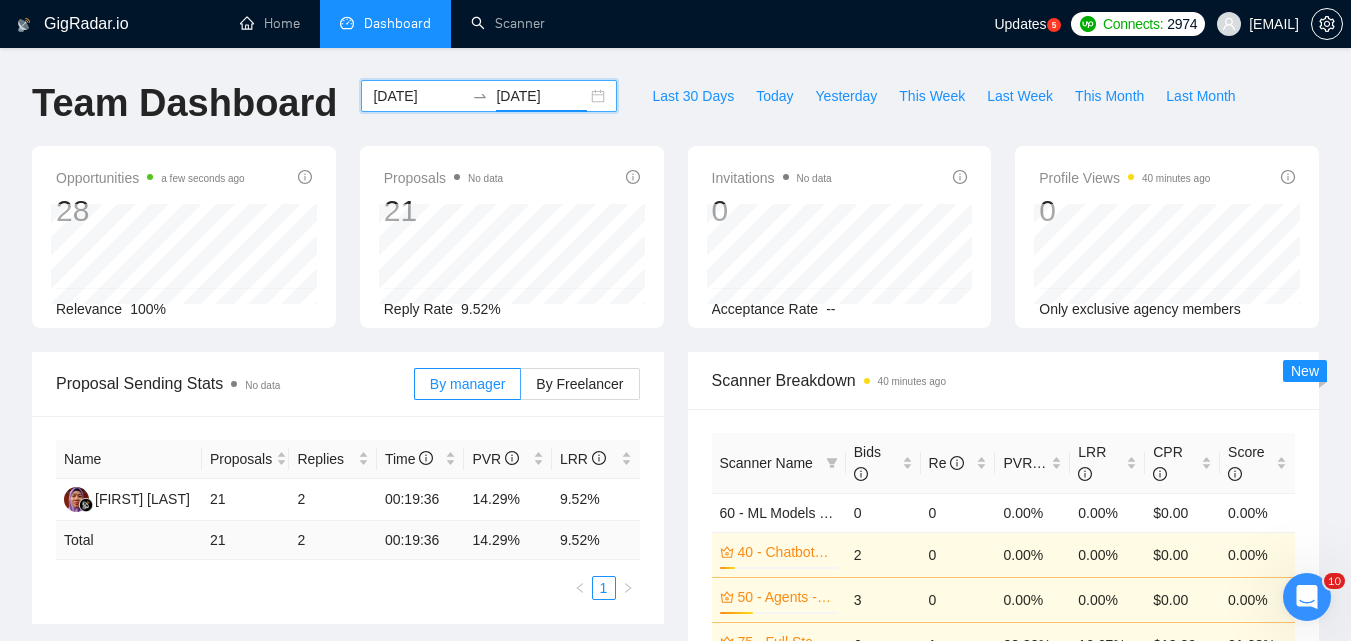 click on "[DATE]" at bounding box center [418, 96] 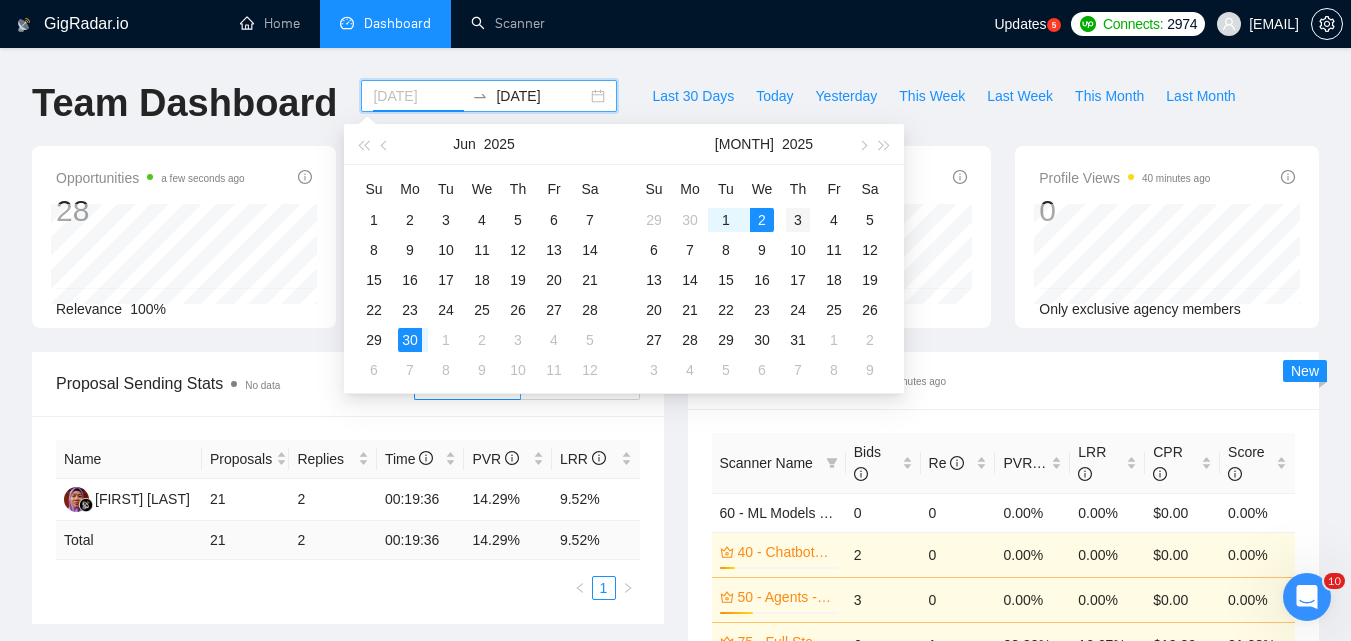 type on "[DATE]" 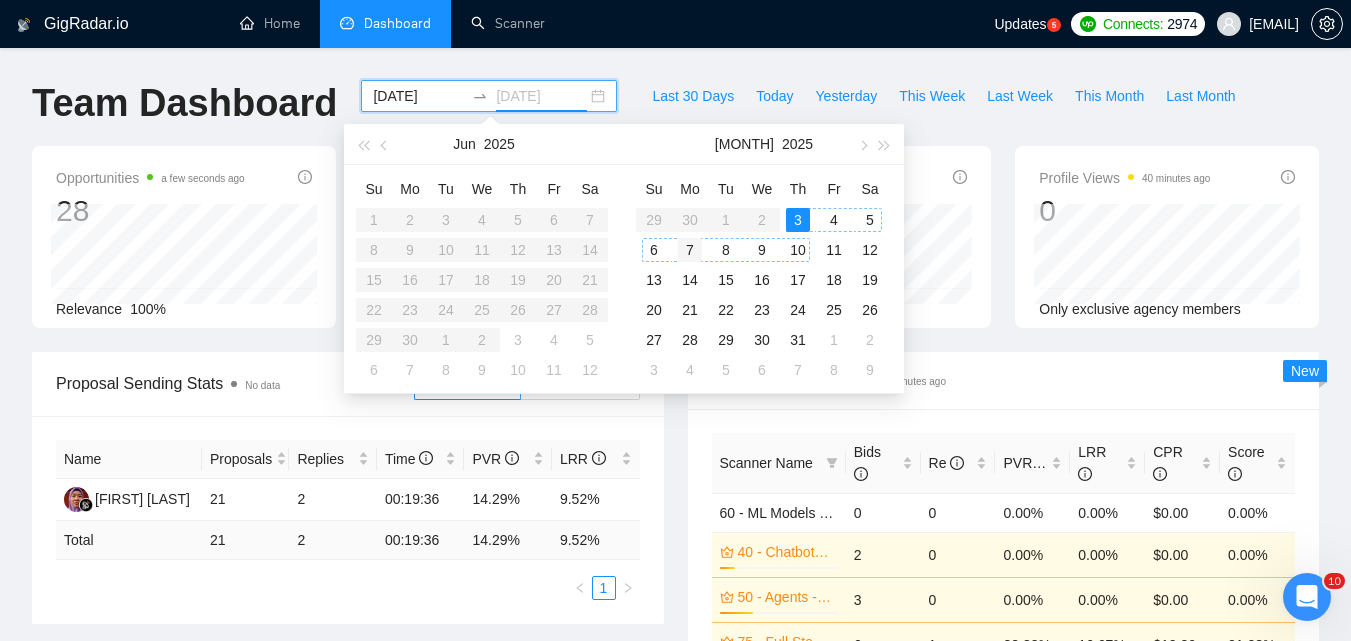 type on "[DATE]" 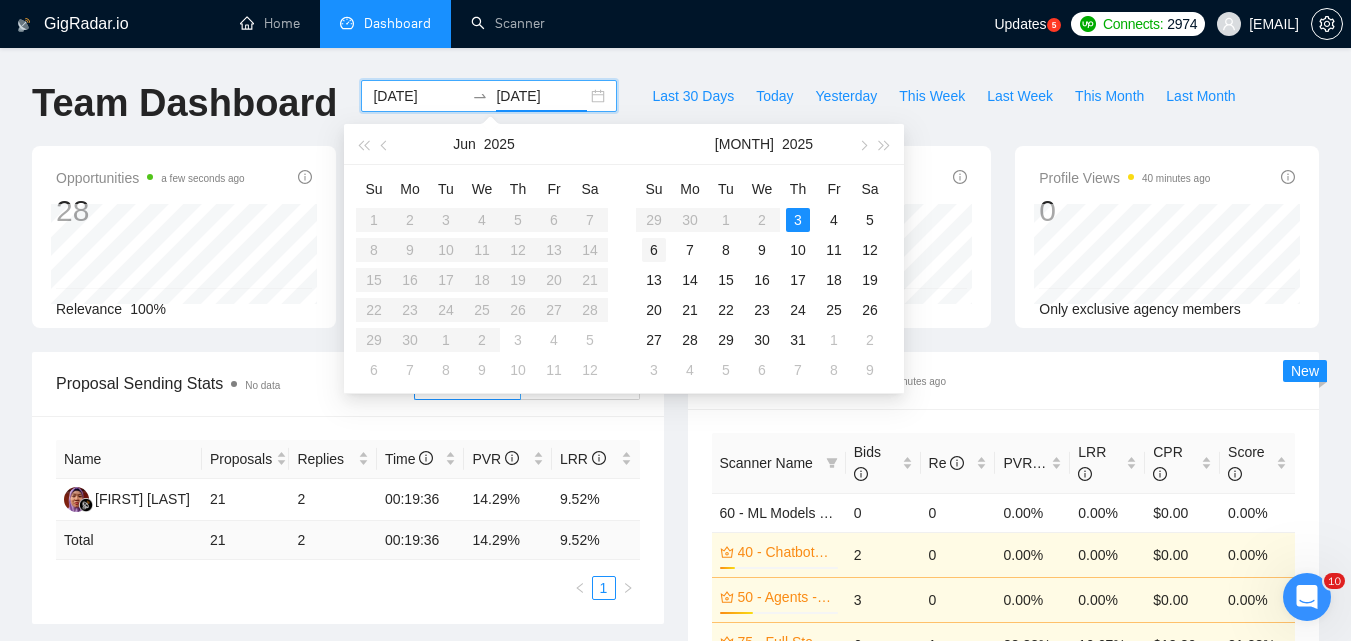 type on "[YEAR]-[MONTH]-[DAY]" 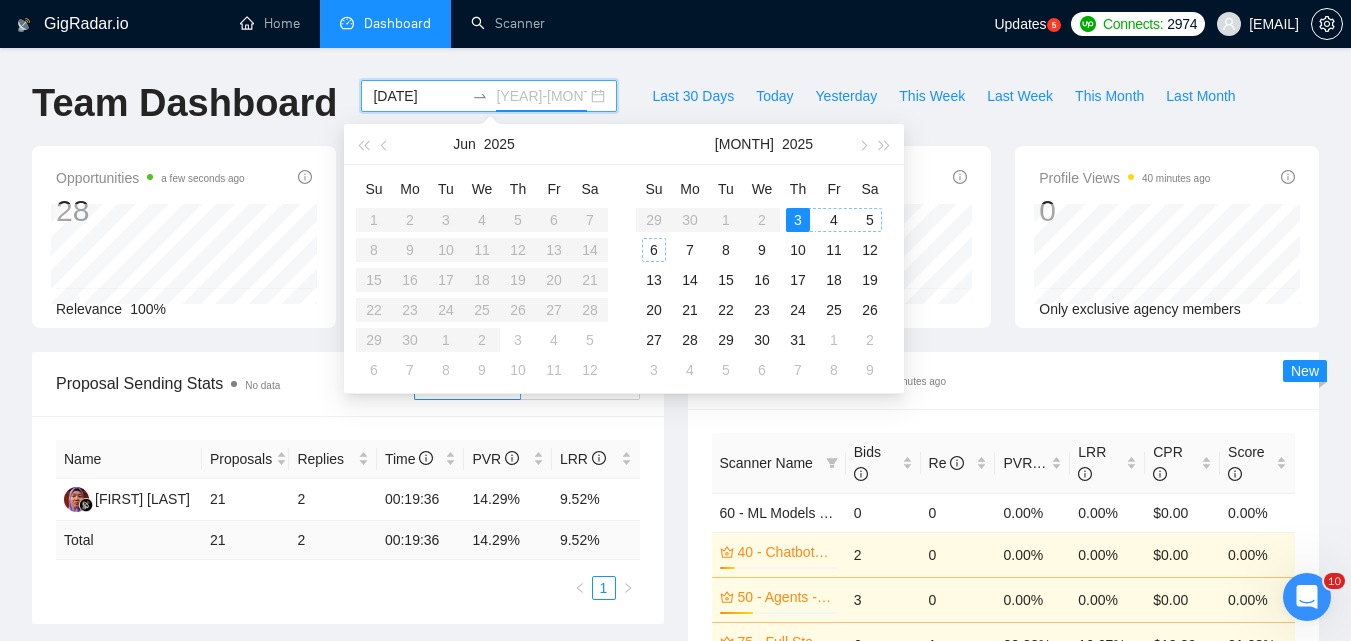 click on "6" at bounding box center [654, 250] 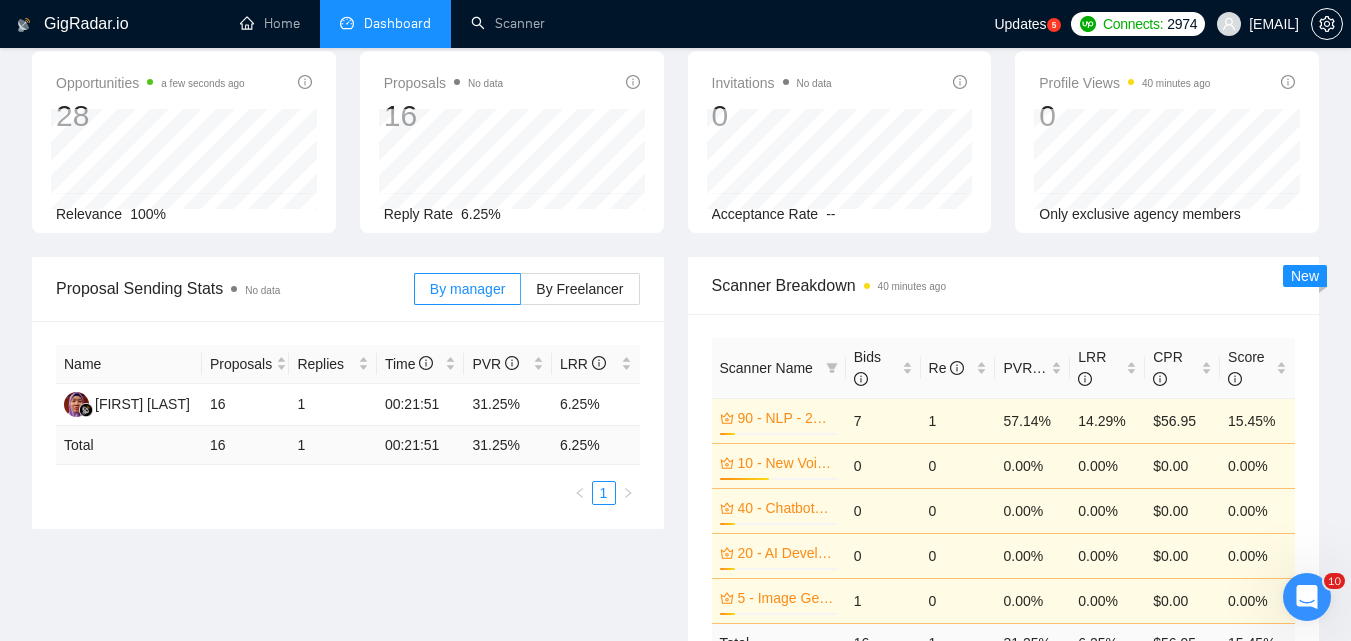 scroll, scrollTop: 0, scrollLeft: 0, axis: both 